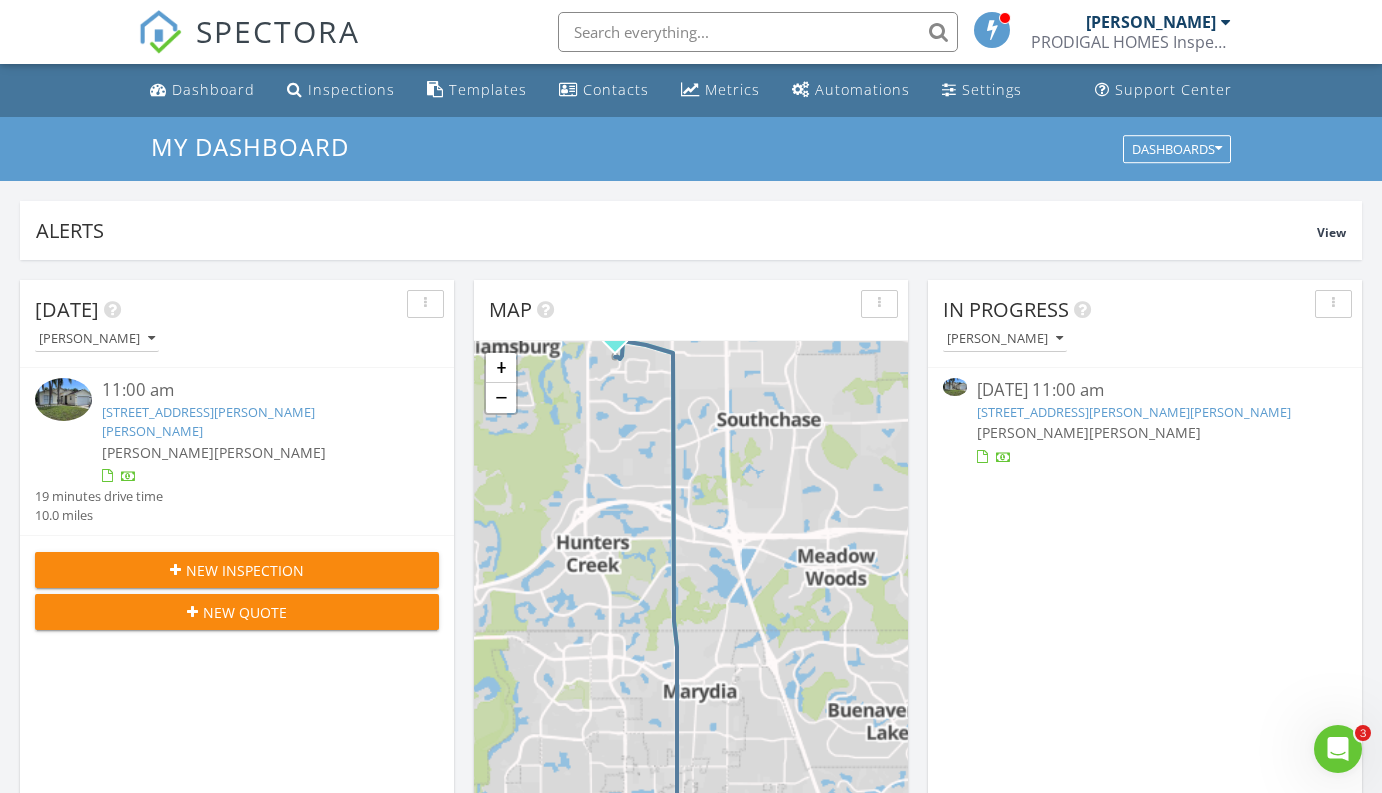 scroll, scrollTop: 0, scrollLeft: 0, axis: both 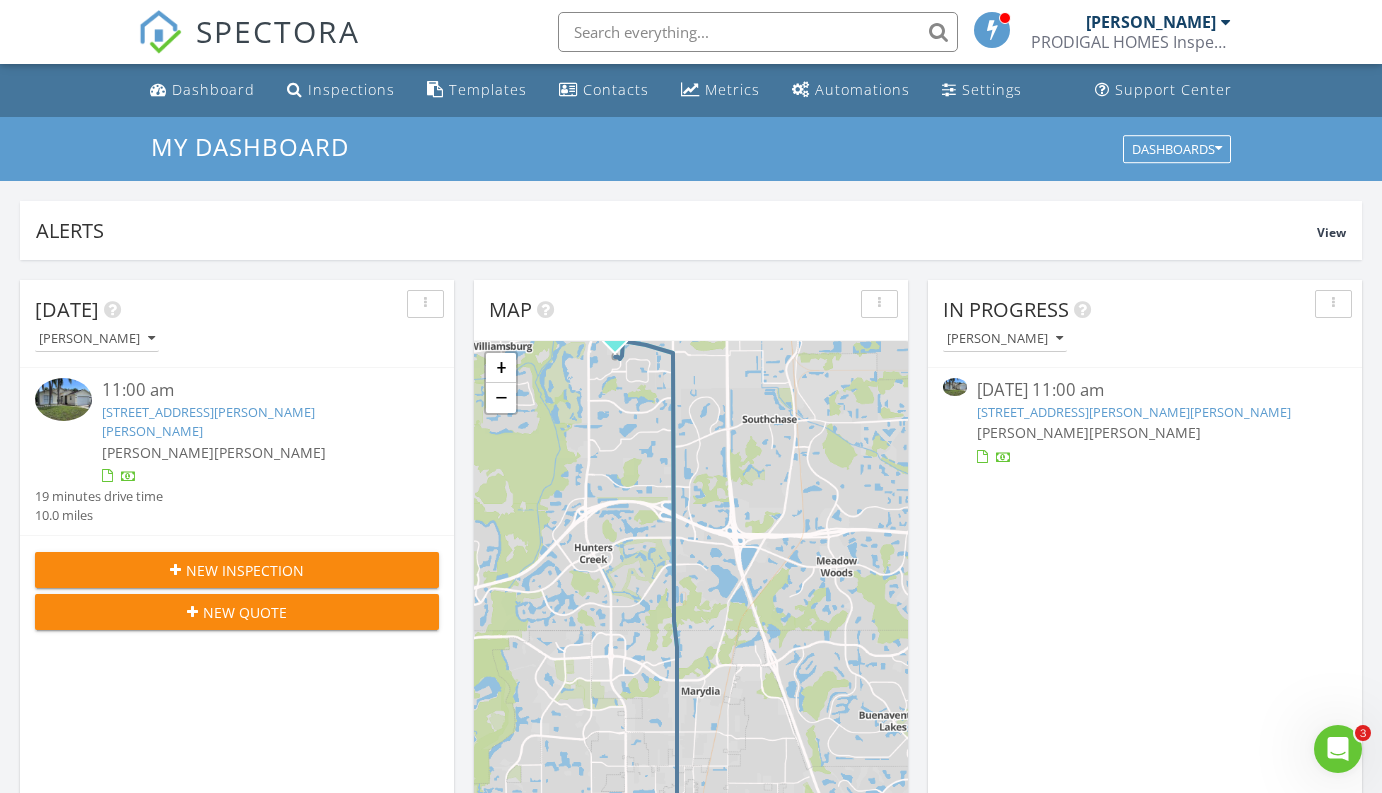 click on "[STREET_ADDRESS][PERSON_NAME][PERSON_NAME]" at bounding box center [208, 421] 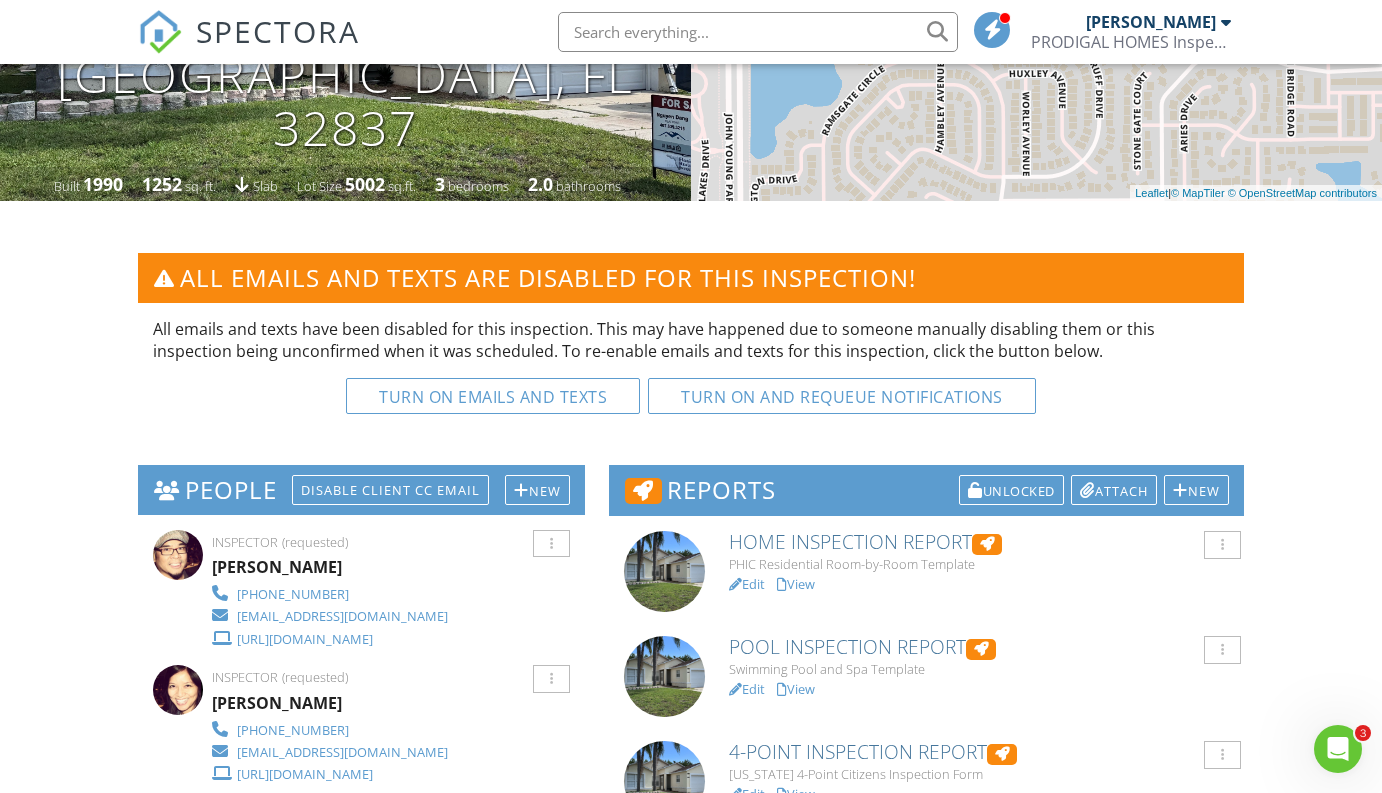 scroll, scrollTop: 465, scrollLeft: 0, axis: vertical 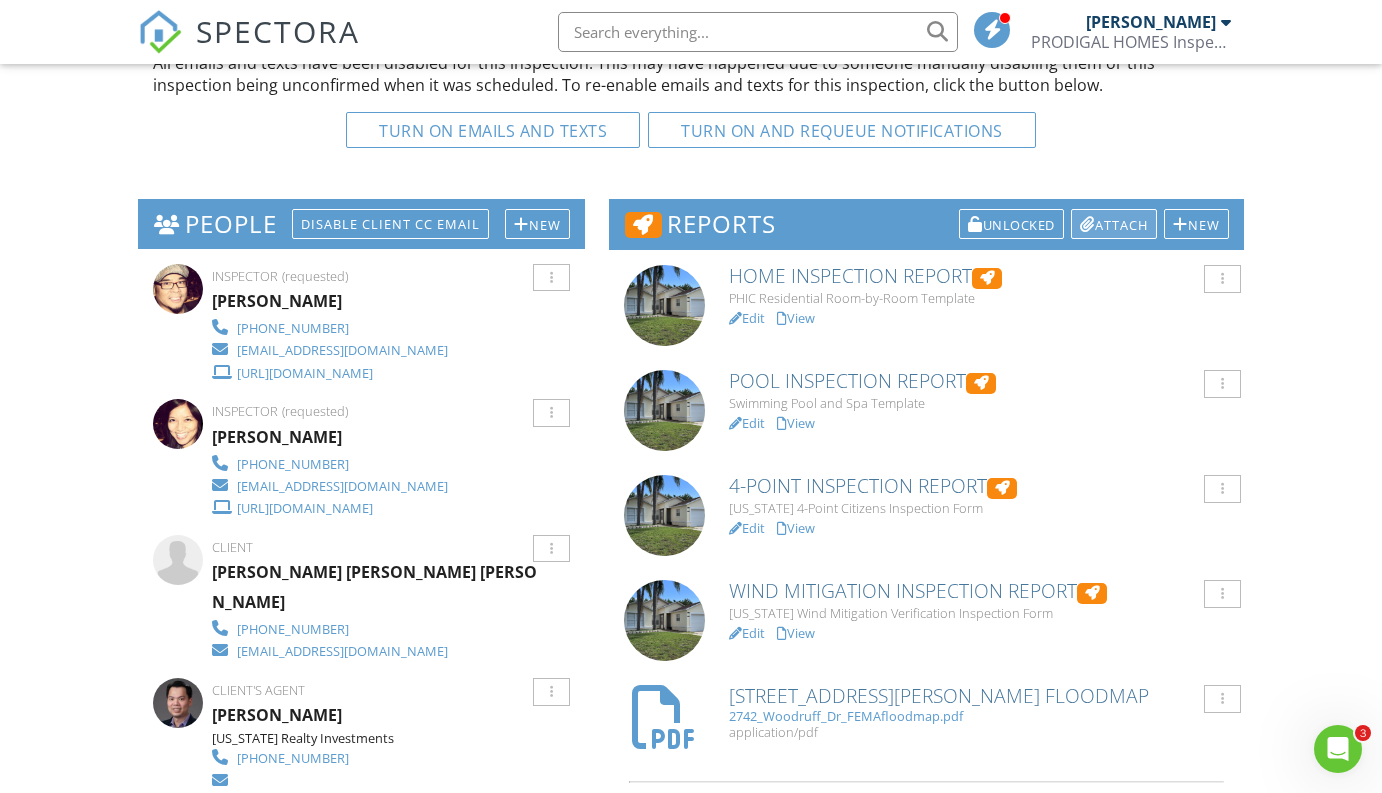 click on "Attach" at bounding box center [1114, 224] 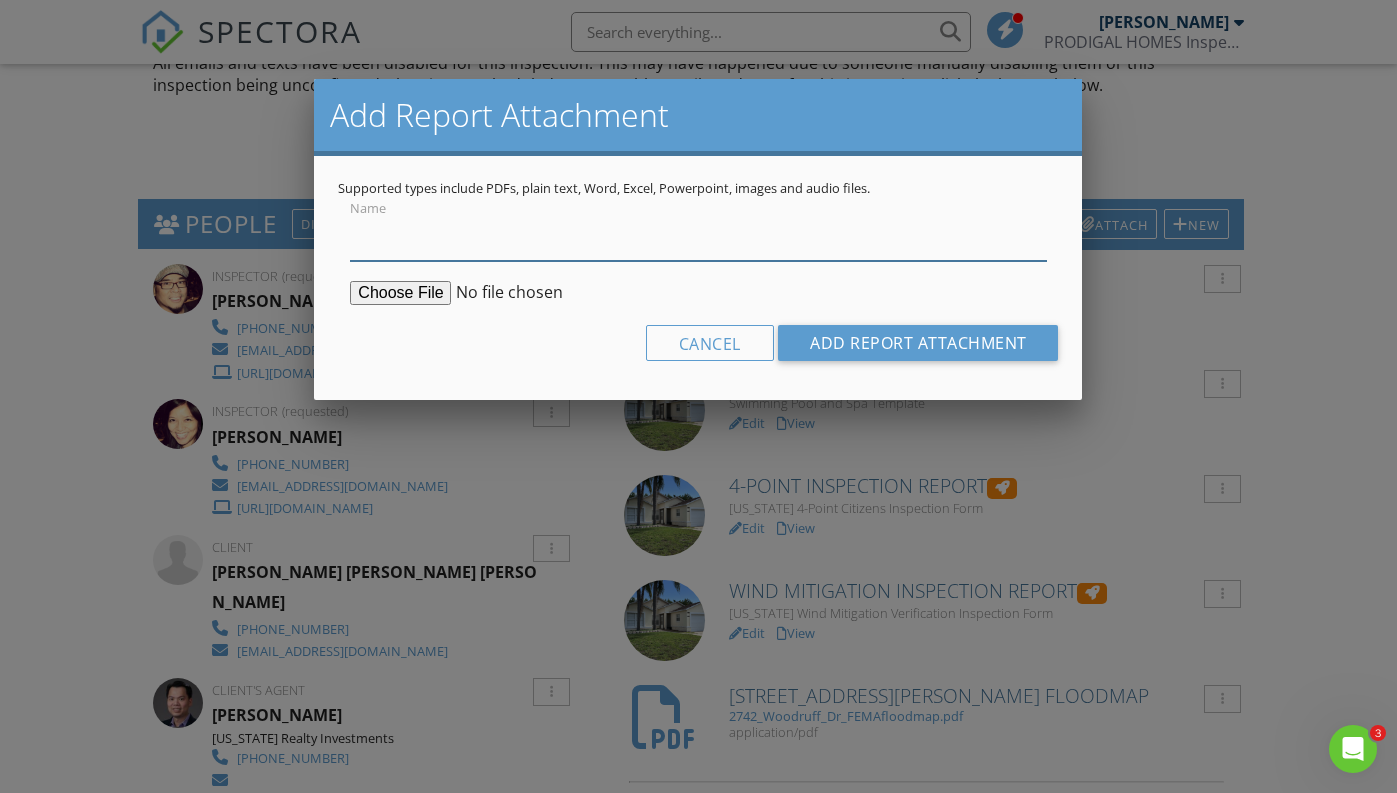 click on "Name" at bounding box center [698, 236] 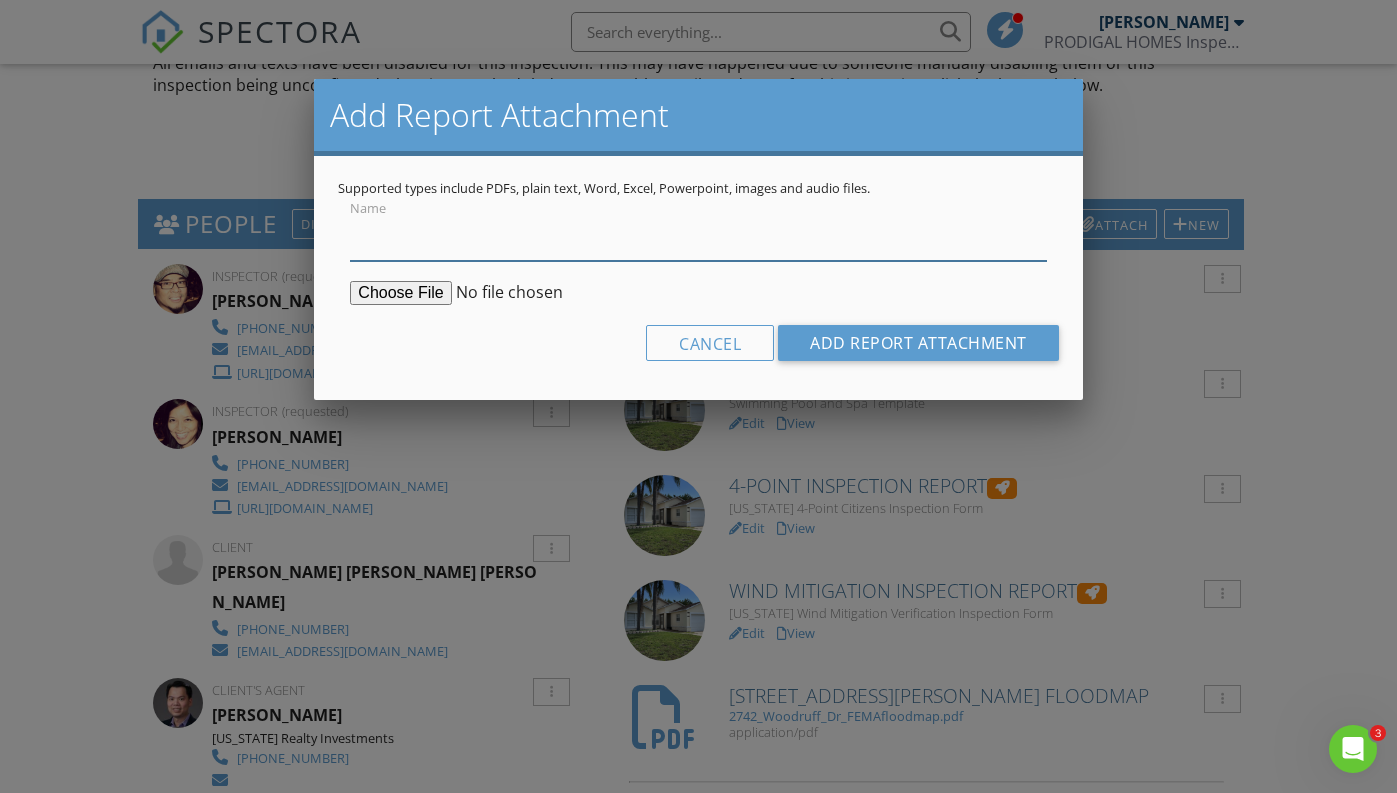 type on "W" 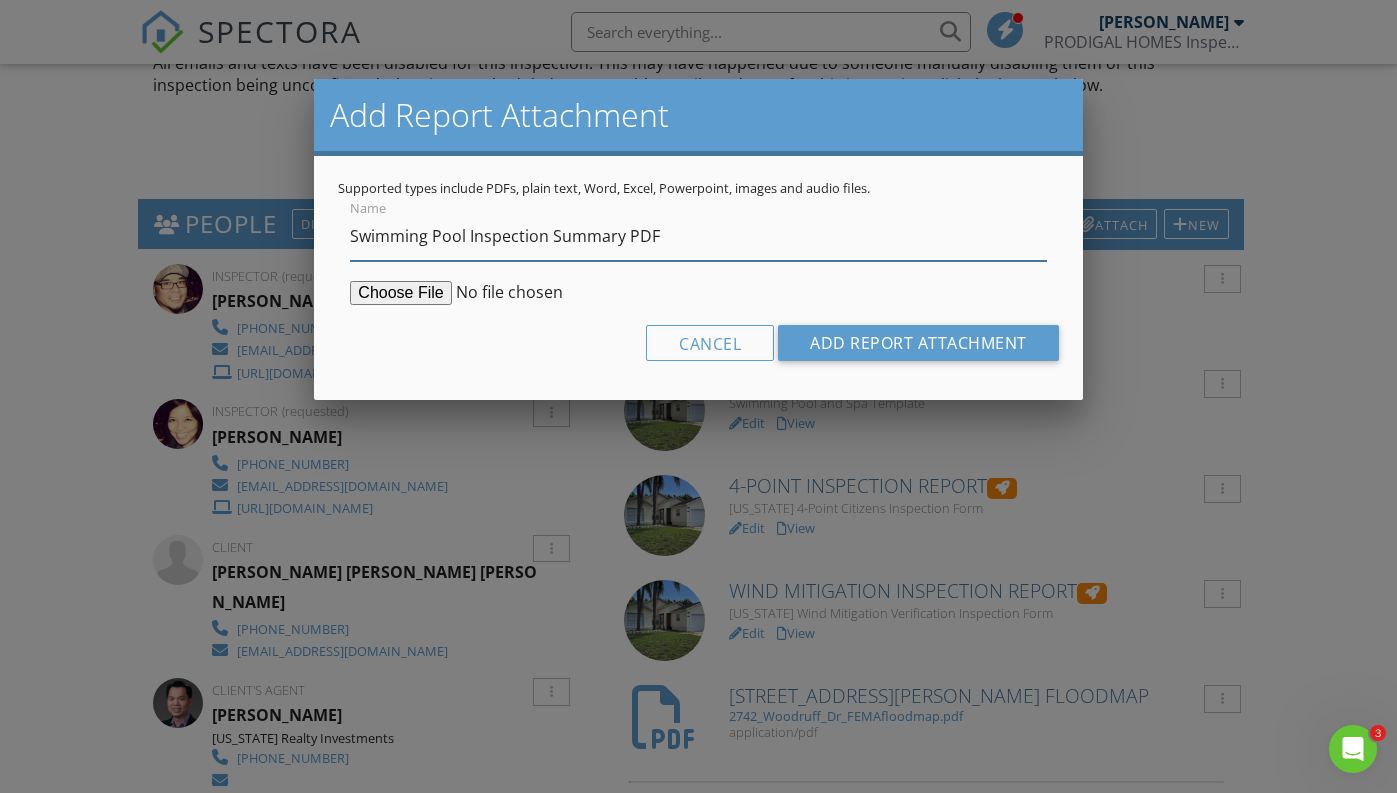 type on "Swimming Pool Inspection Summary PDF" 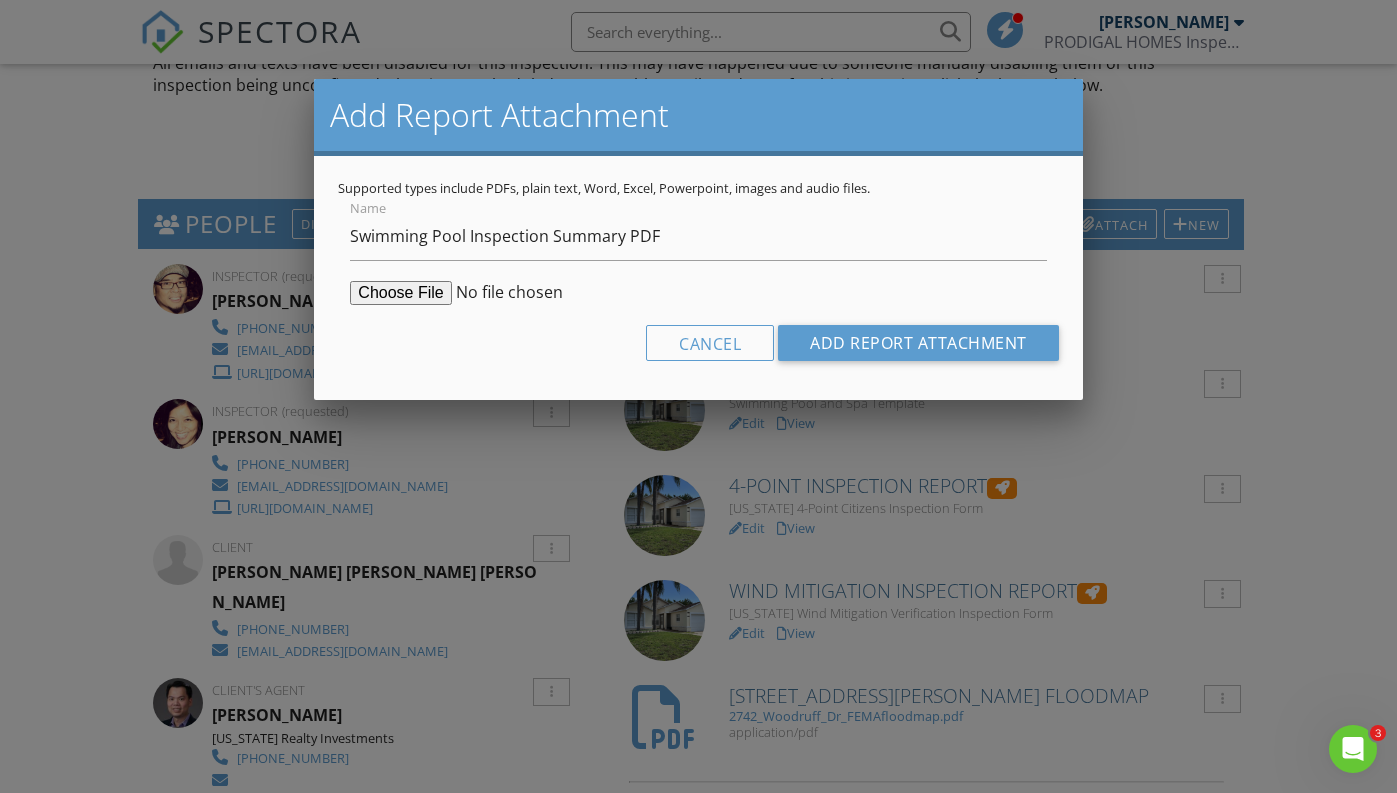 click at bounding box center (503, 293) 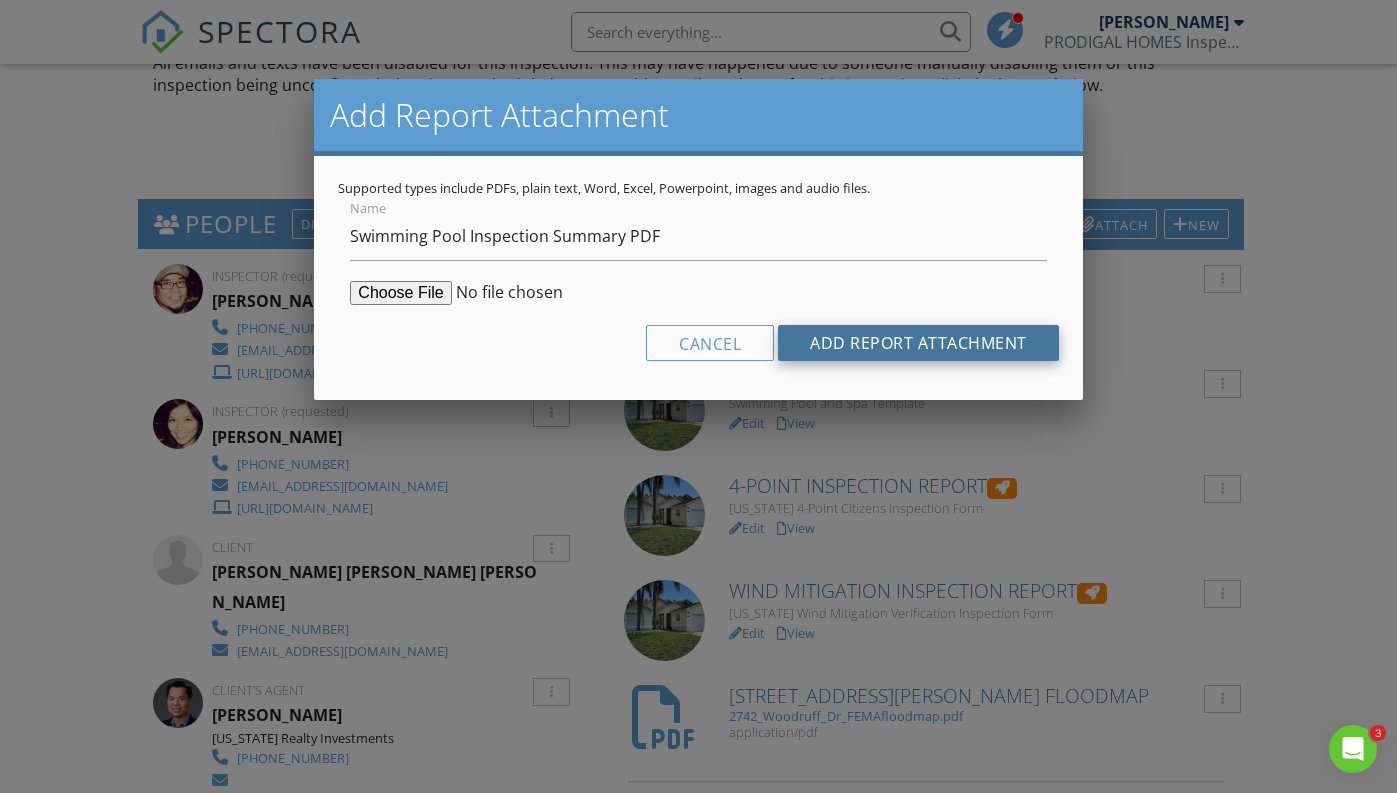 click on "Add Report Attachment" at bounding box center [918, 343] 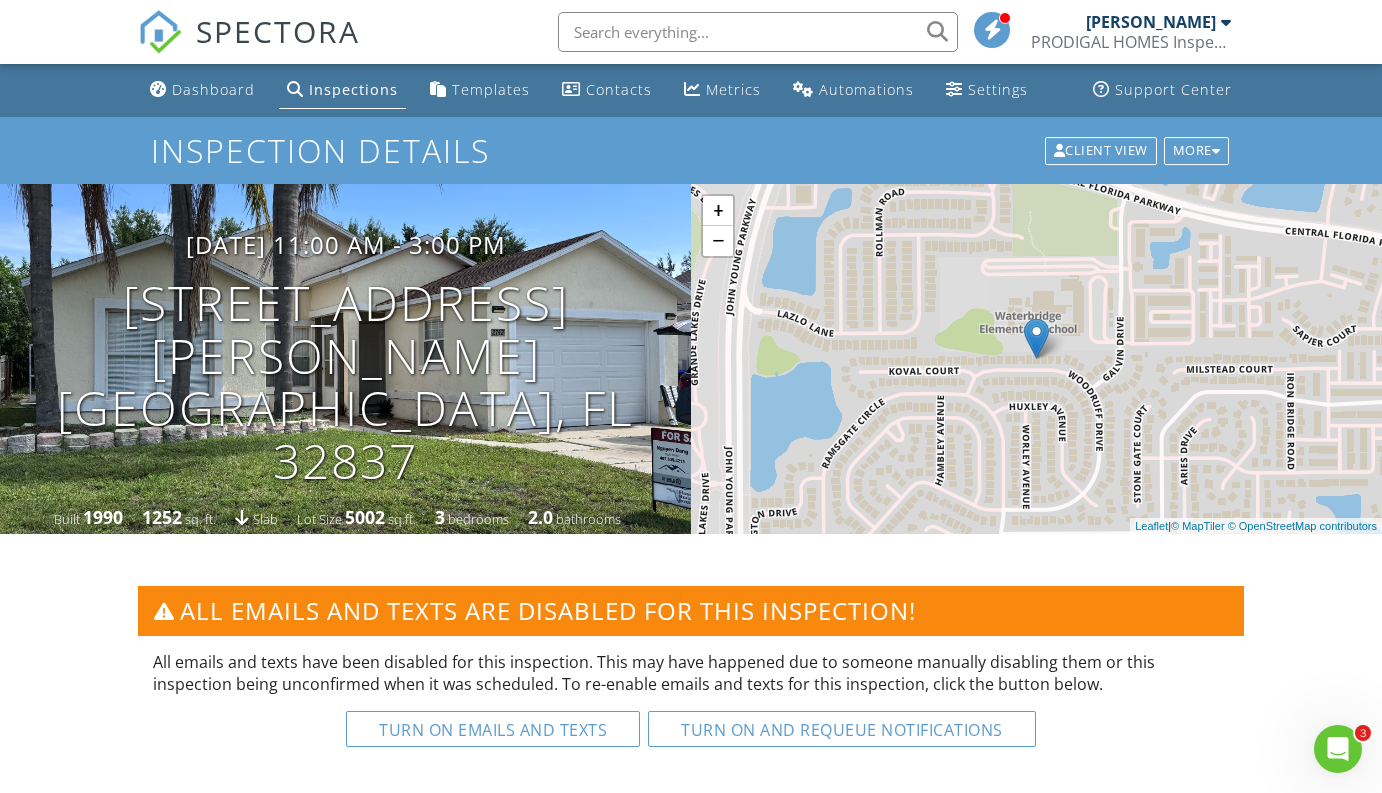 scroll, scrollTop: 0, scrollLeft: 0, axis: both 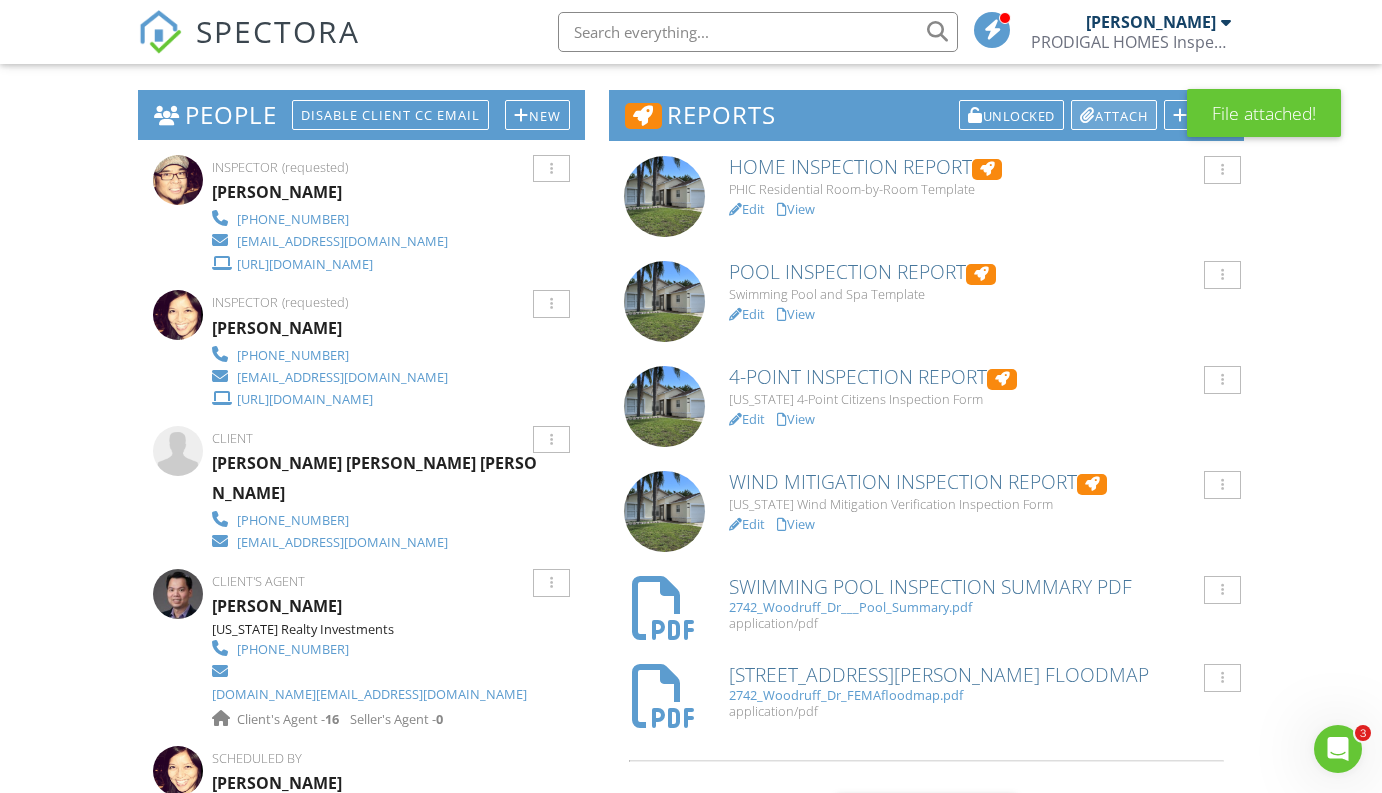 click on "Attach" at bounding box center [1114, 115] 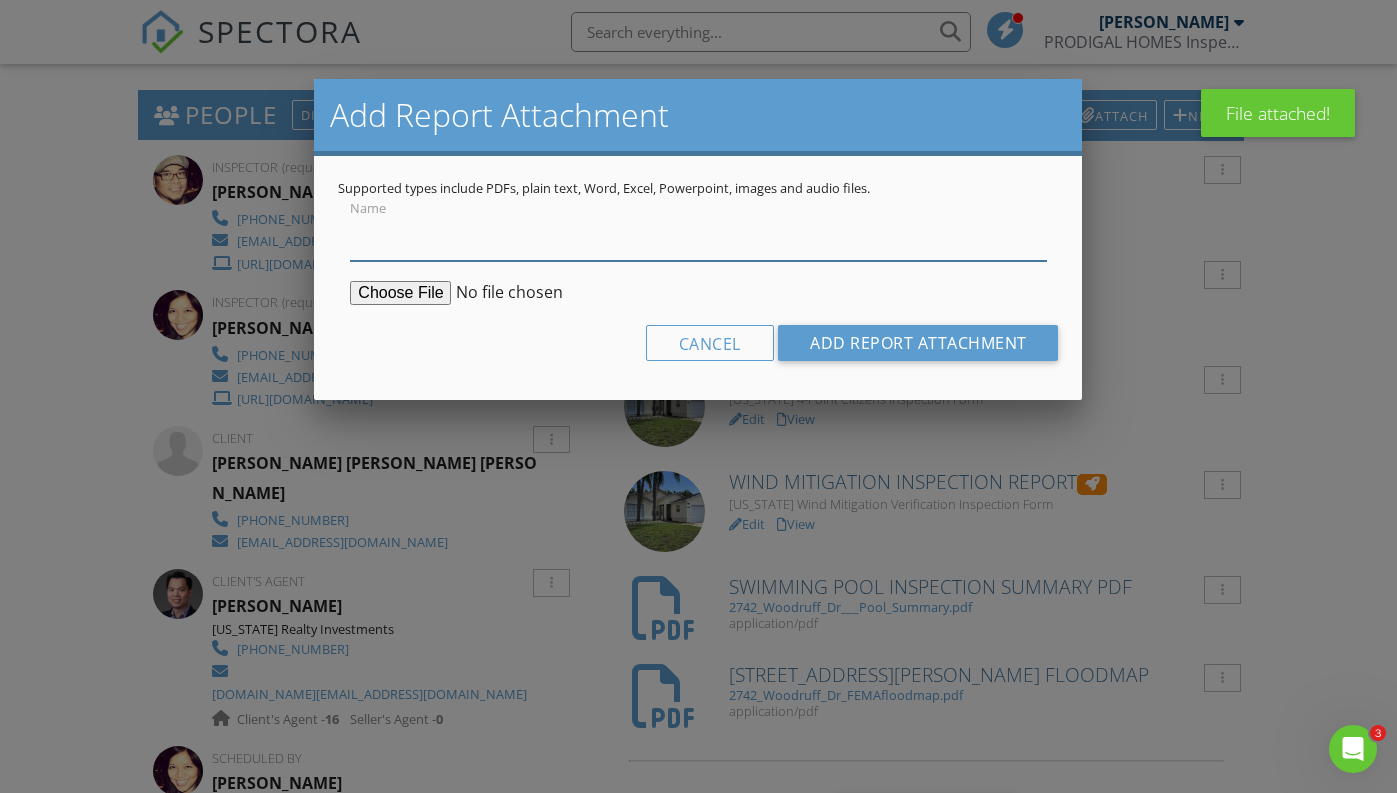 click on "Name" at bounding box center [698, 236] 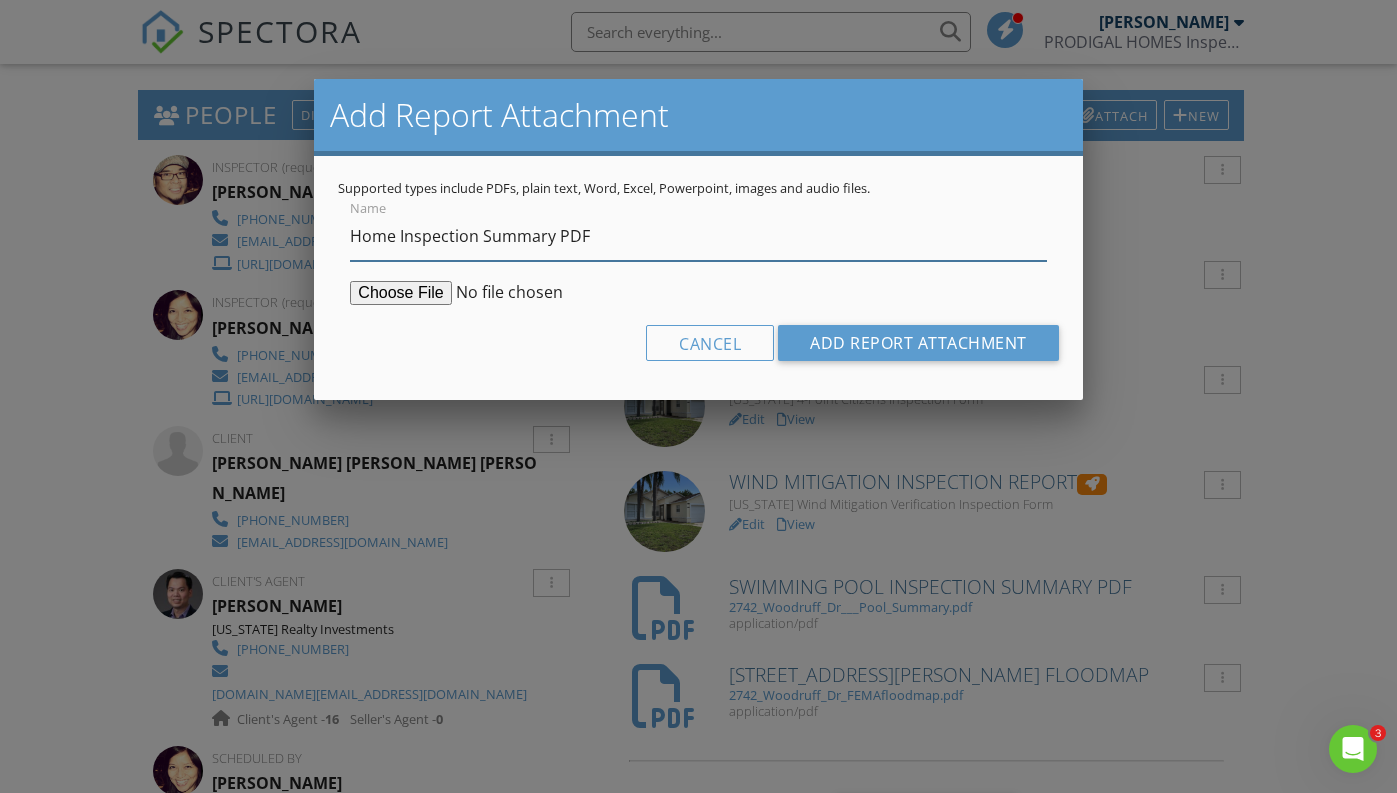 type on "Home Inspection Summary PDF" 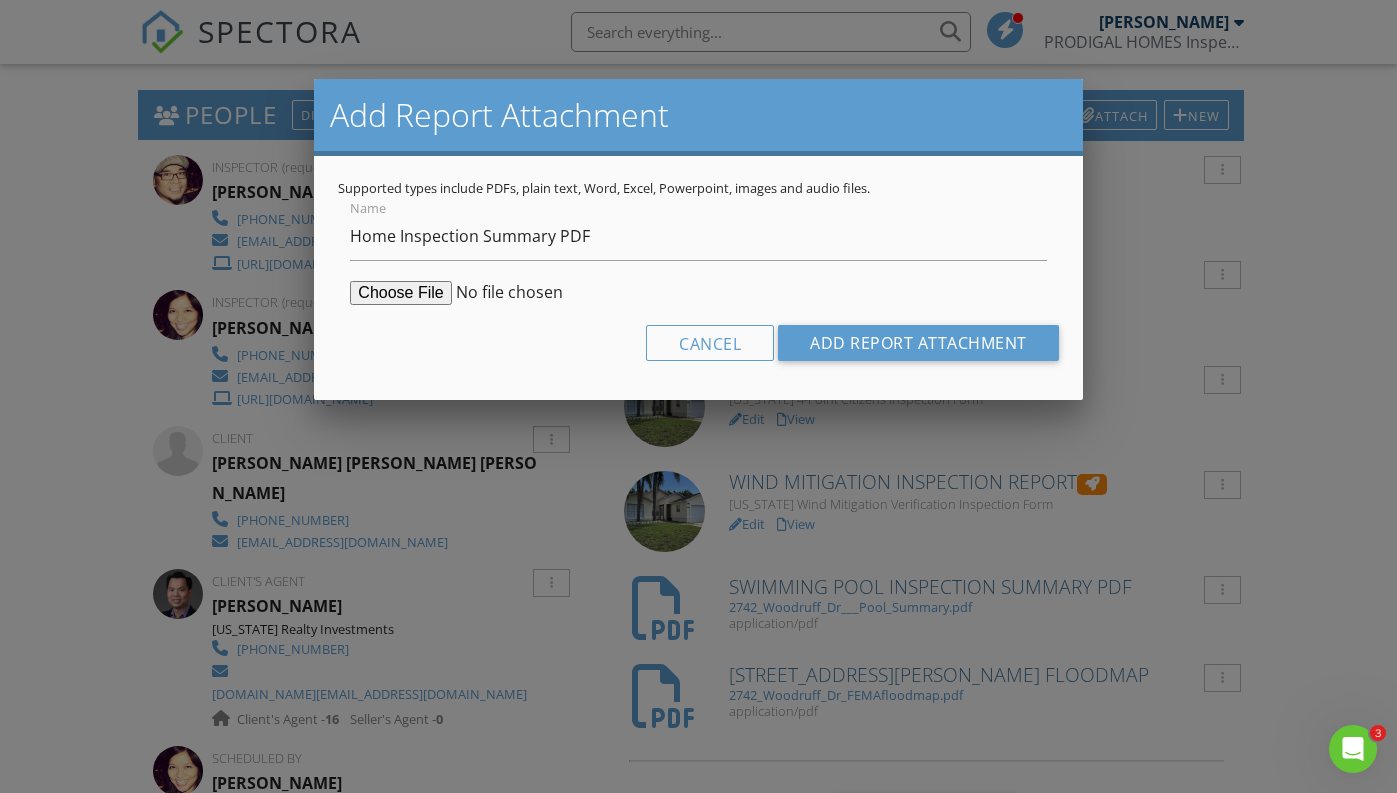 click at bounding box center [503, 293] 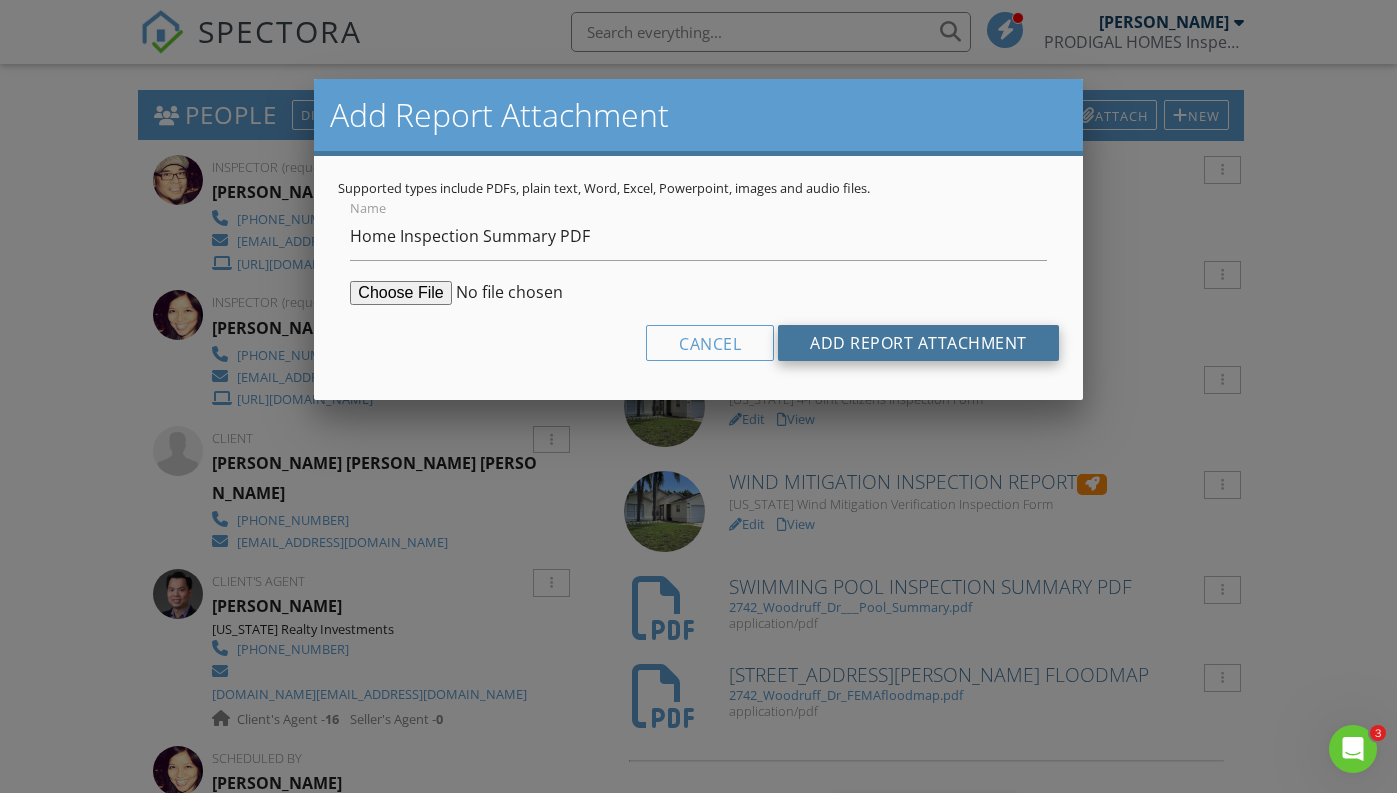 click on "Add Report Attachment" at bounding box center (918, 343) 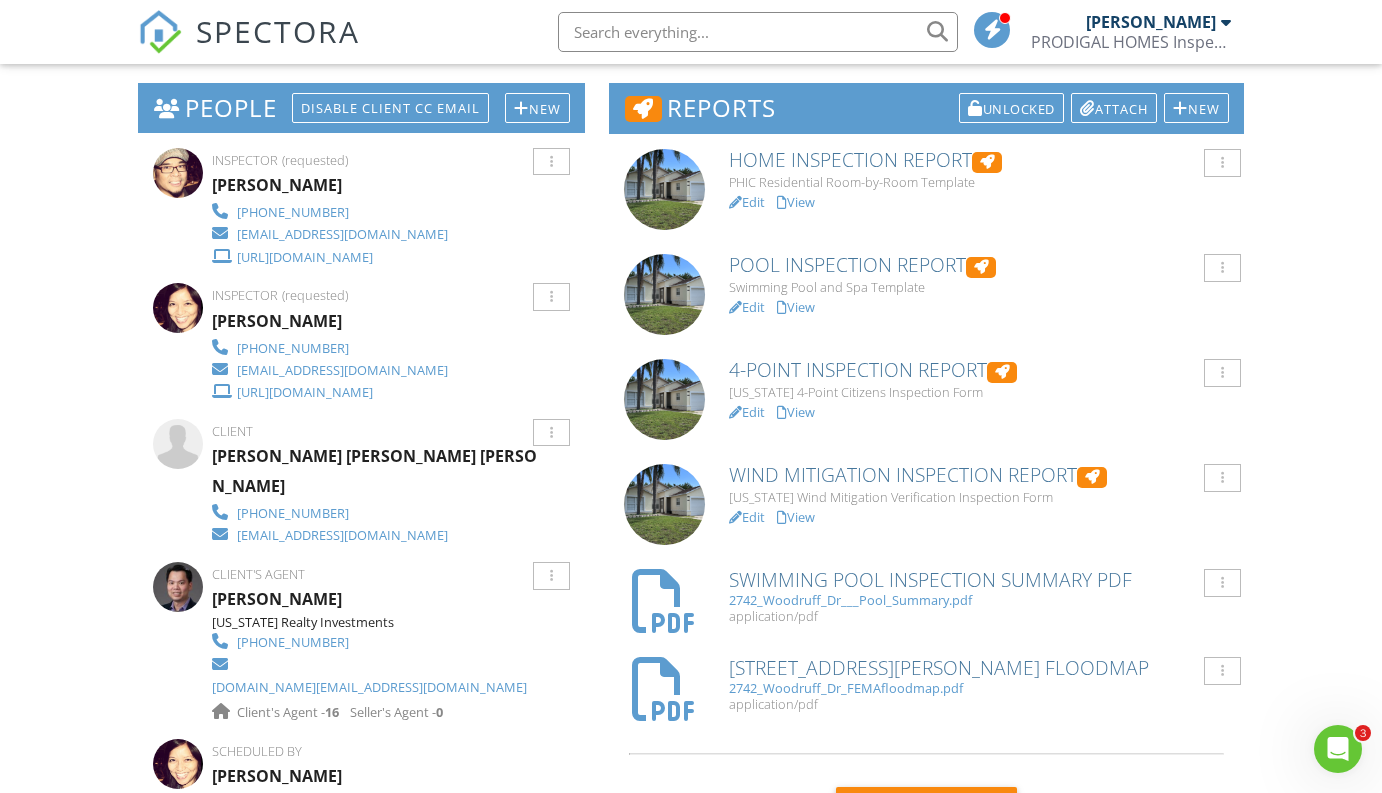 scroll, scrollTop: 0, scrollLeft: 0, axis: both 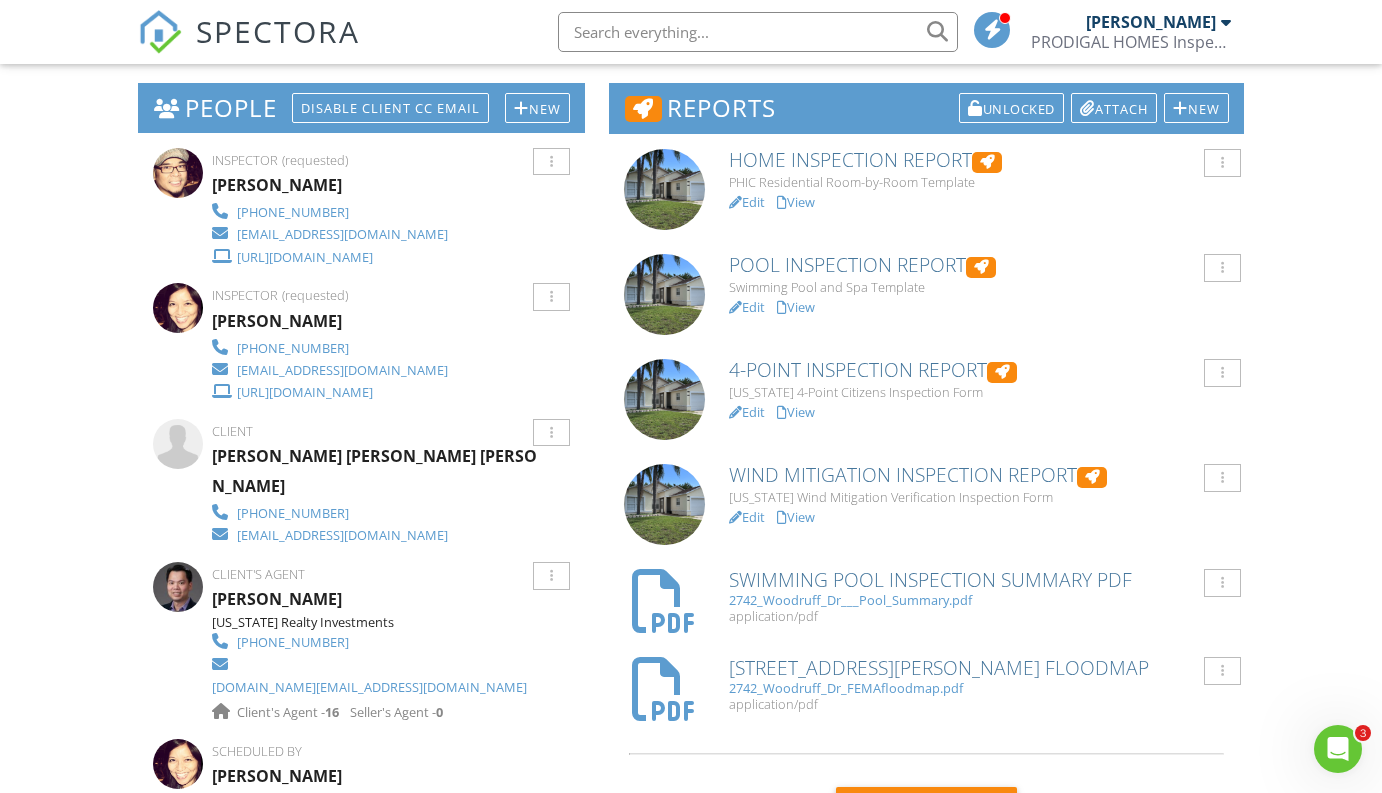 click on "View" at bounding box center (796, 307) 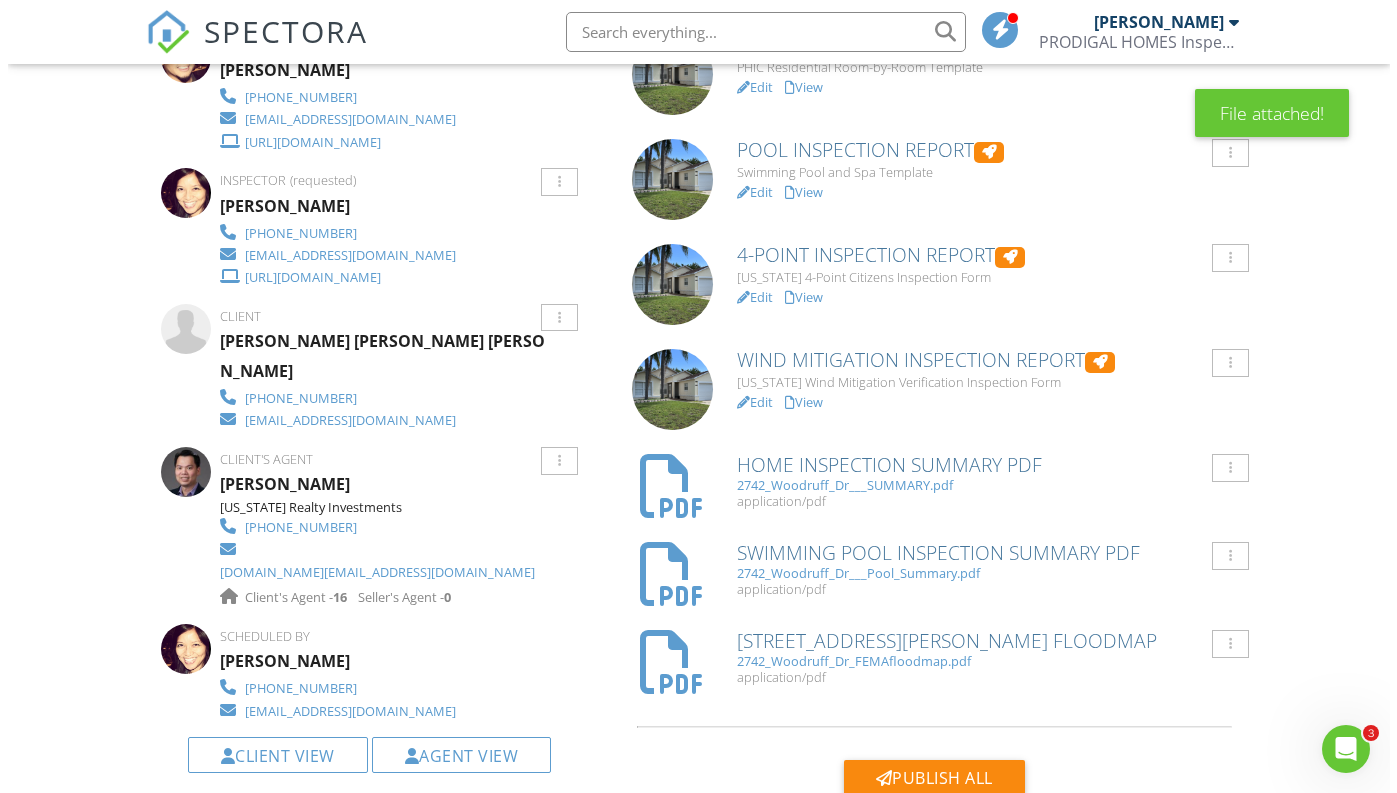 scroll, scrollTop: 829, scrollLeft: 0, axis: vertical 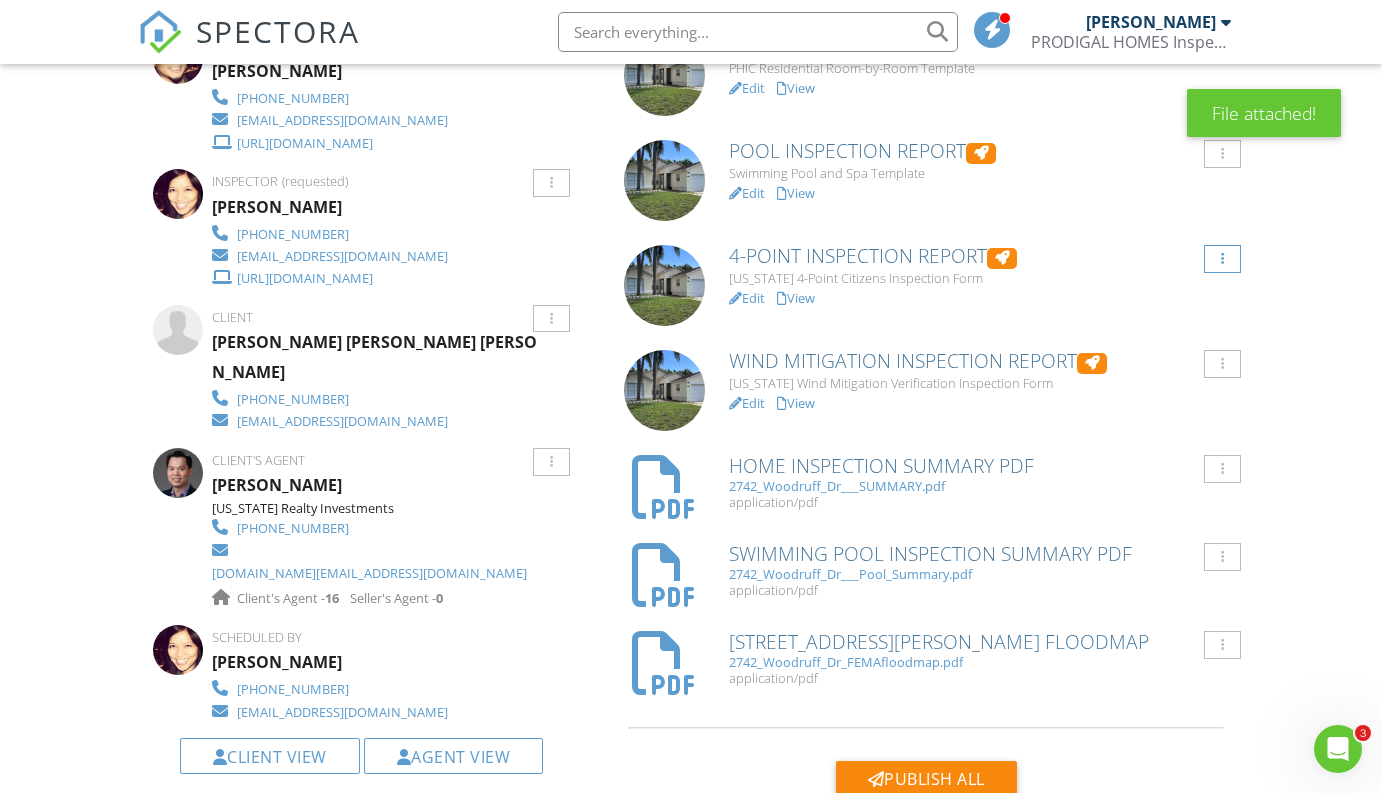 click at bounding box center [1222, 259] 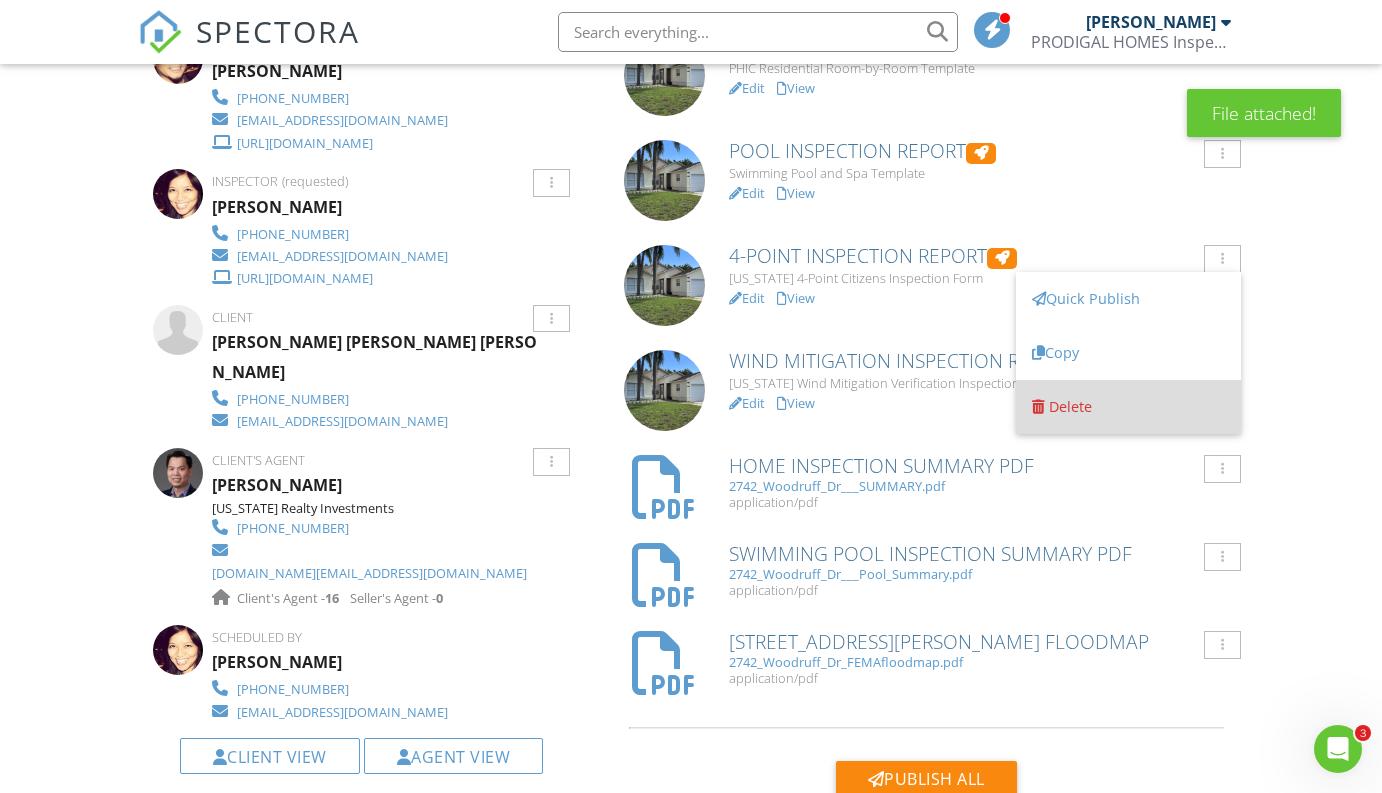 click on "Delete" at bounding box center (1128, 407) 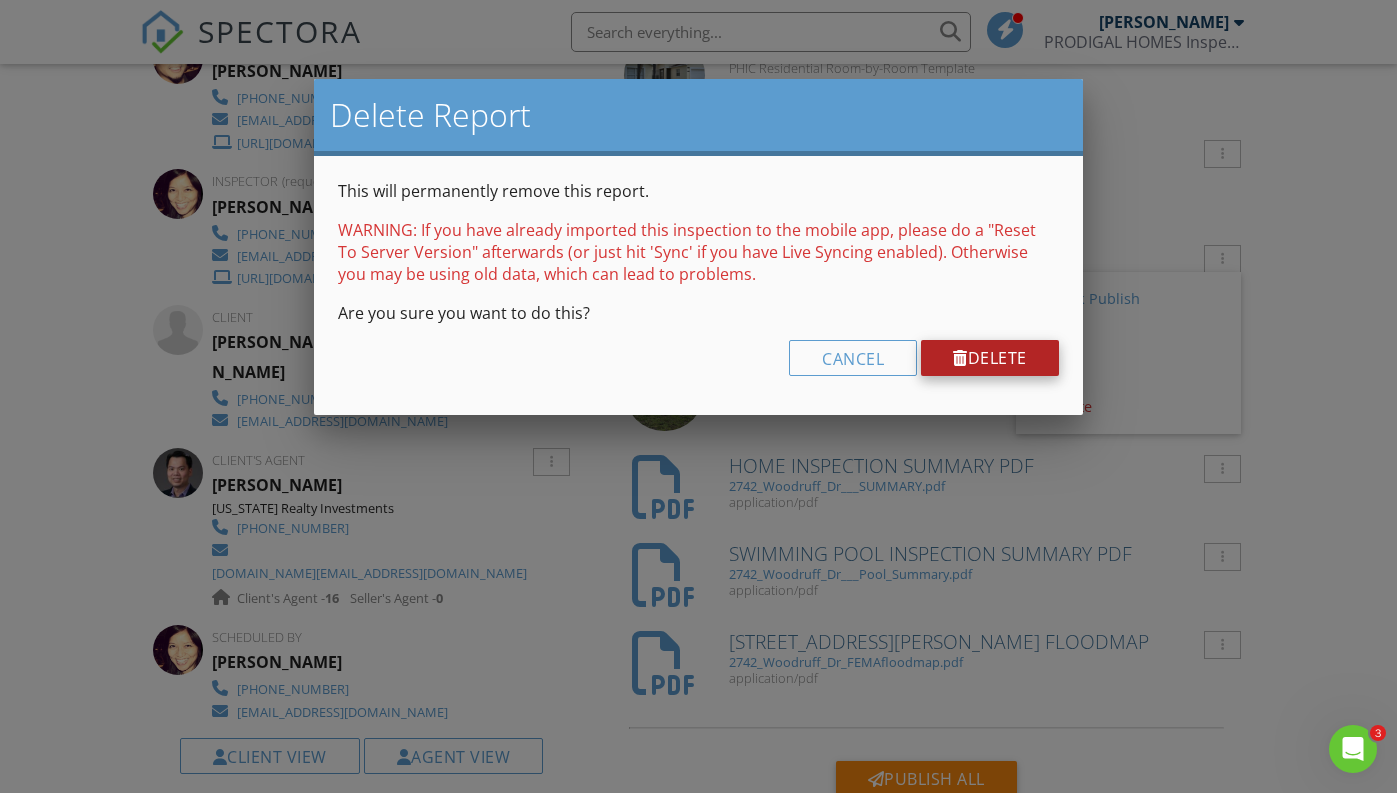 click on "Delete" at bounding box center [990, 358] 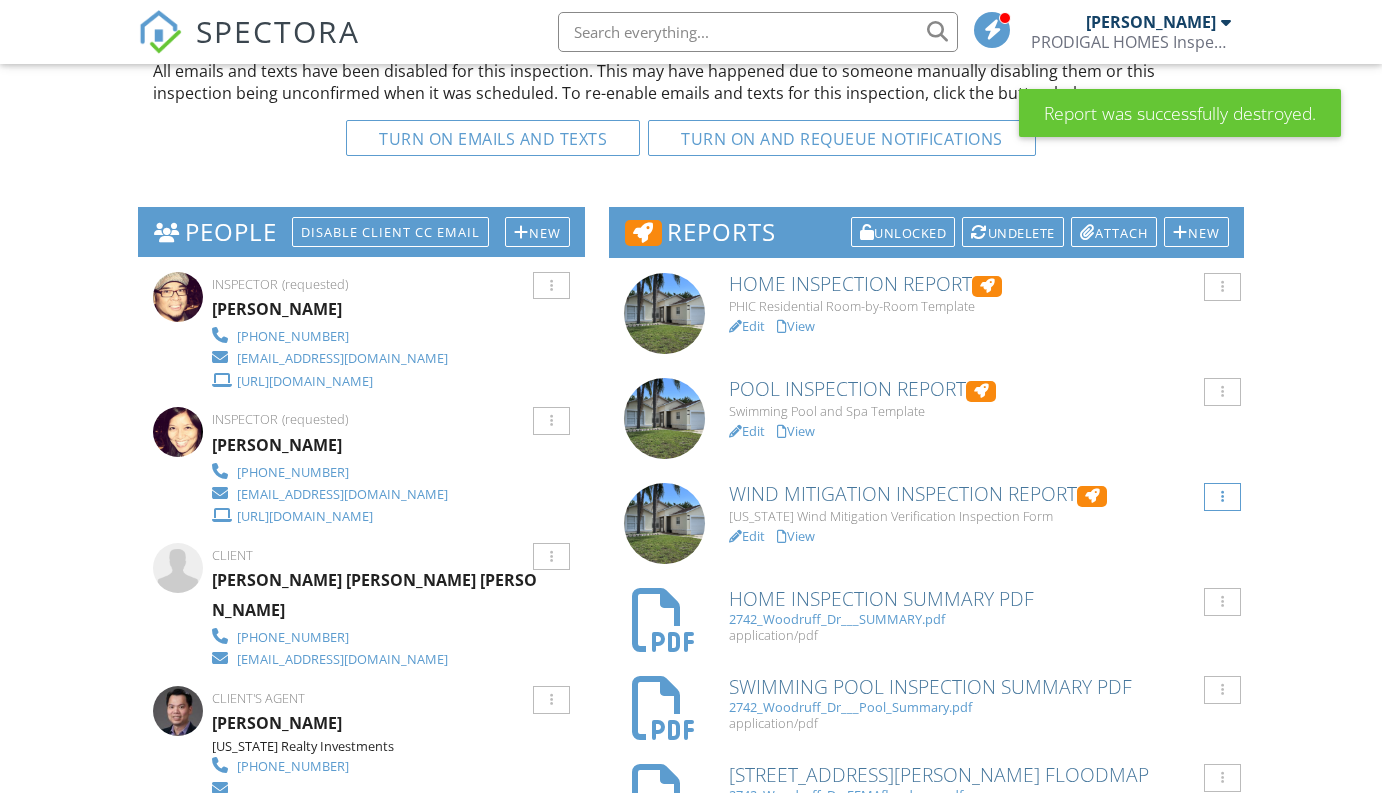 click at bounding box center [1222, 497] 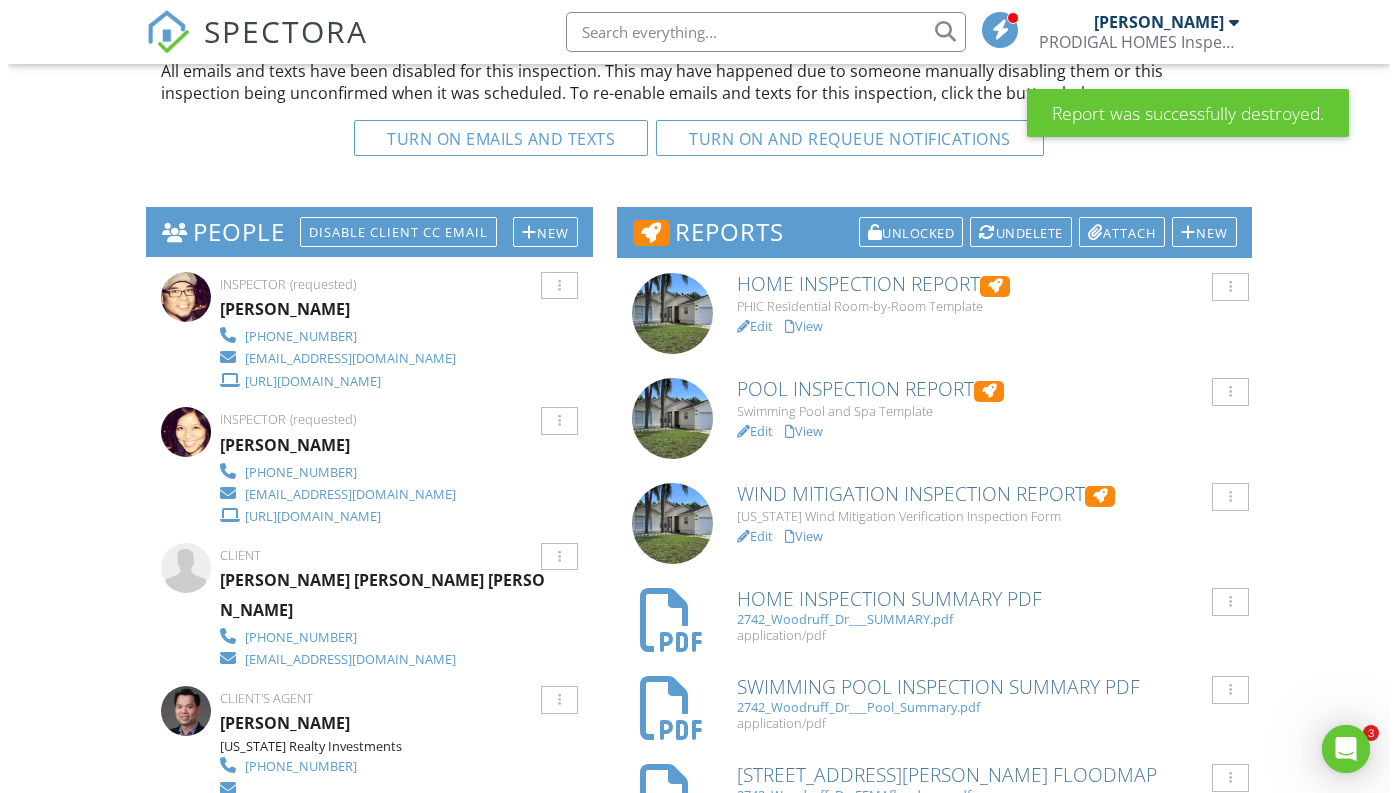 scroll, scrollTop: 0, scrollLeft: 0, axis: both 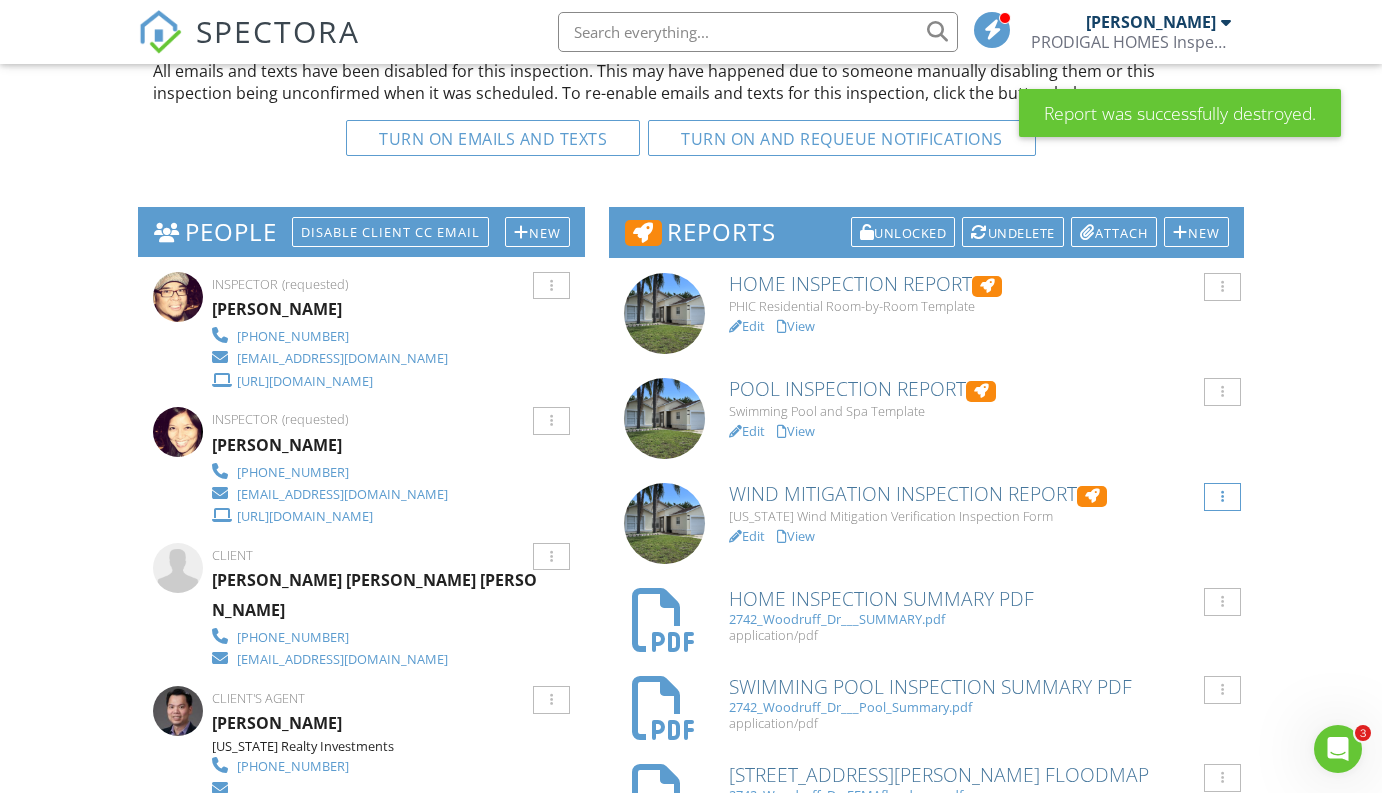 click at bounding box center (1222, 497) 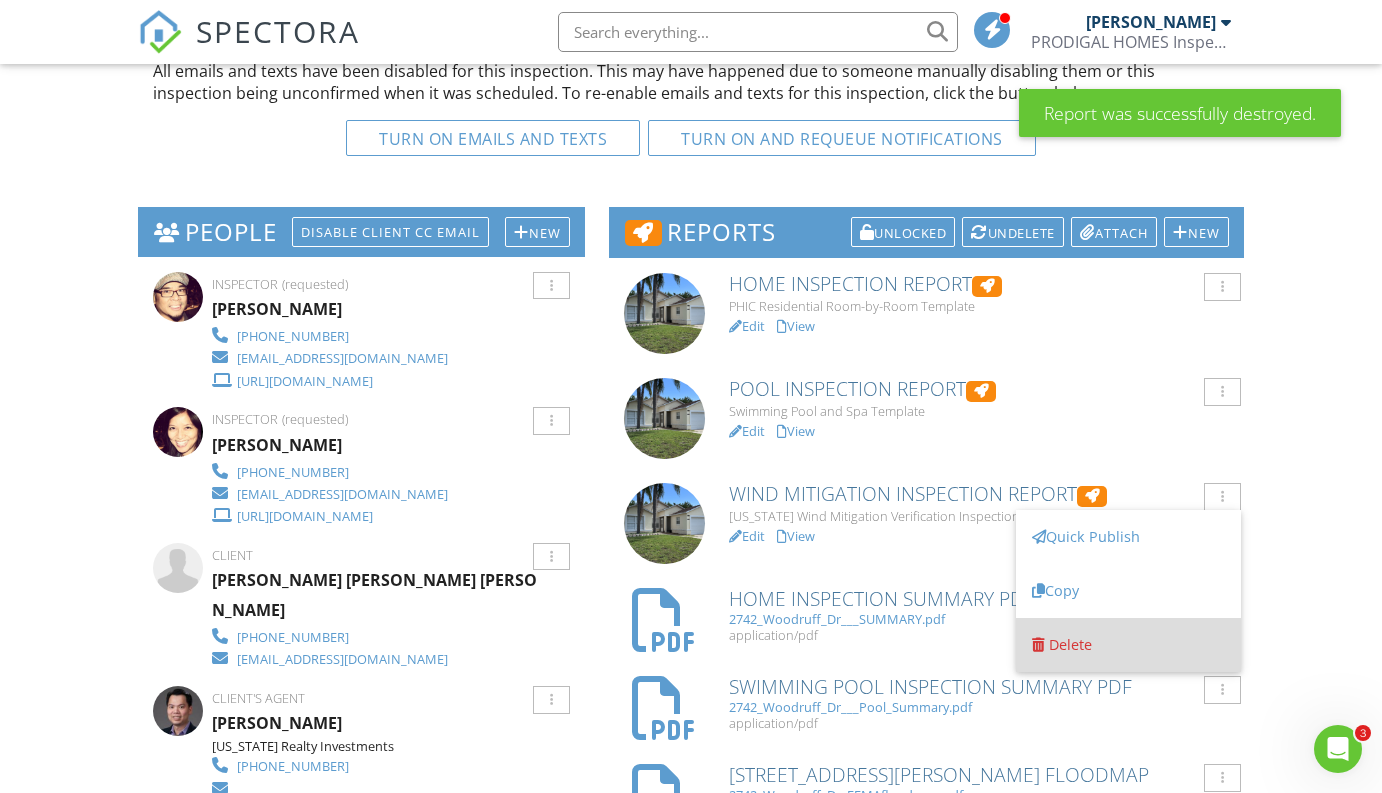 click on "Delete" at bounding box center [1128, 645] 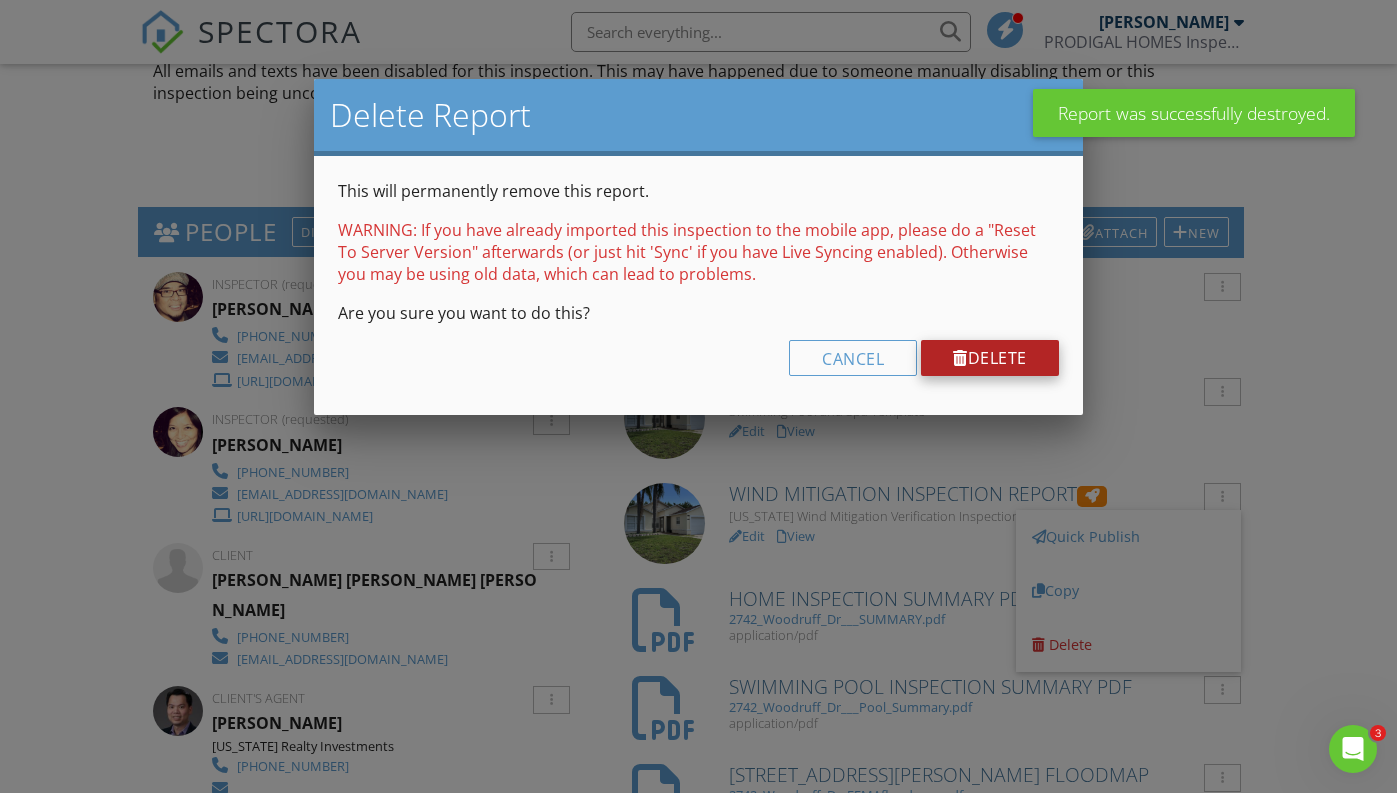 click on "Delete" at bounding box center (990, 358) 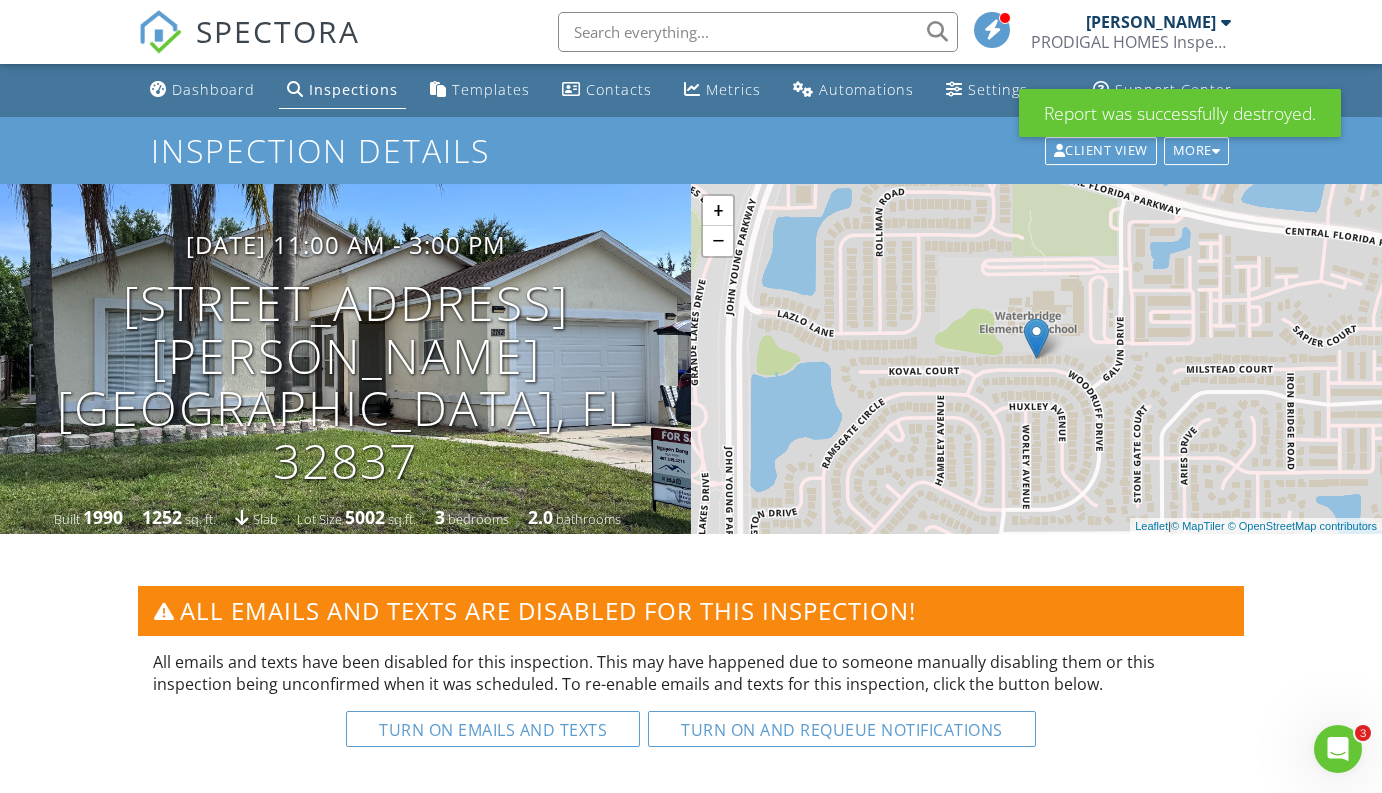 scroll, scrollTop: 0, scrollLeft: 0, axis: both 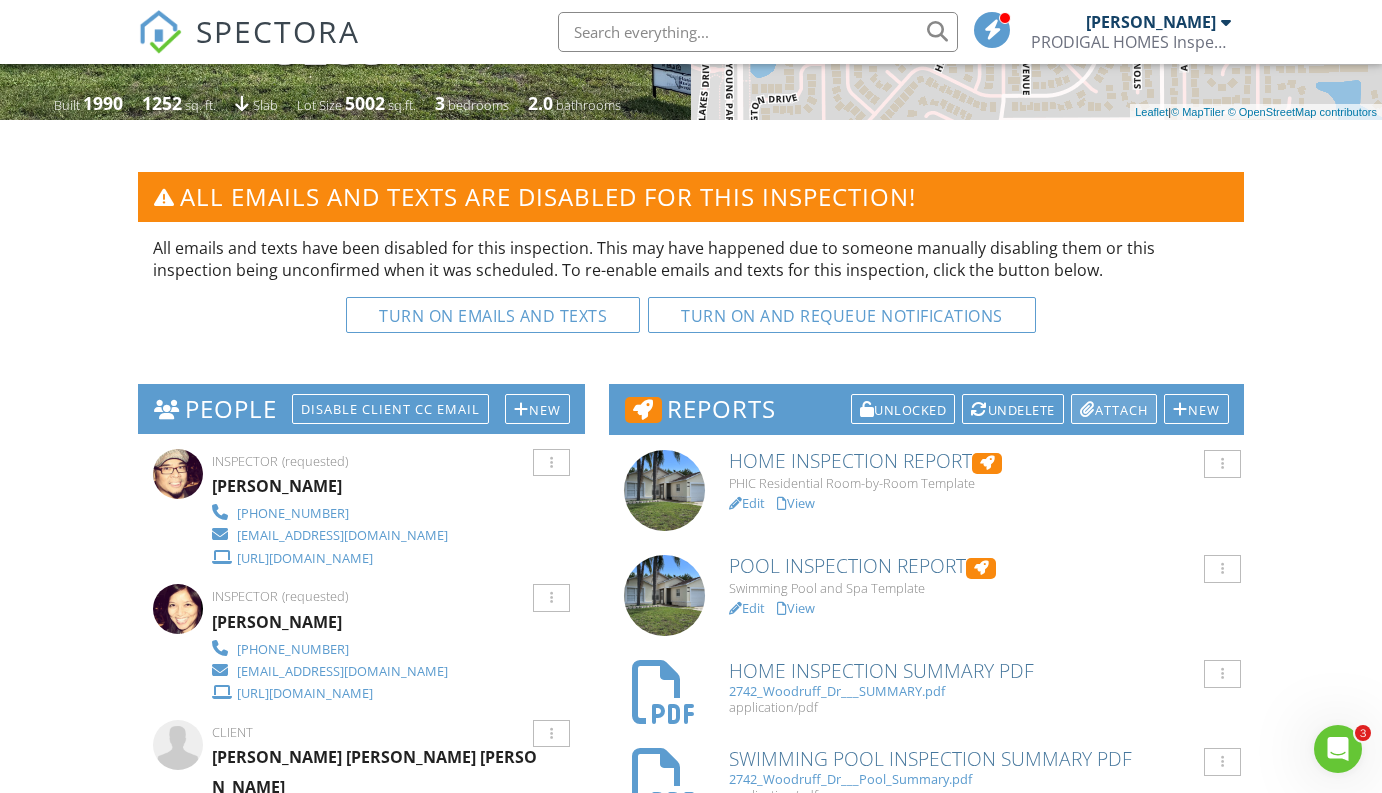 click on "Attach" at bounding box center [1114, 409] 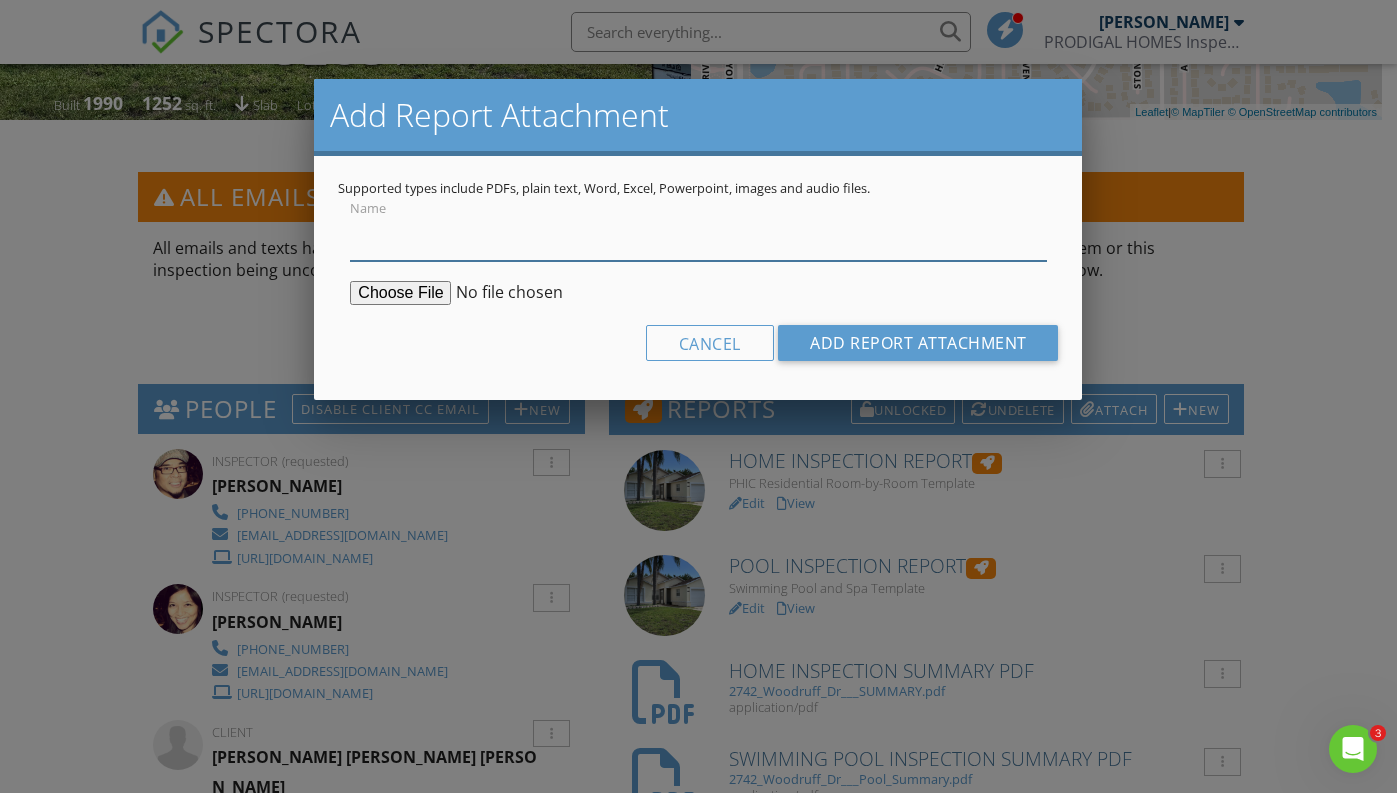 click on "Name" at bounding box center (698, 236) 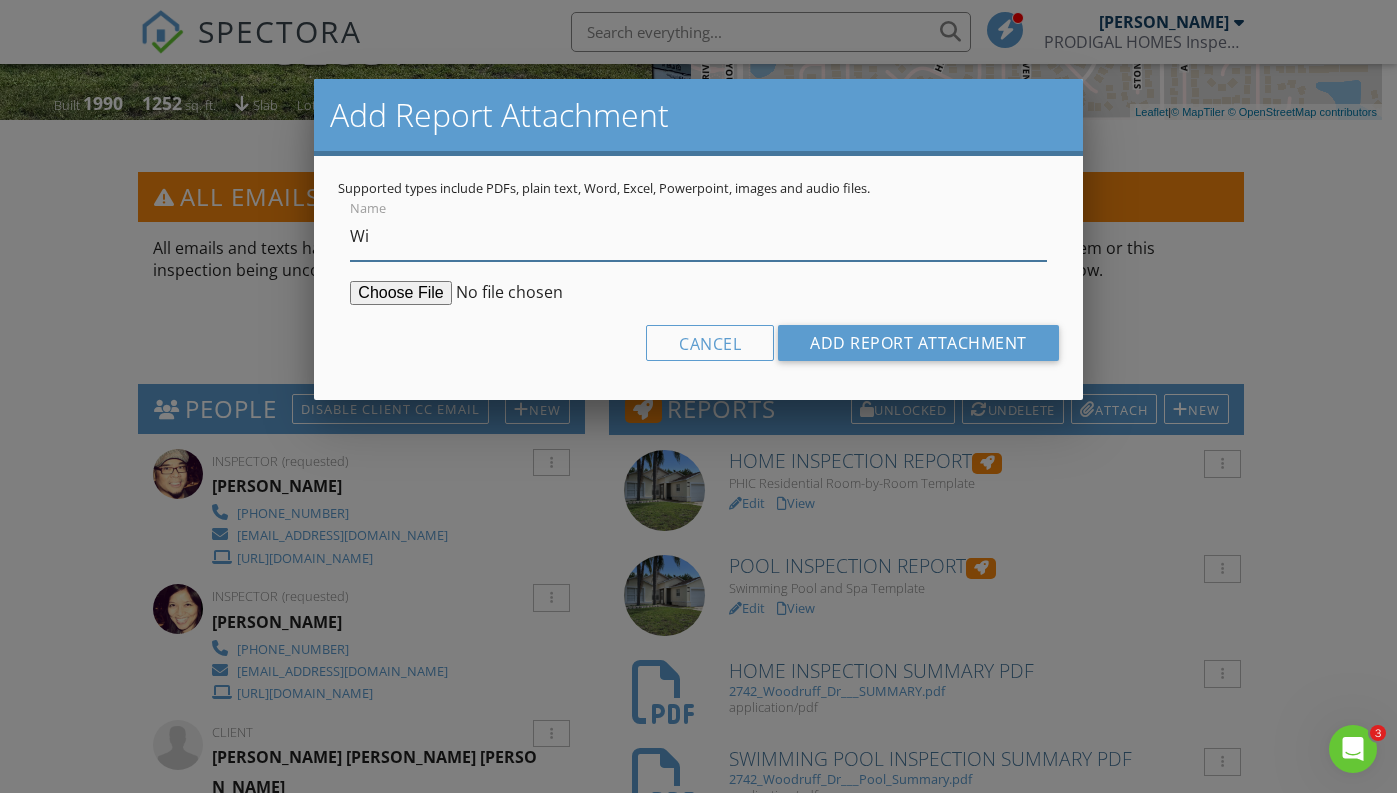type on "W" 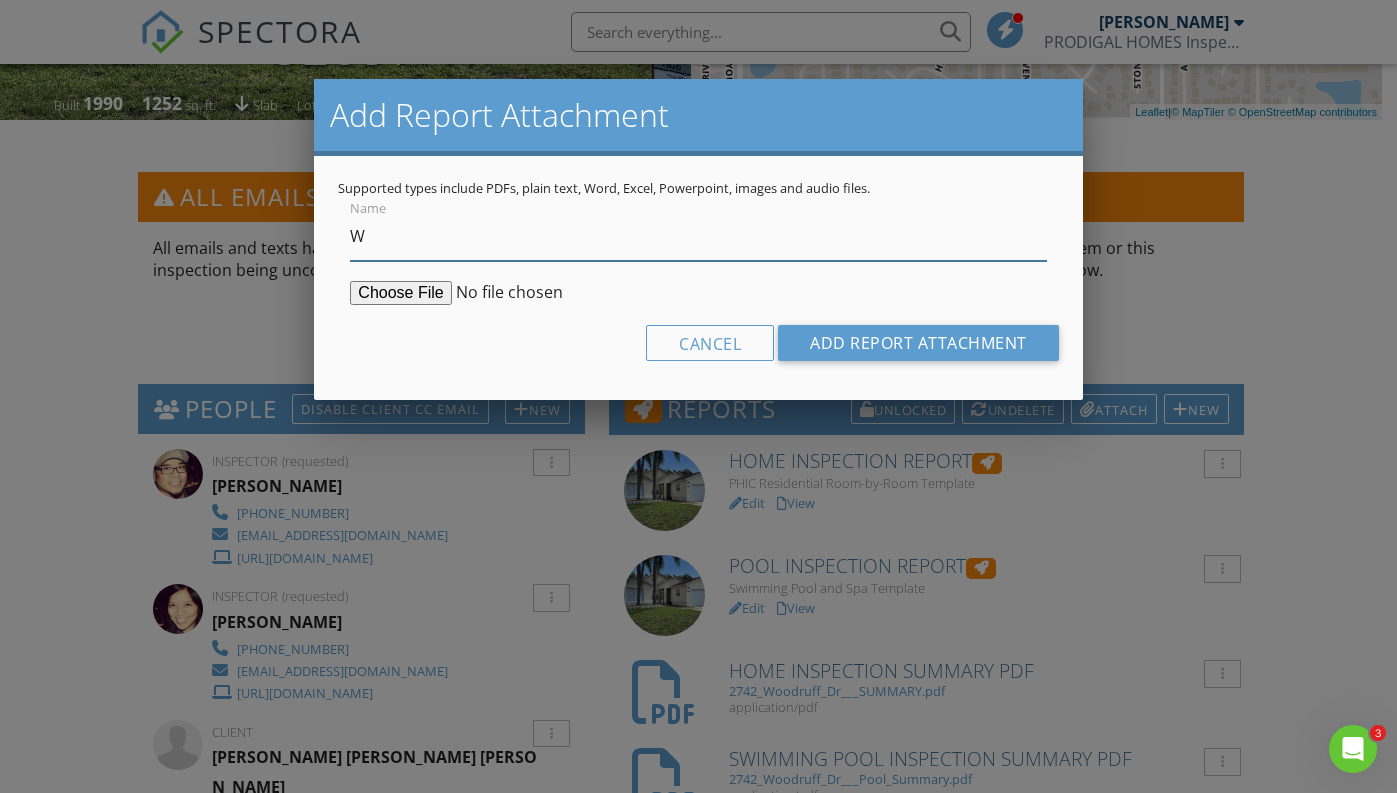 type 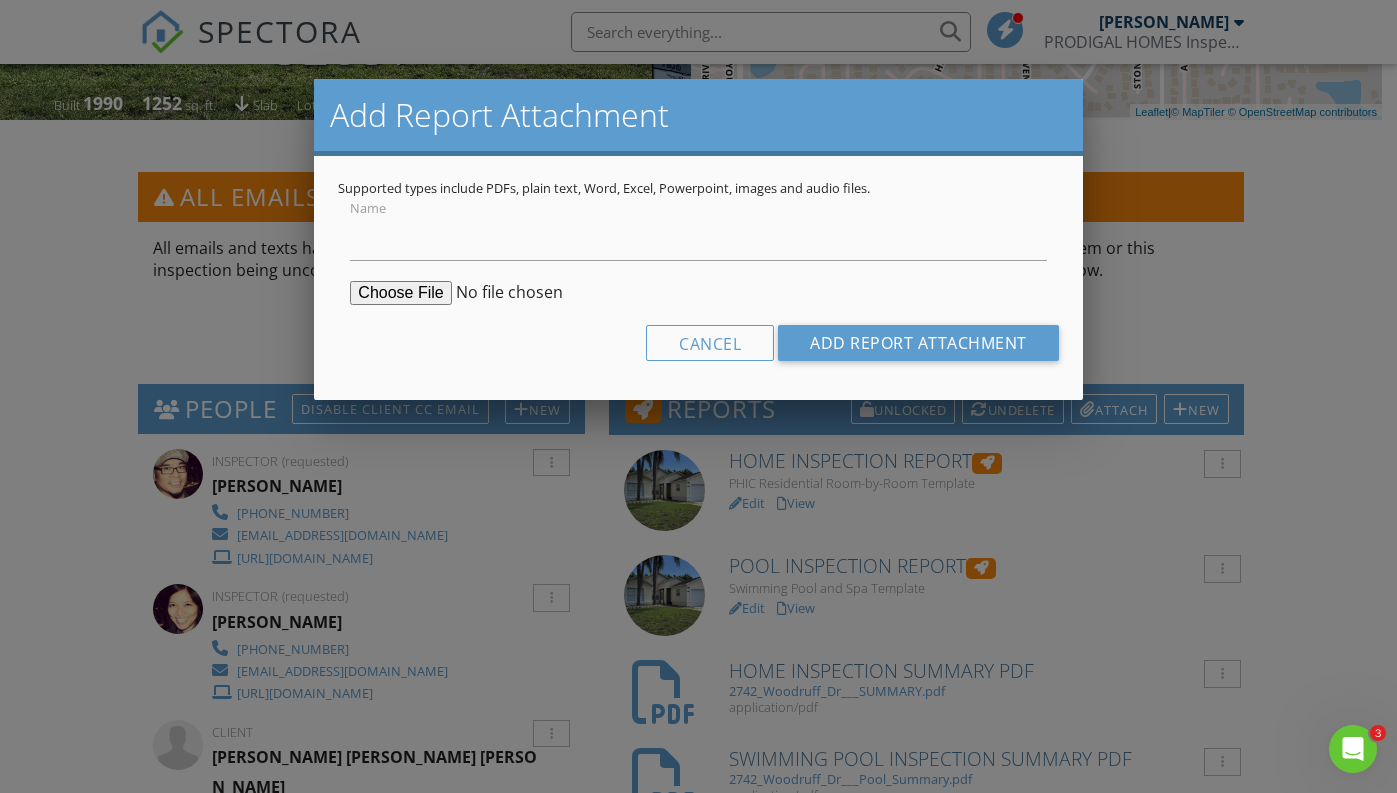click at bounding box center [503, 293] 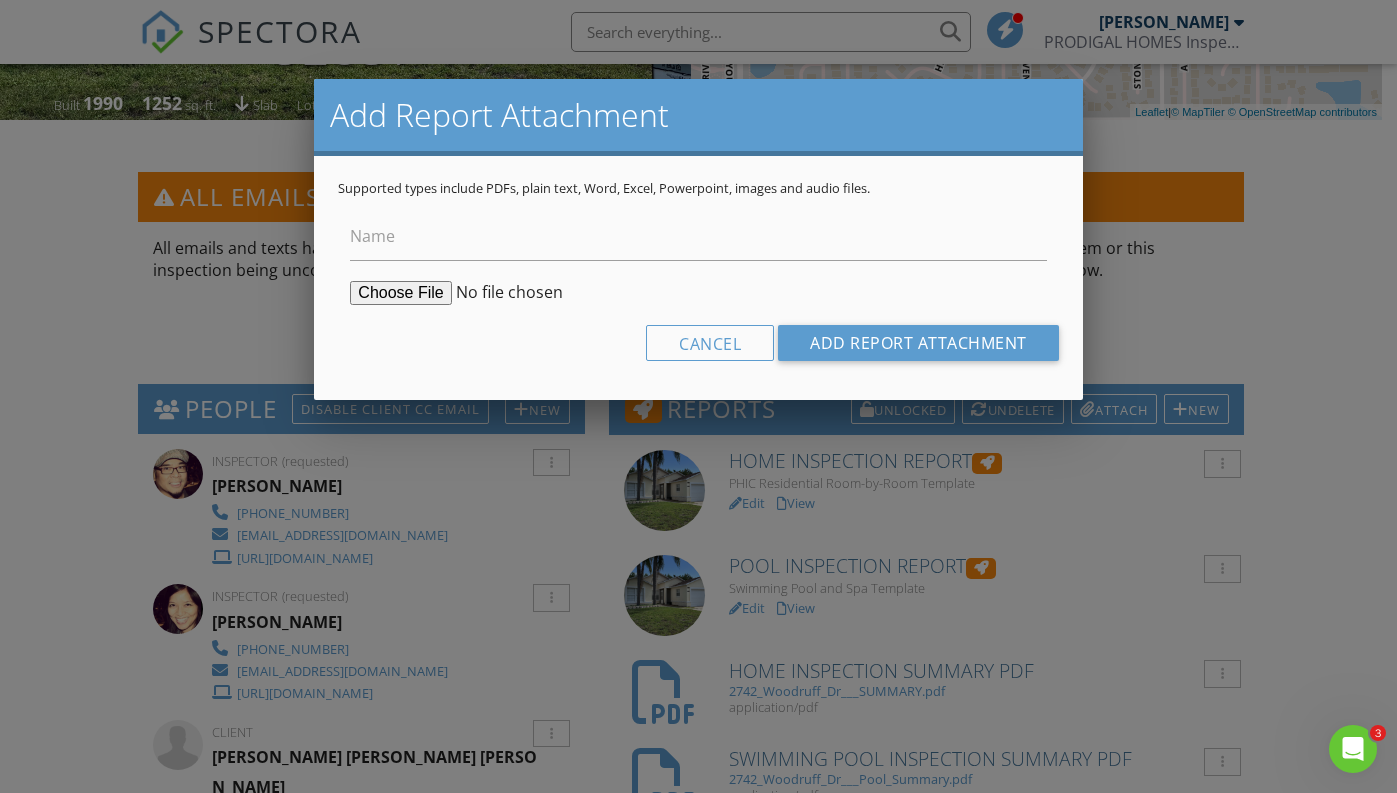 type on "C:\fakepath\2742 [PERSON_NAME] Dr - Wind_Mitigation.pdf" 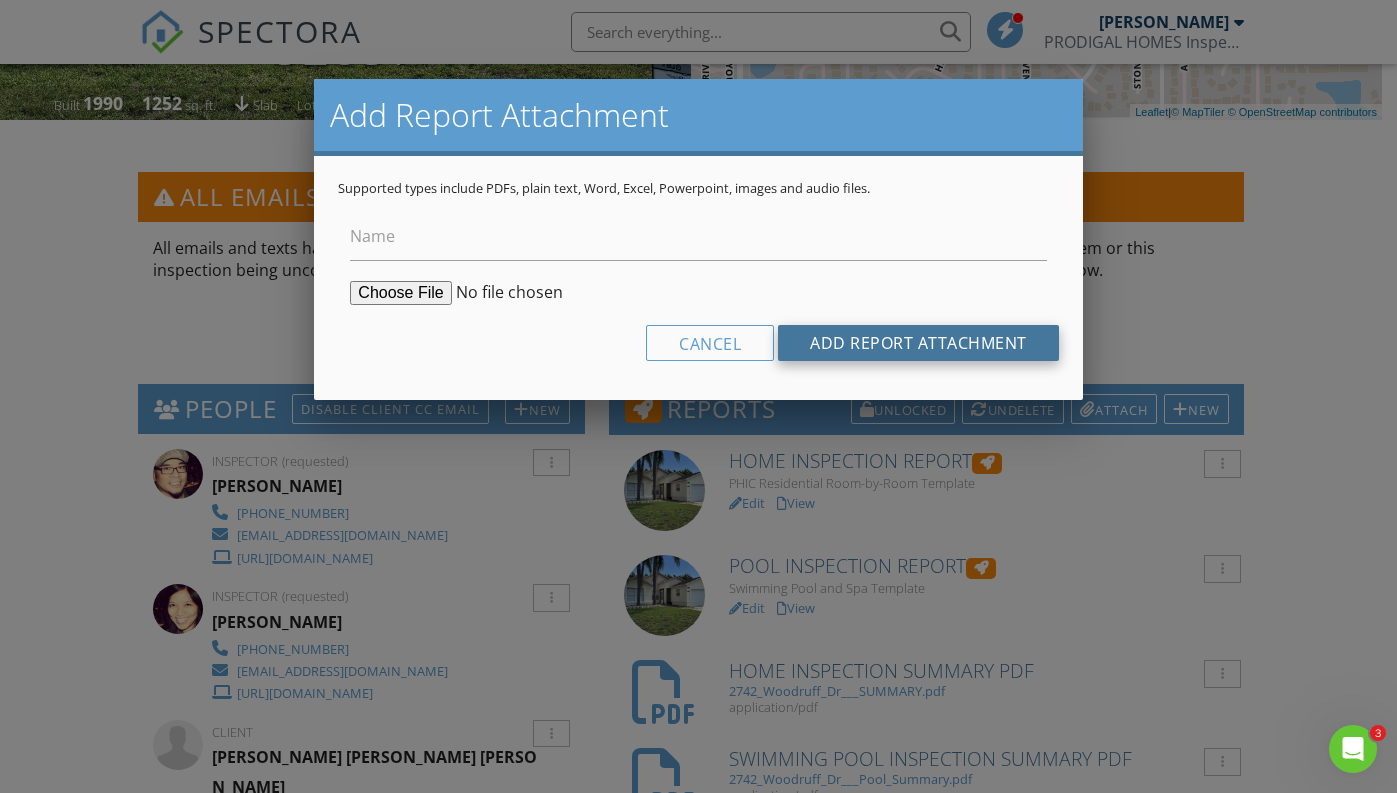 click on "Add Report Attachment" at bounding box center (918, 343) 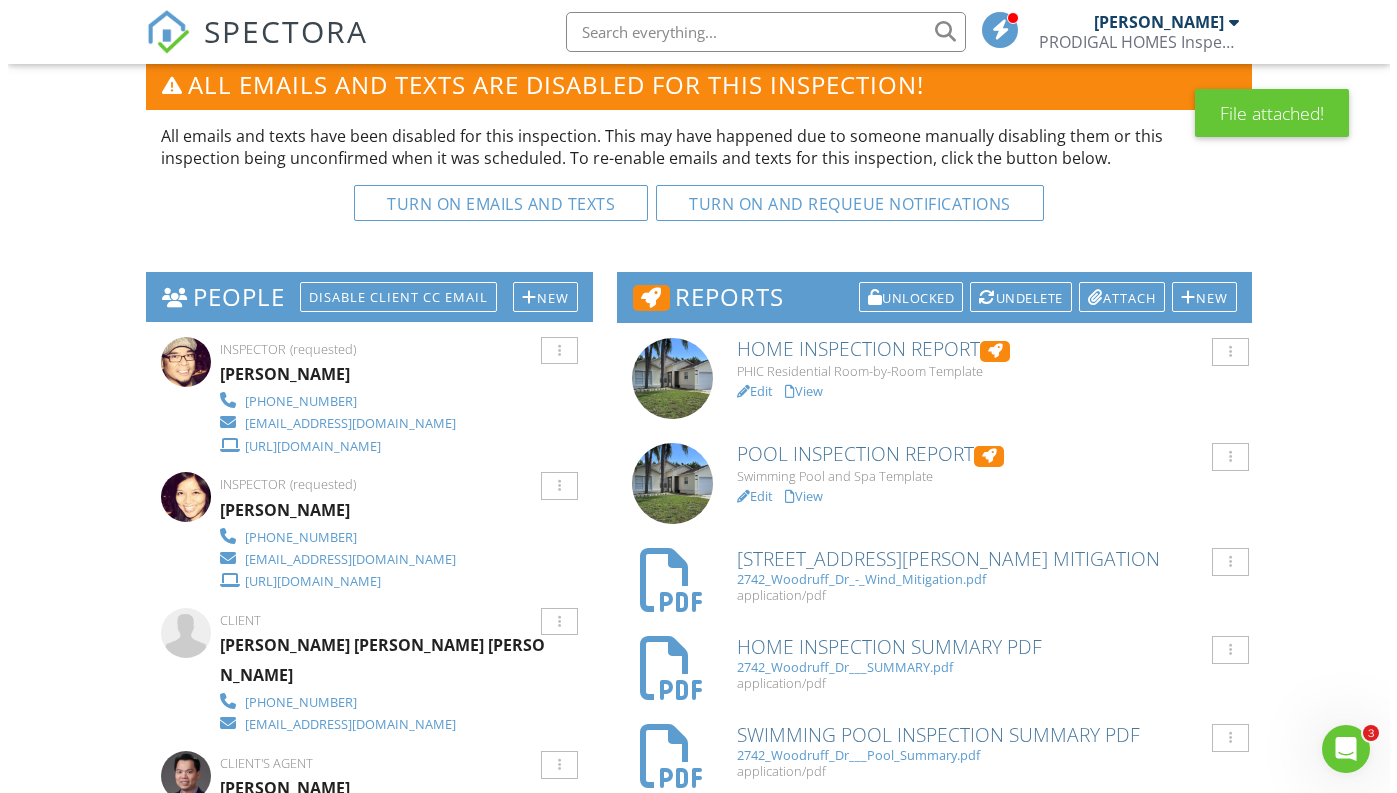 scroll, scrollTop: 521, scrollLeft: 0, axis: vertical 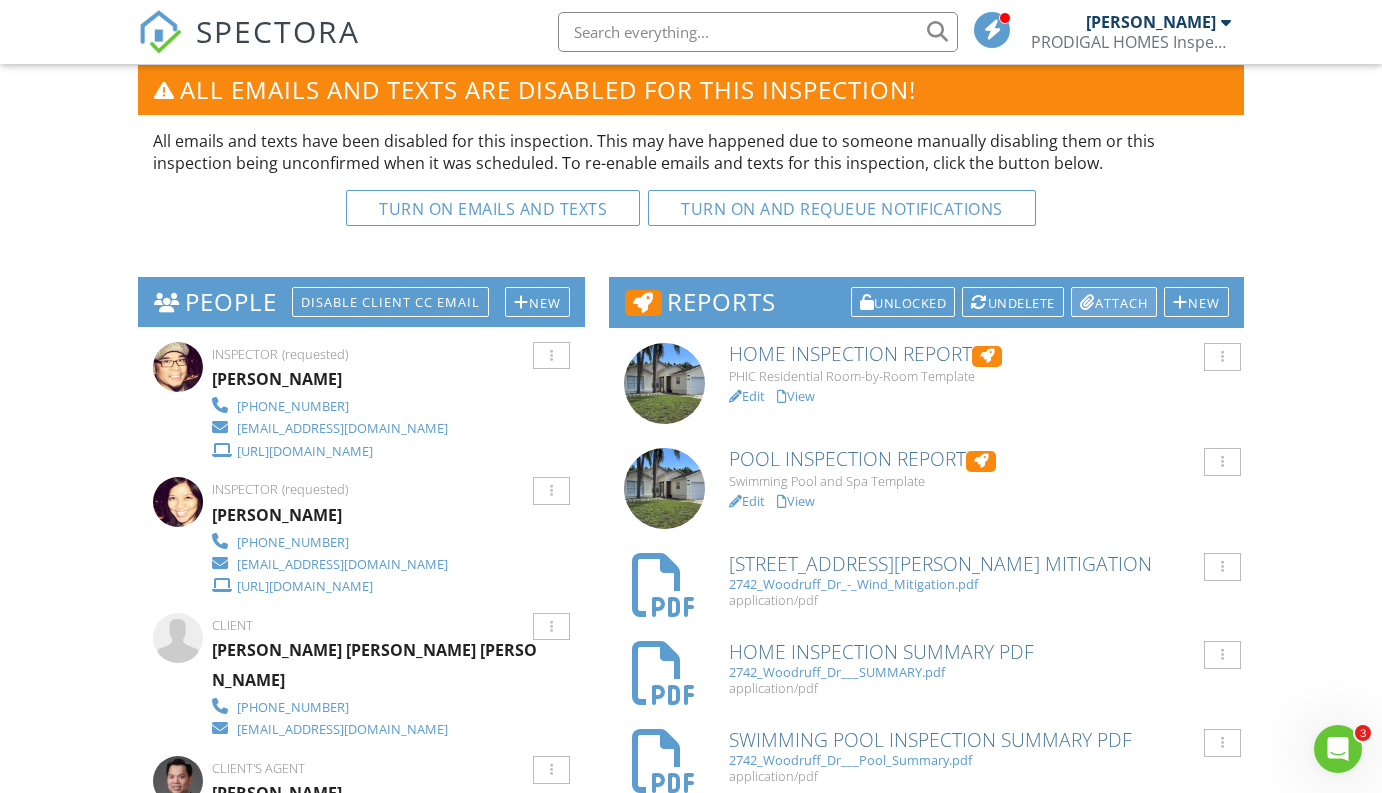click on "Attach" at bounding box center (1114, 302) 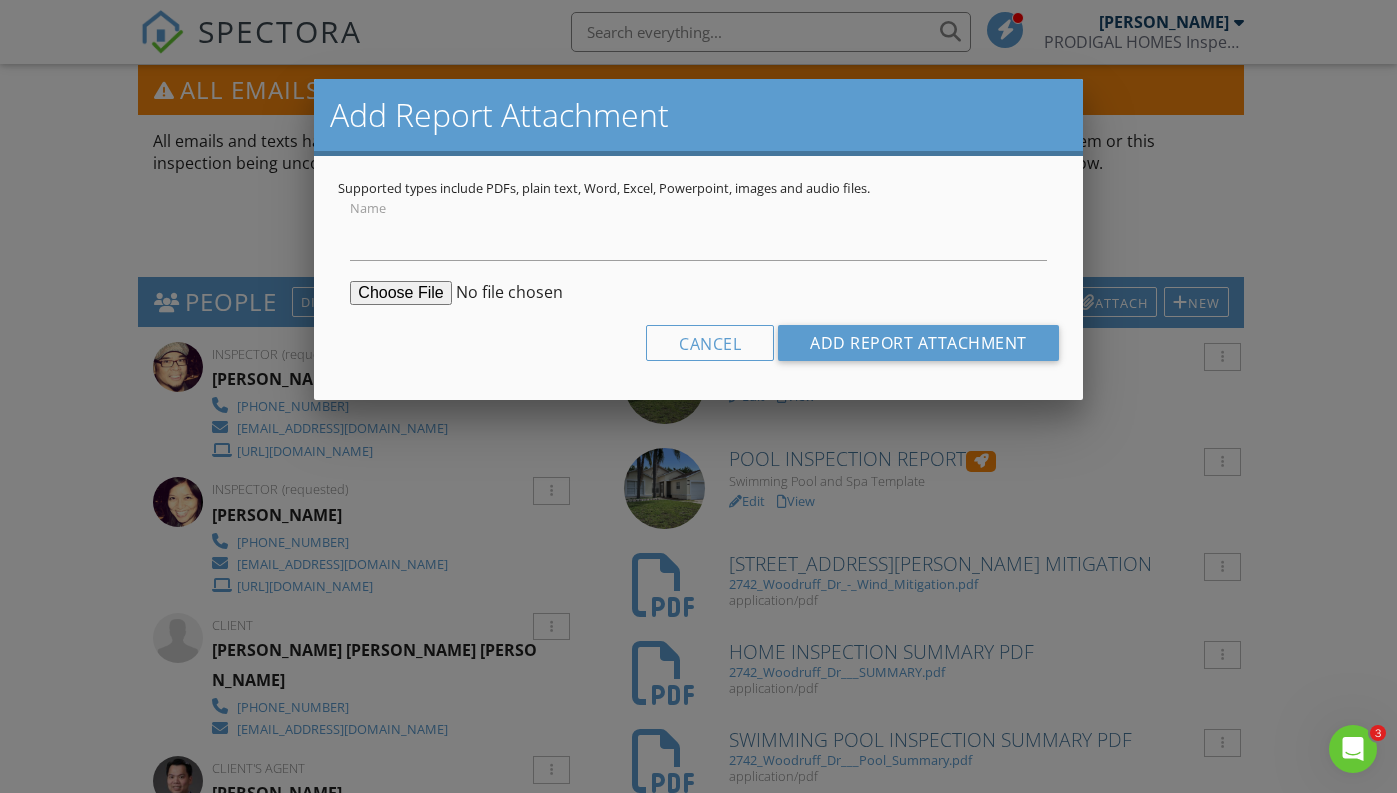 click at bounding box center [503, 293] 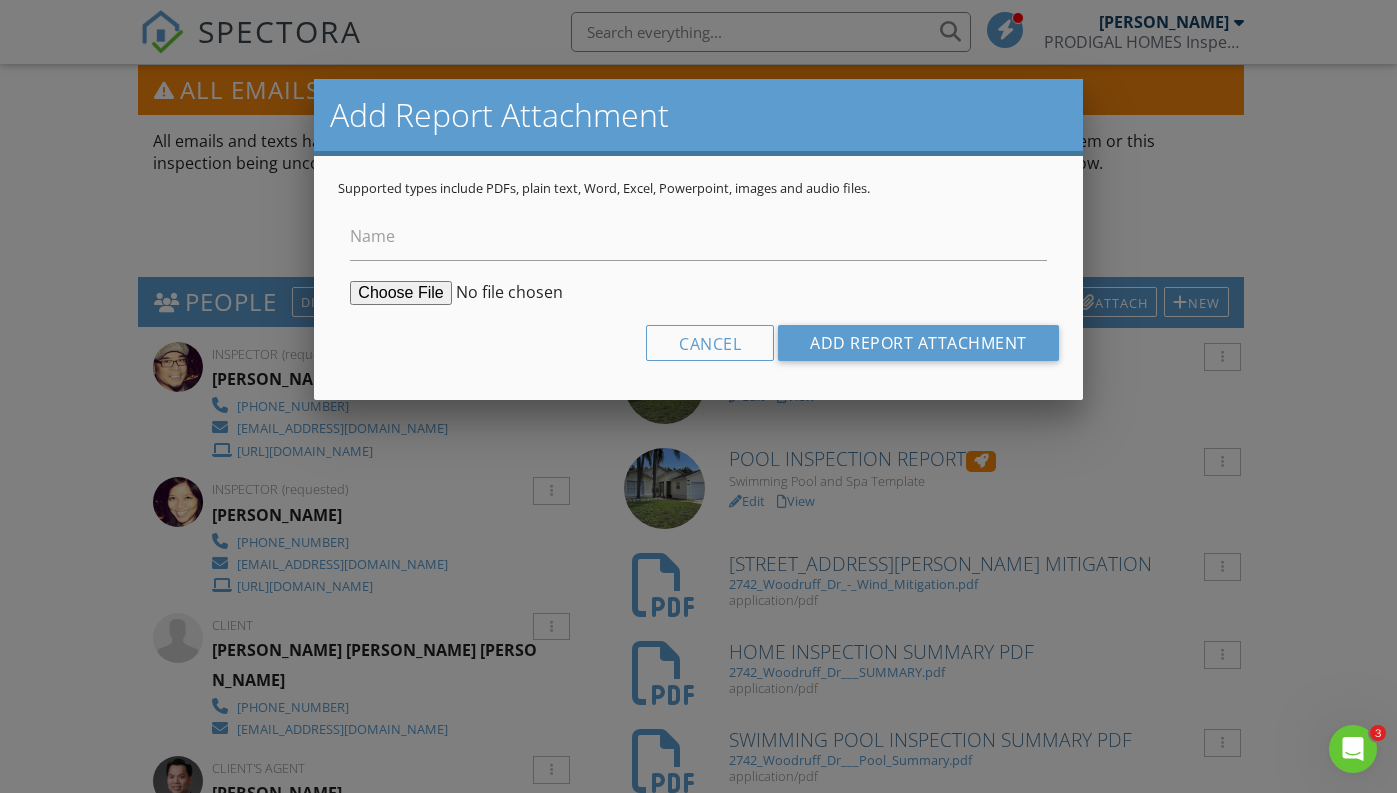 type on "C:\fakepath\2742 Woodruff Dr - 4-Point.pdf" 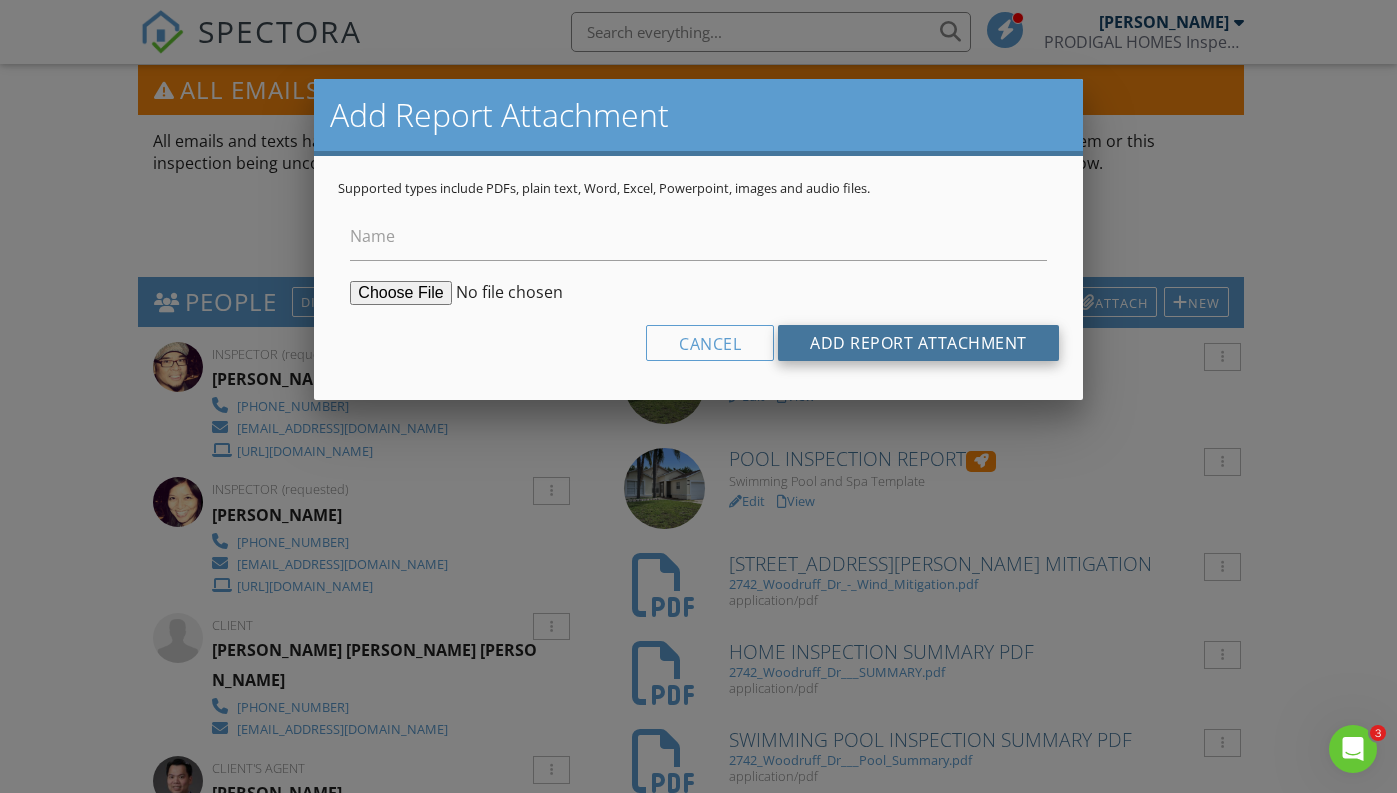 click on "Add Report Attachment" at bounding box center [918, 343] 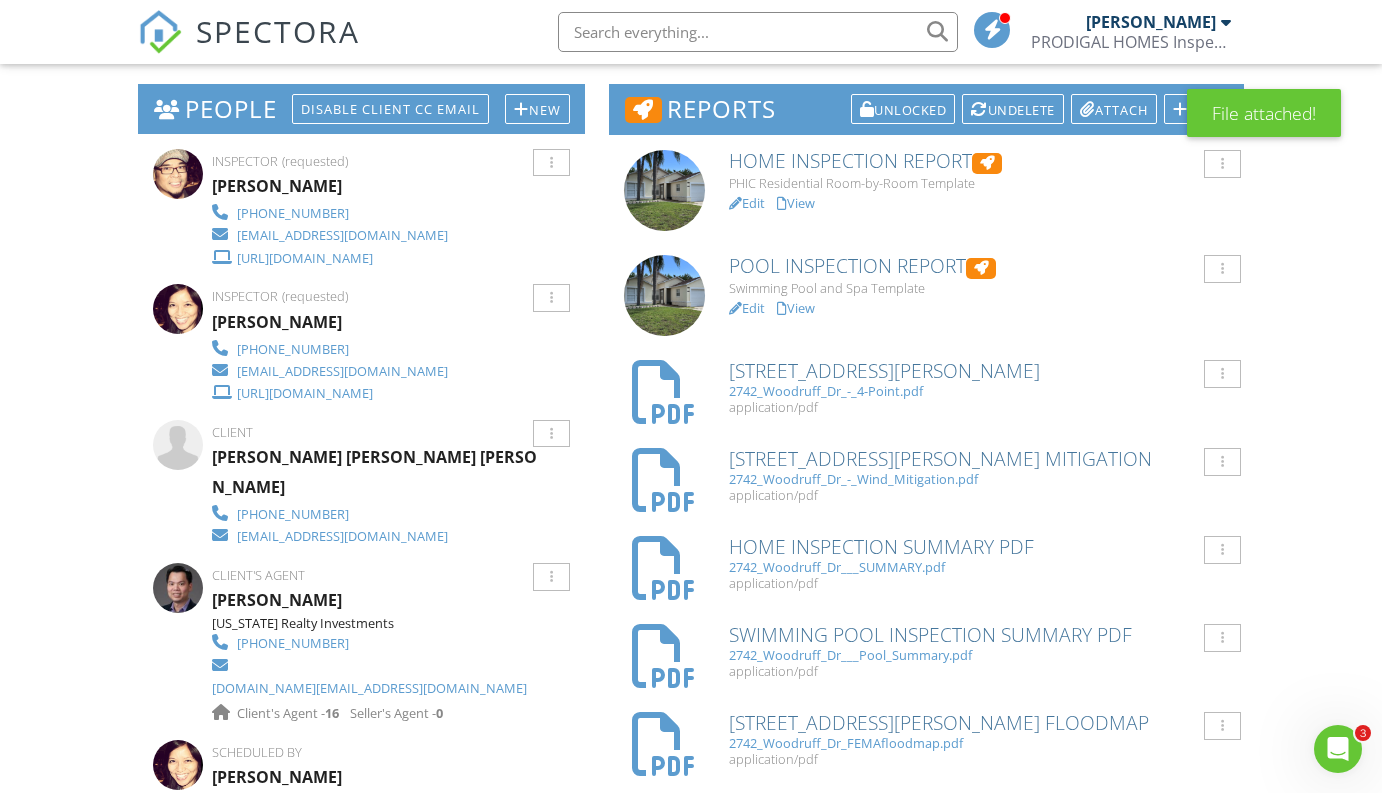 scroll, scrollTop: 755, scrollLeft: 0, axis: vertical 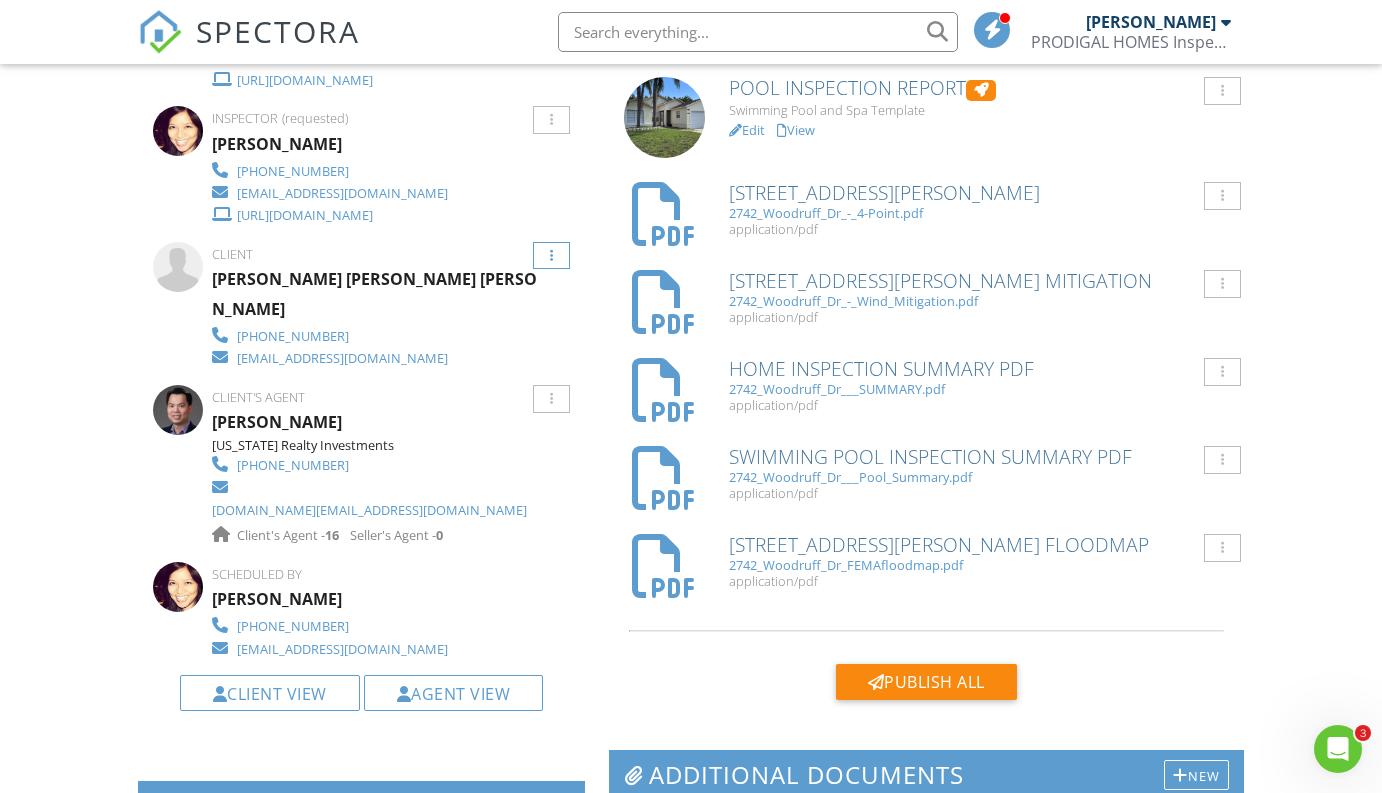 click at bounding box center [551, 256] 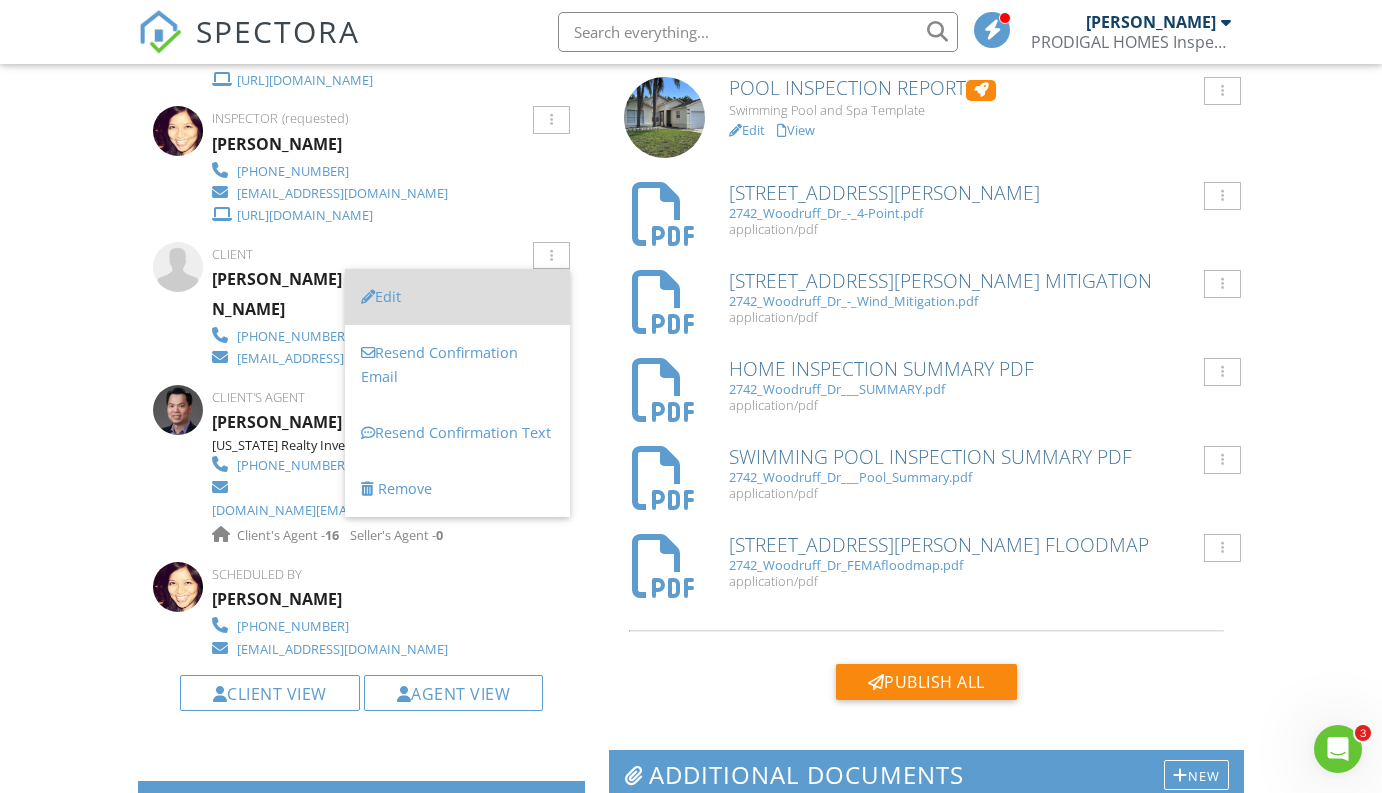 click on "Edit" at bounding box center [457, 297] 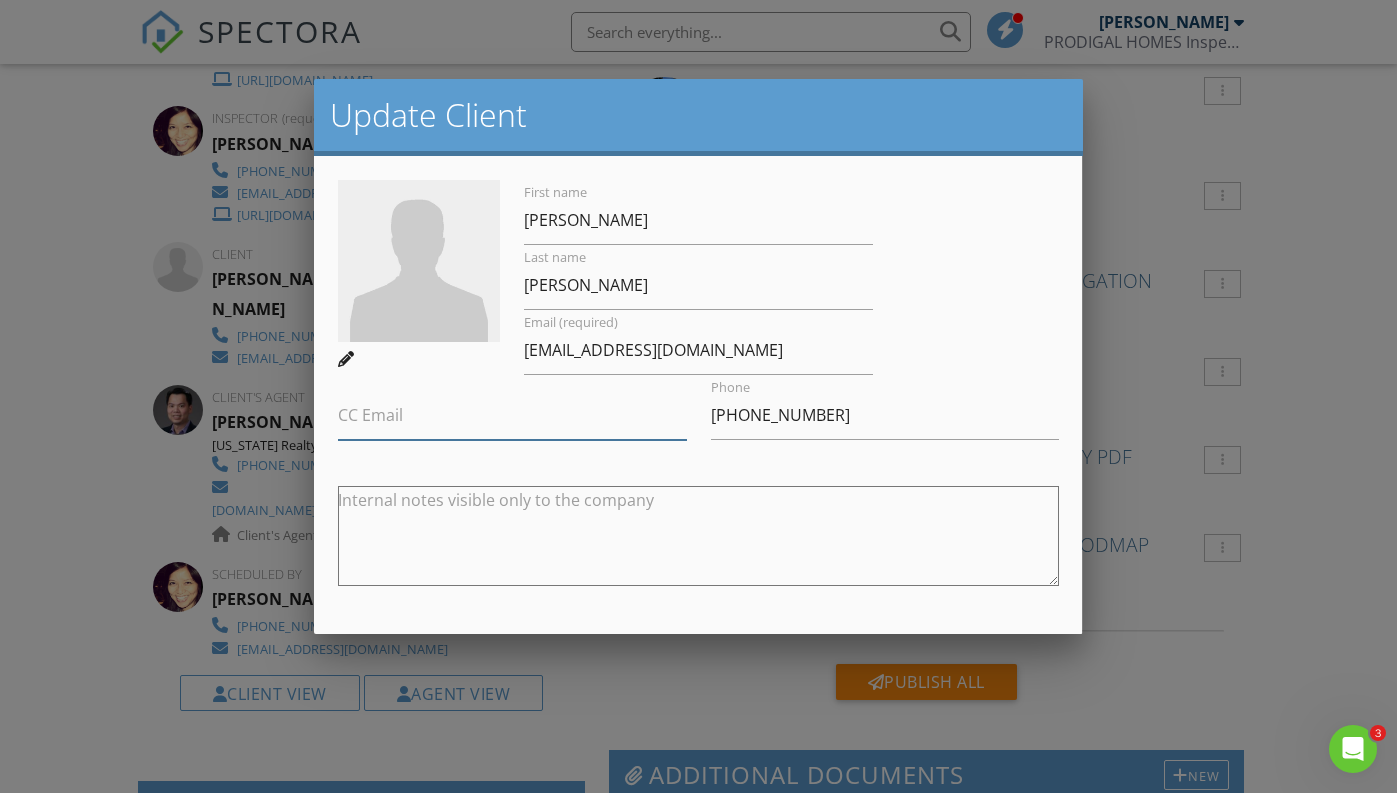 click on "CC Email" at bounding box center (512, 415) 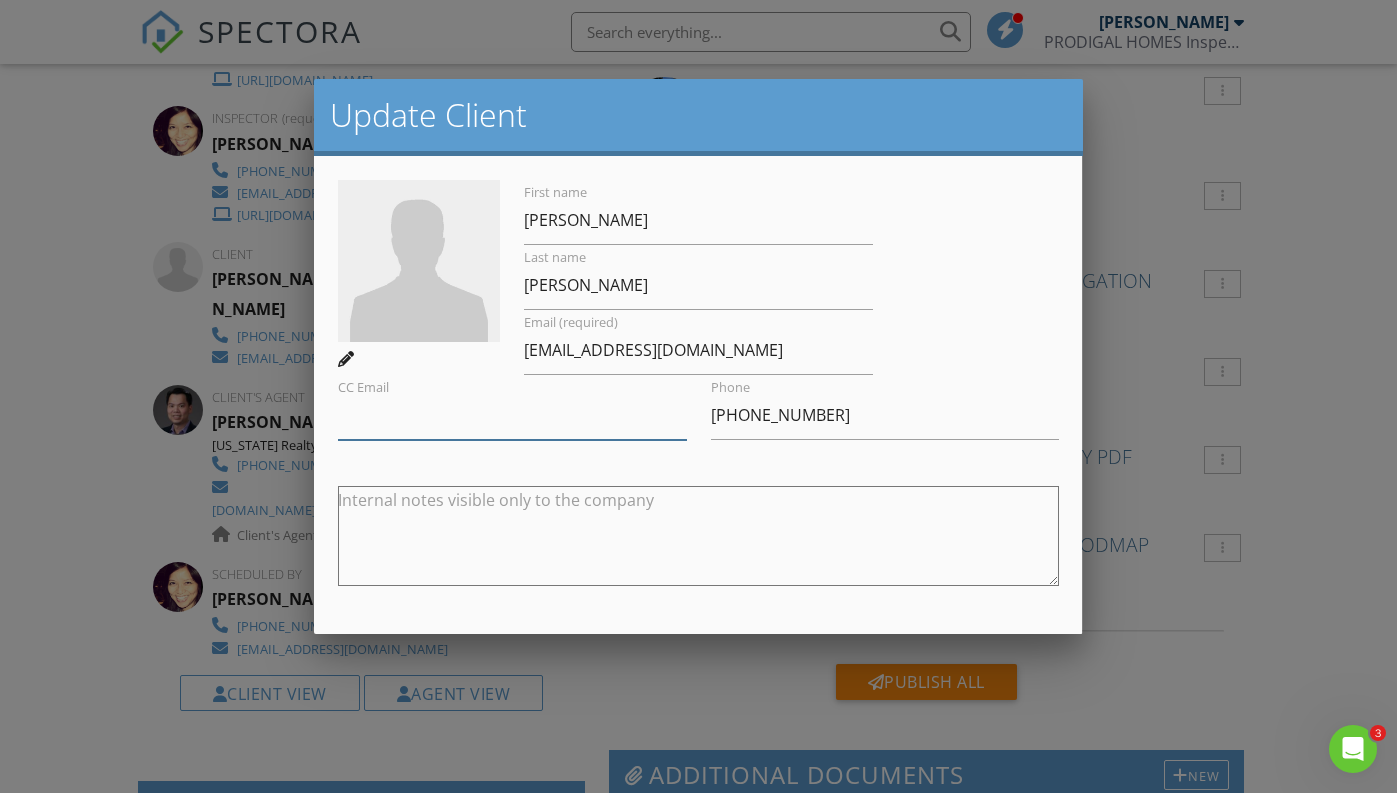 paste on "[DOMAIN_NAME][EMAIL_ADDRESS][DOMAIN_NAME]" 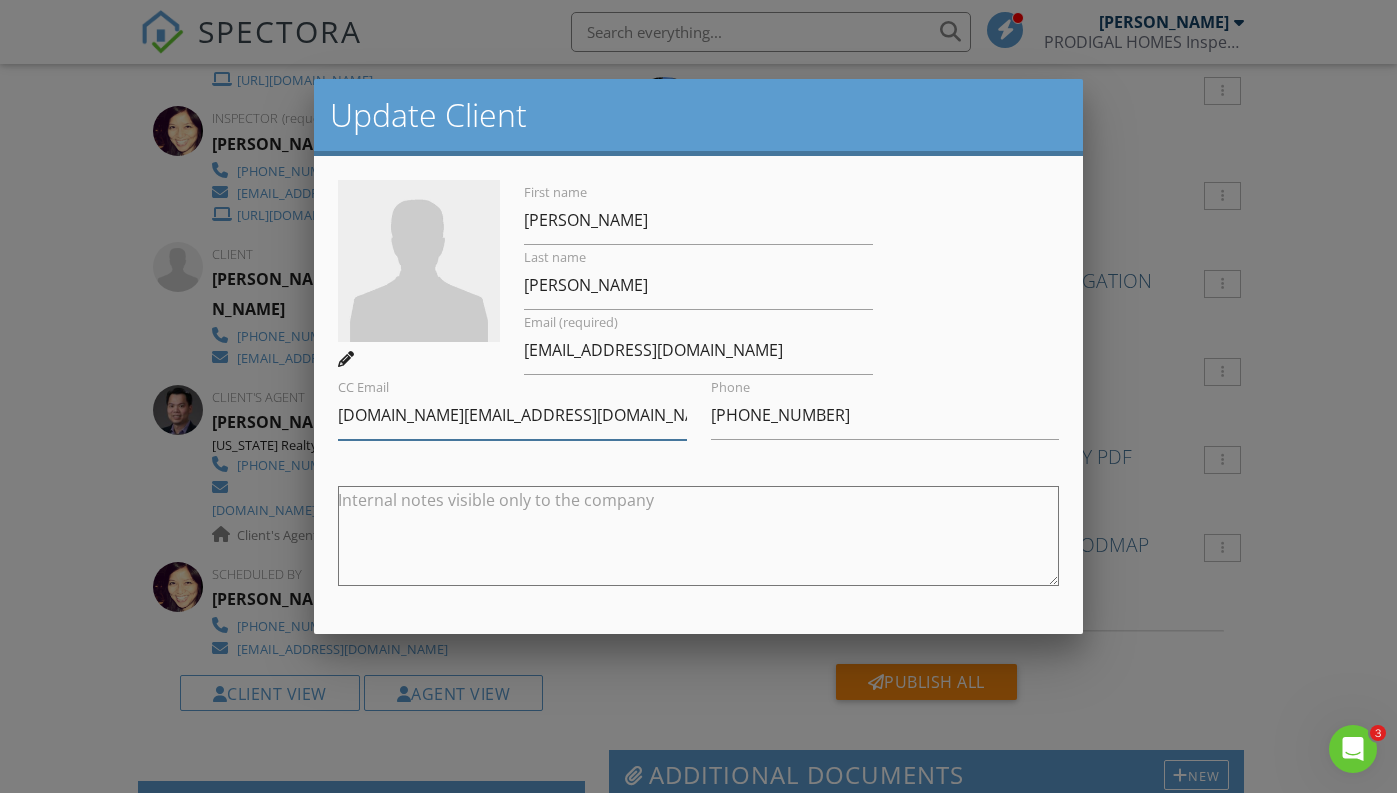scroll, scrollTop: 233, scrollLeft: 0, axis: vertical 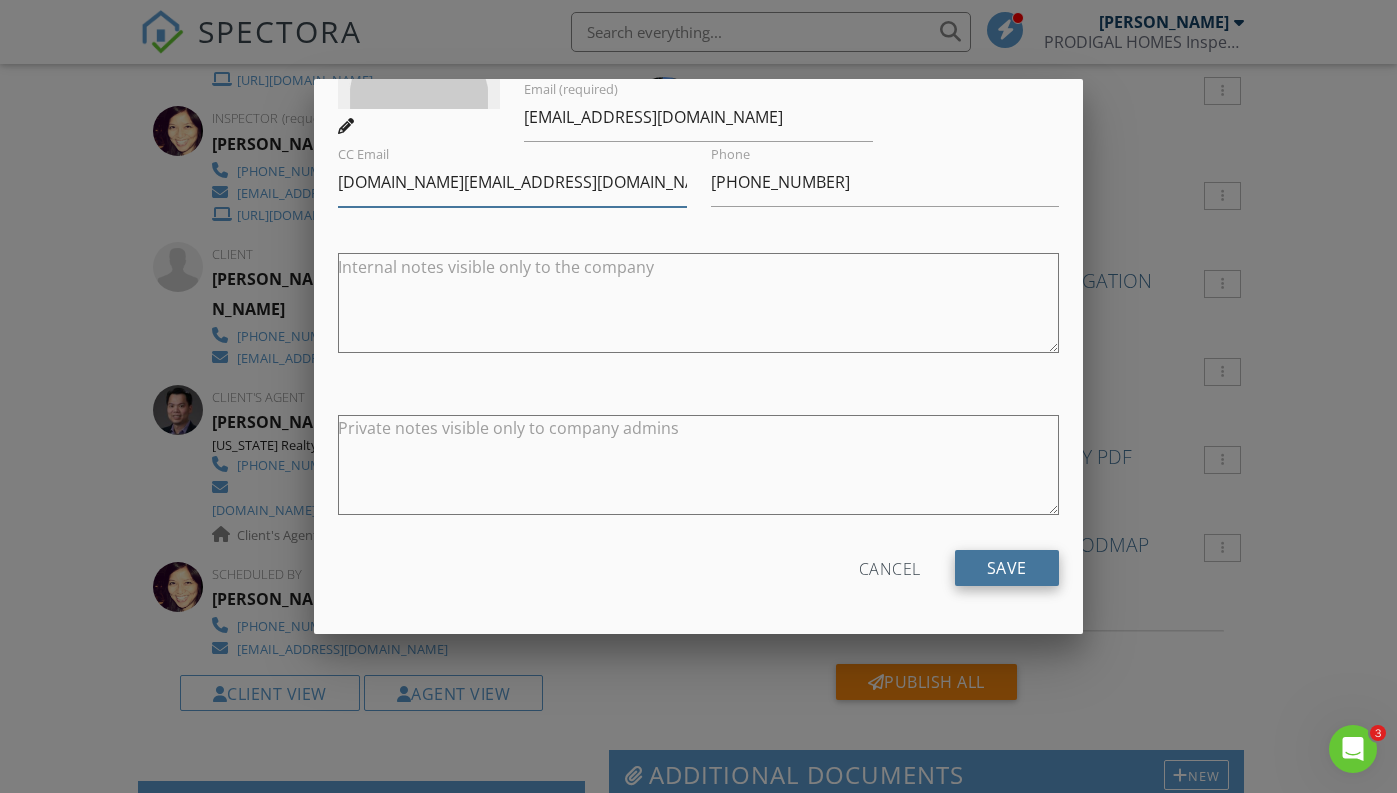 type on "[DOMAIN_NAME][EMAIL_ADDRESS][DOMAIN_NAME]" 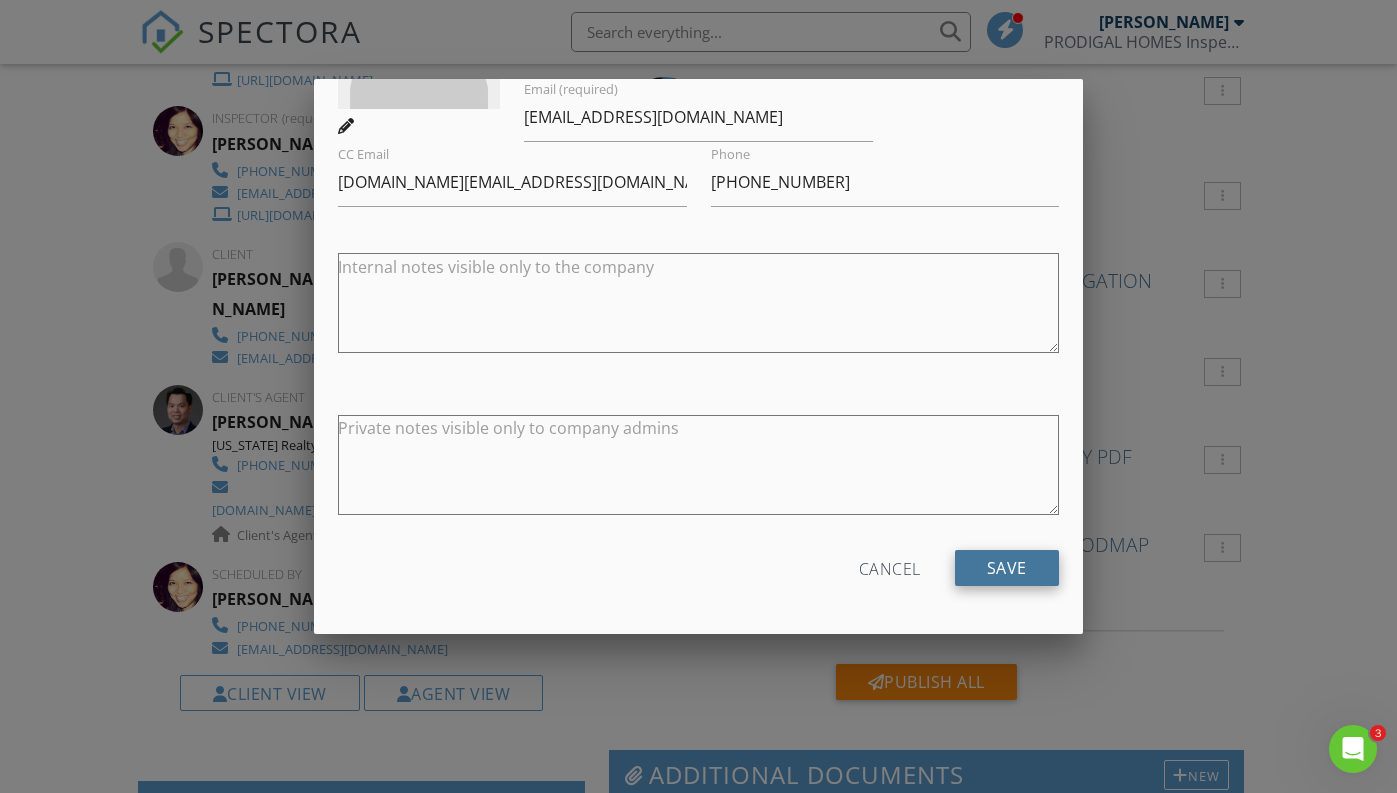 click on "Save" at bounding box center [1007, 568] 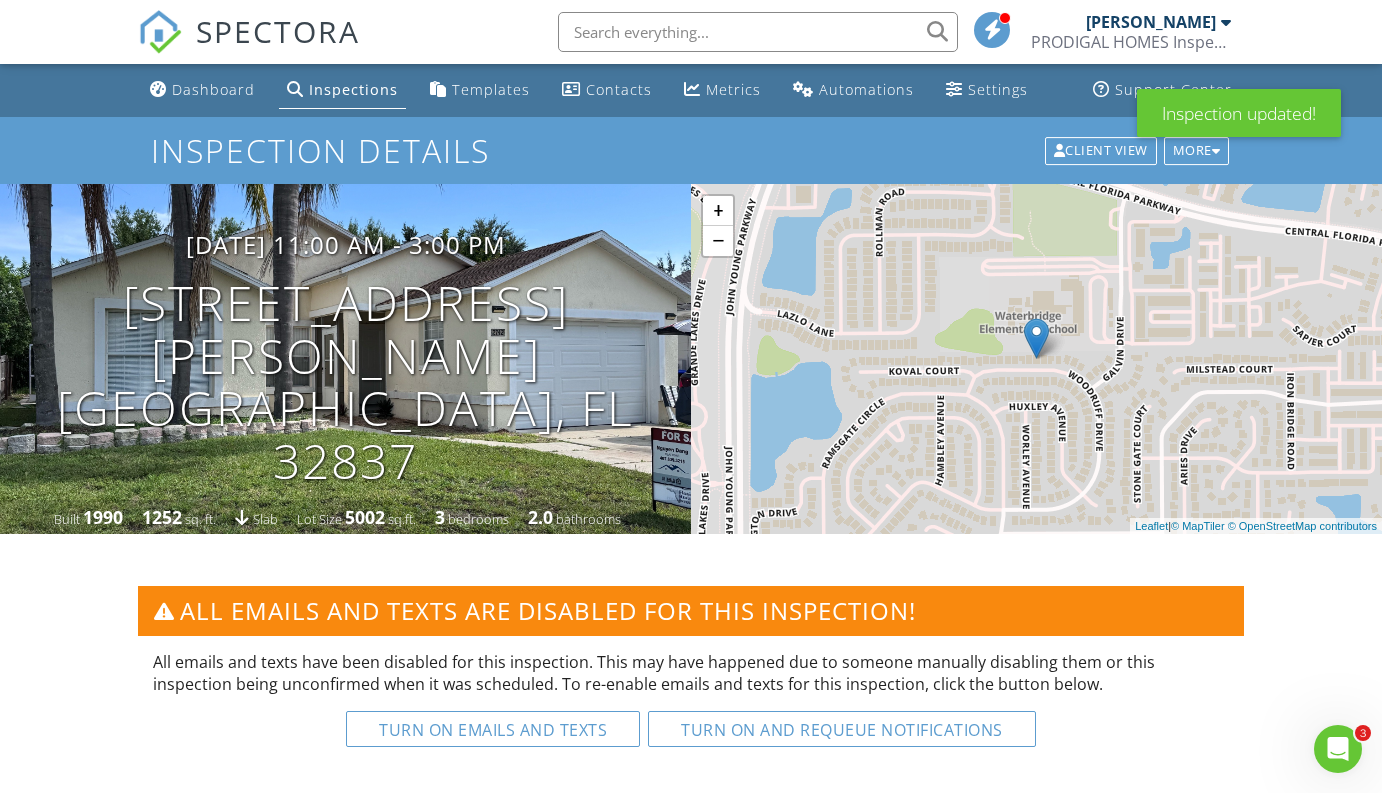 scroll, scrollTop: 0, scrollLeft: 0, axis: both 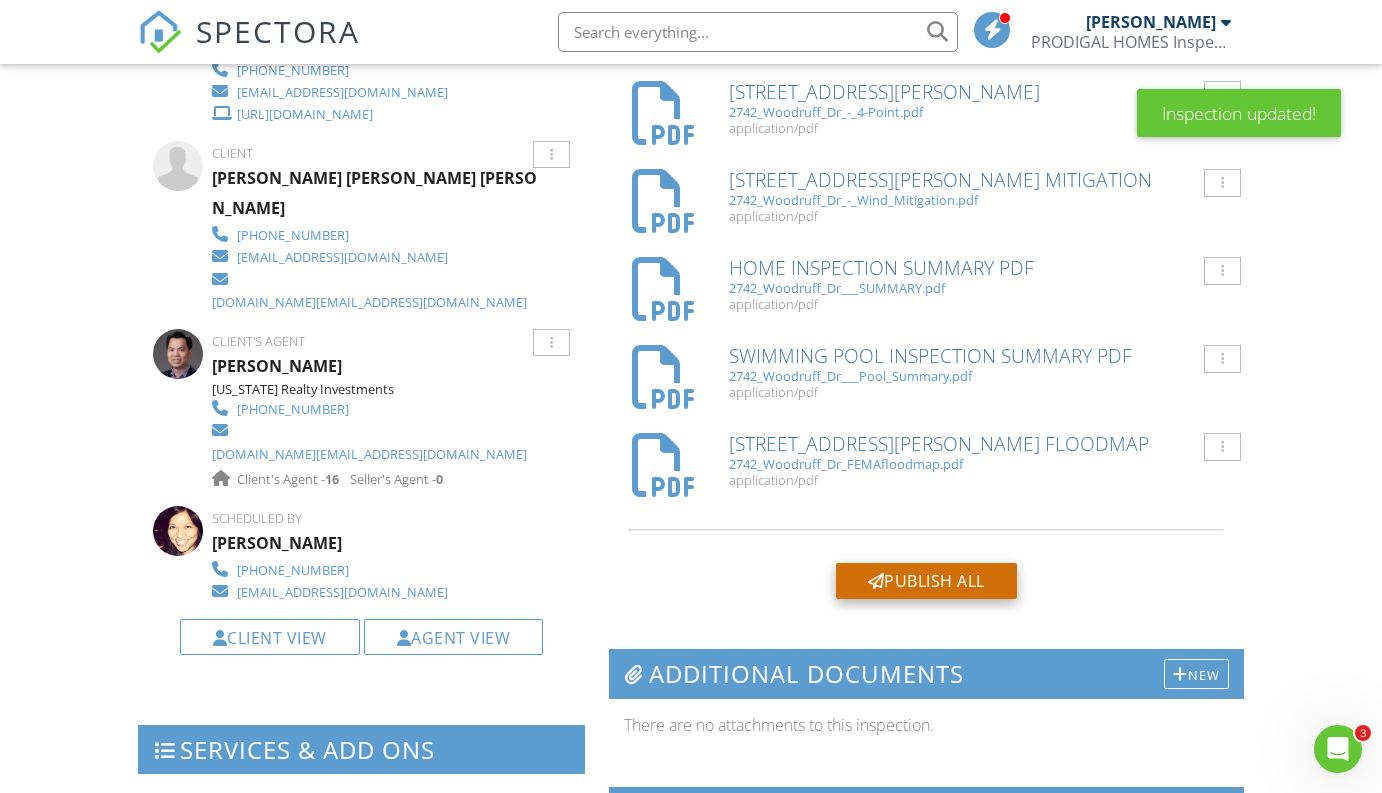 click on "Publish All" at bounding box center (926, 581) 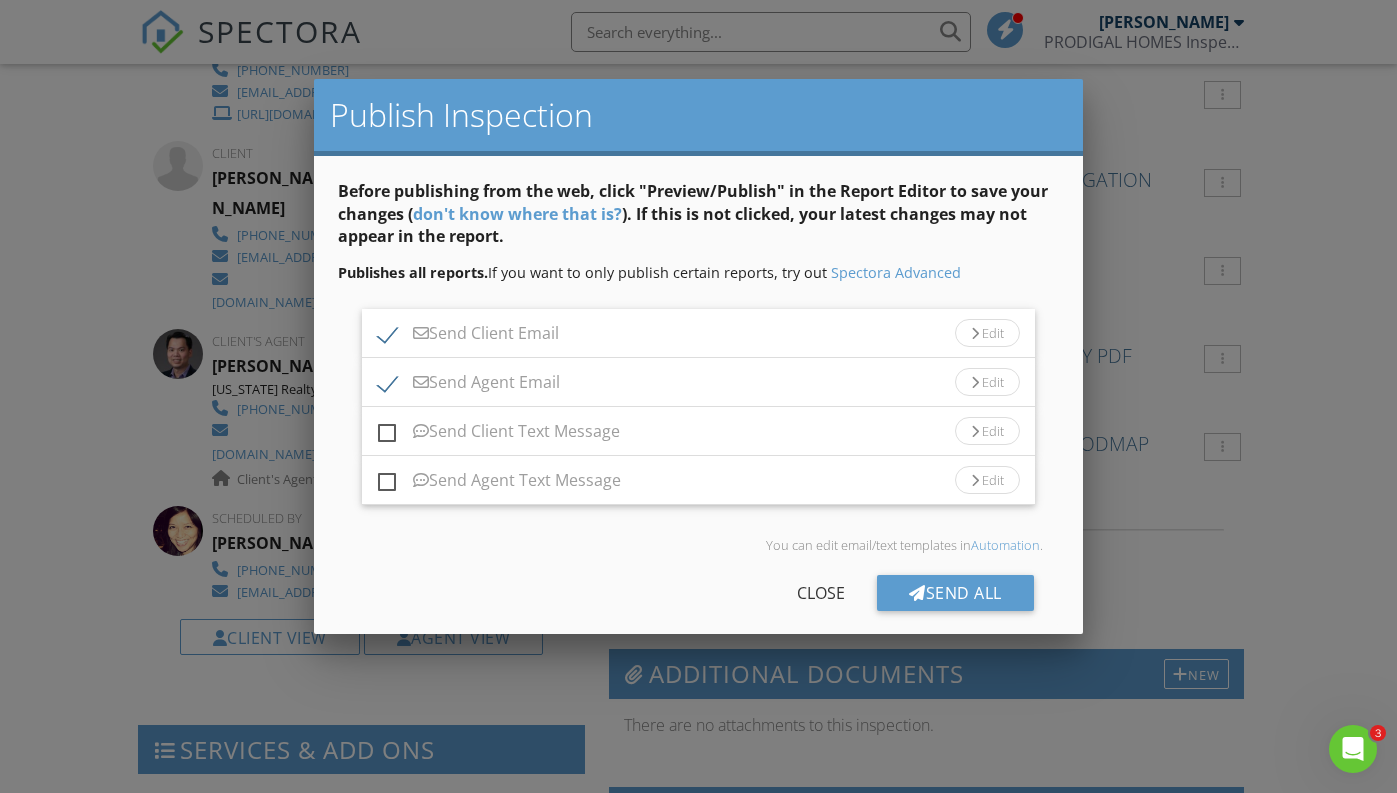 click at bounding box center (698, 395) 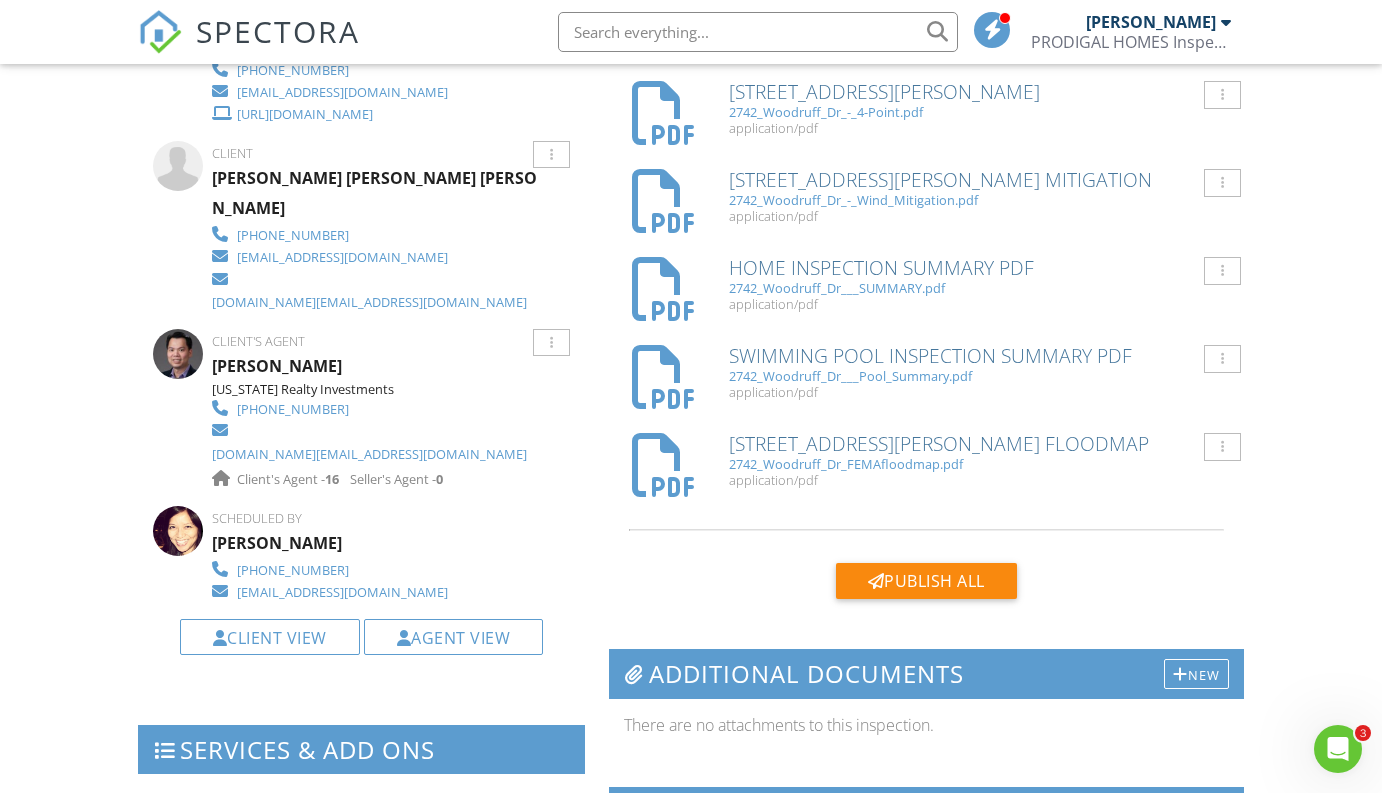 click on "[PERSON_NAME] [PERSON_NAME] [PERSON_NAME]" at bounding box center (380, 193) 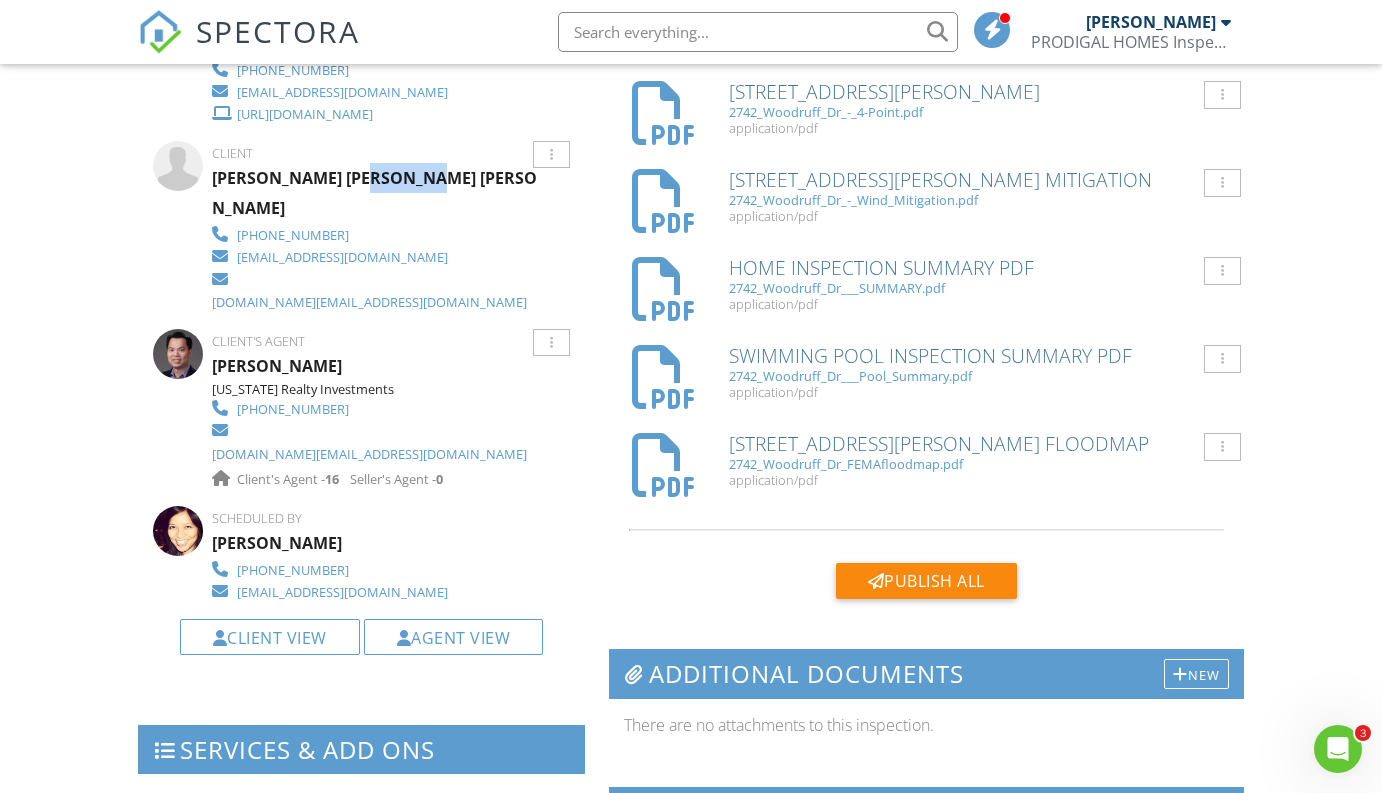 copy on "Meneses" 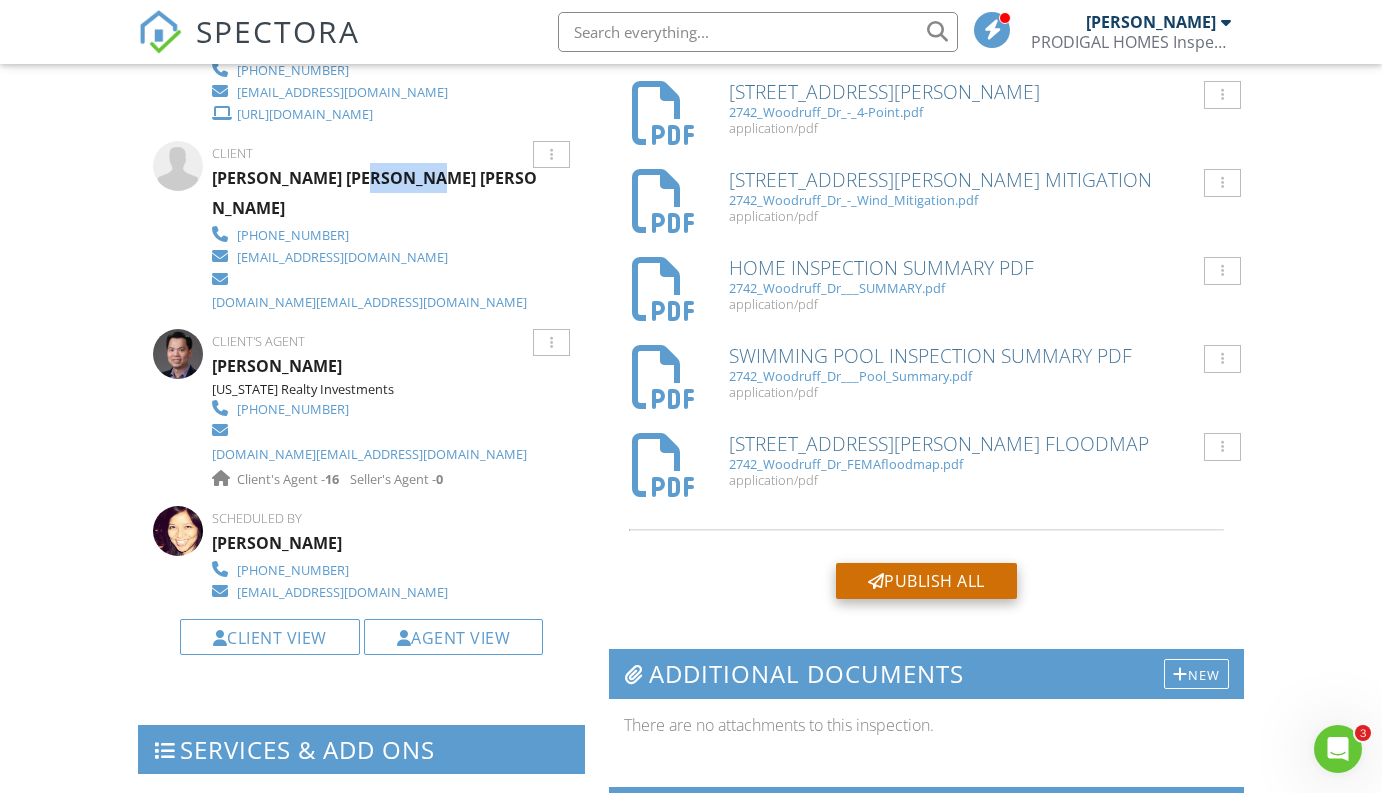 click on "Publish All" at bounding box center [926, 581] 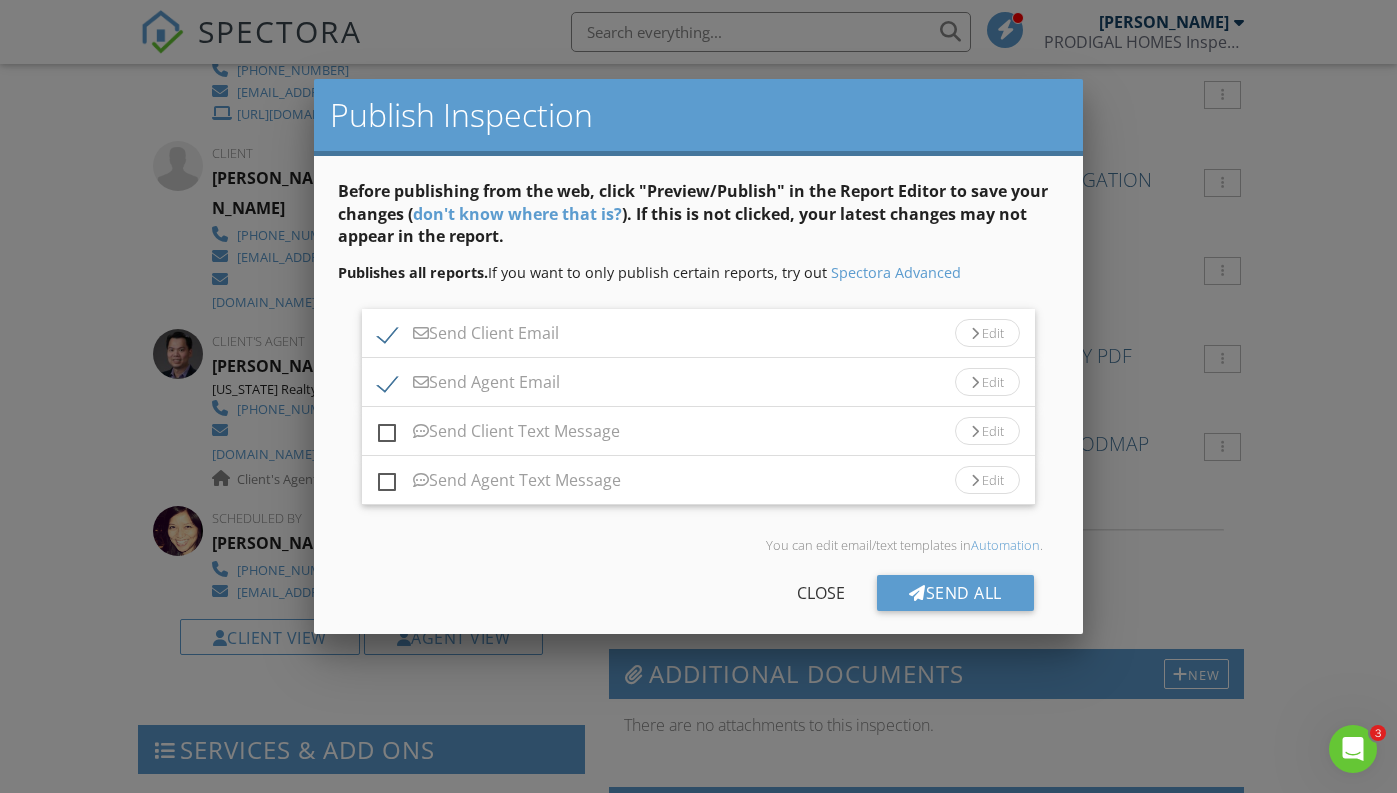 click on "Send Agent Email" at bounding box center [469, 385] 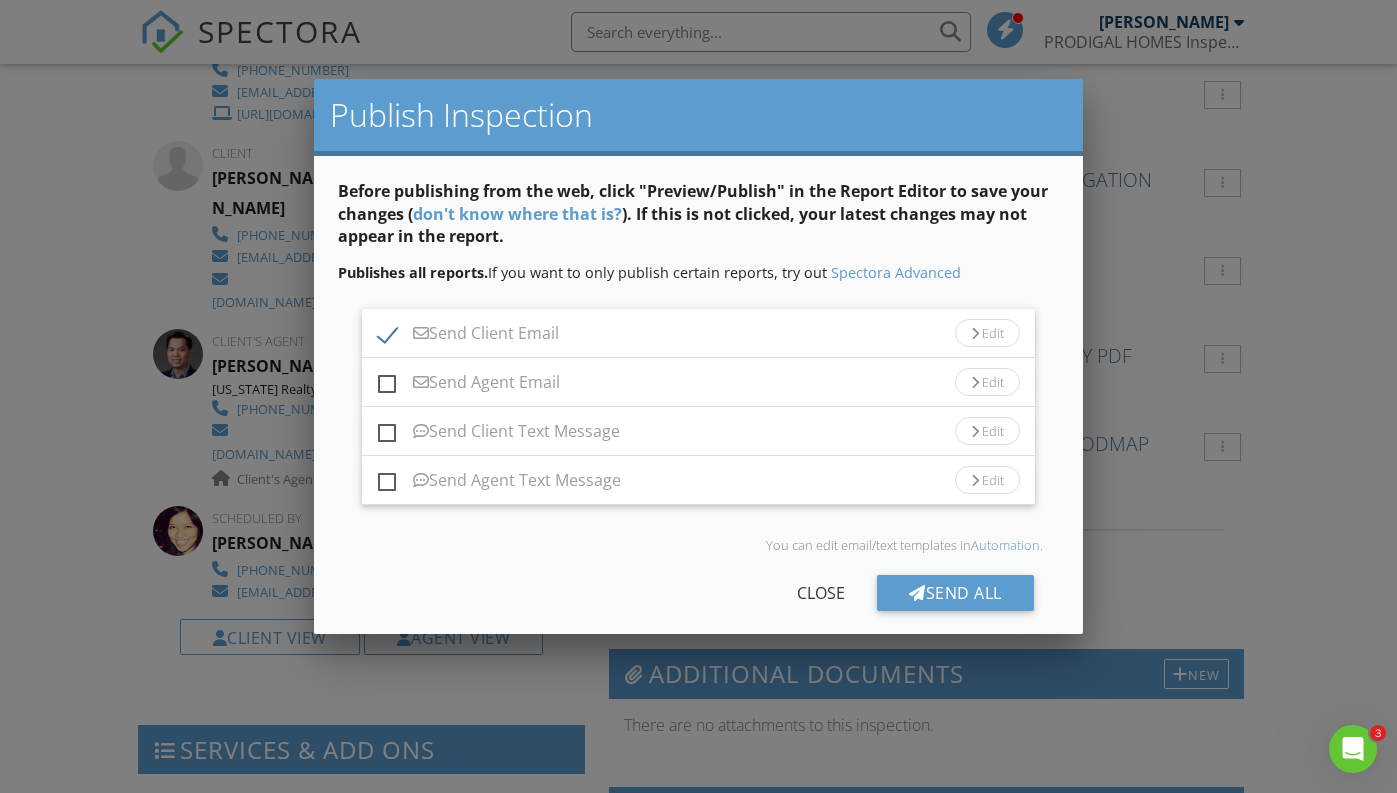 click on "Edit" at bounding box center [987, 333] 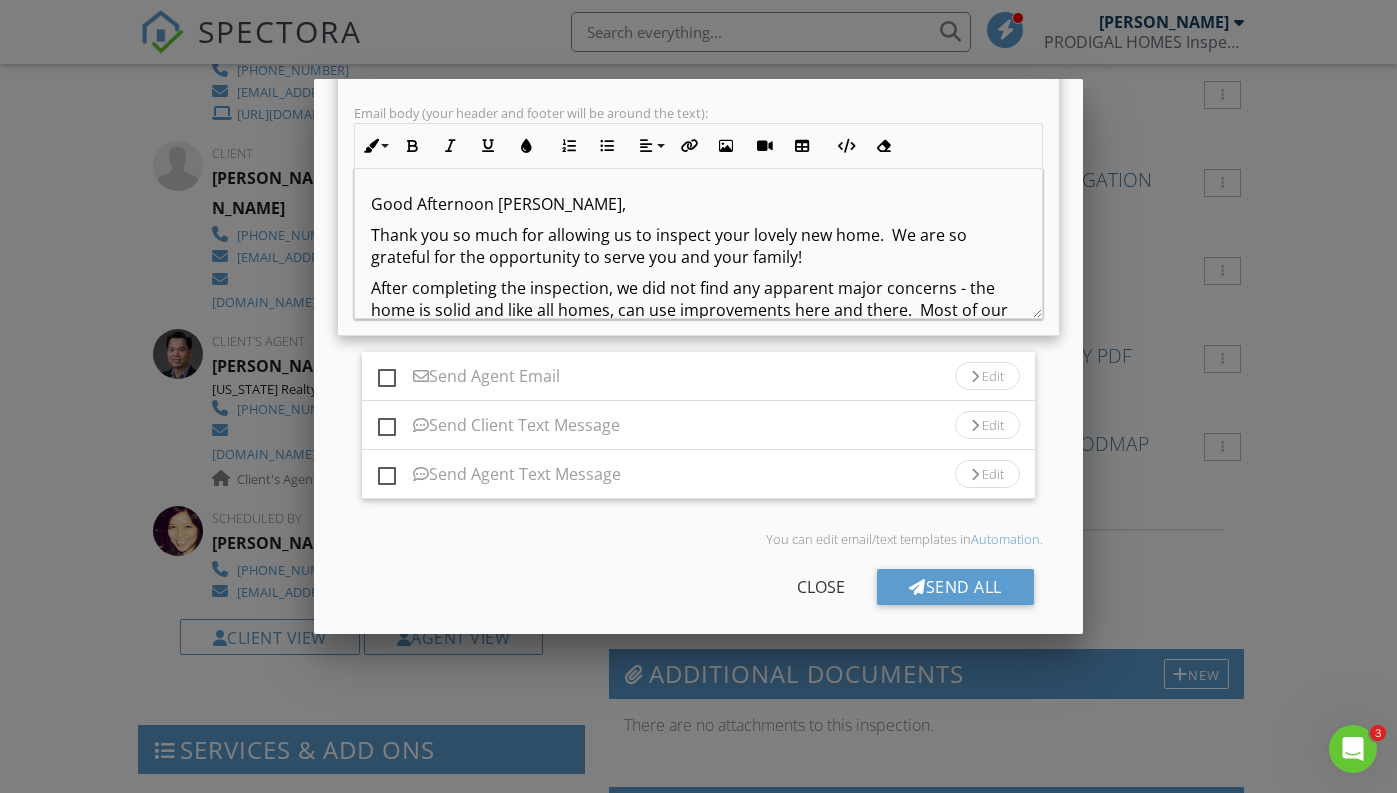 scroll, scrollTop: 385, scrollLeft: 0, axis: vertical 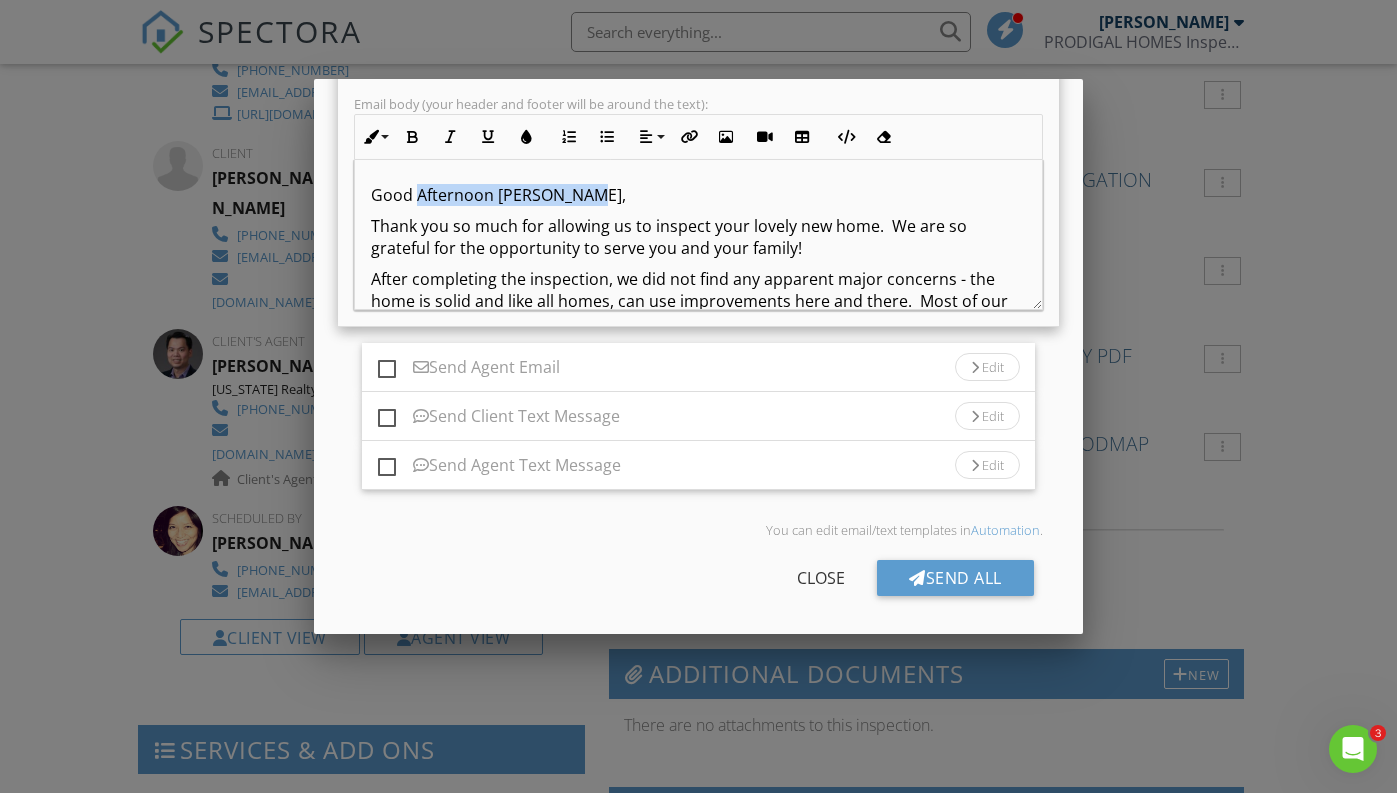 drag, startPoint x: 590, startPoint y: 198, endPoint x: 419, endPoint y: 198, distance: 171 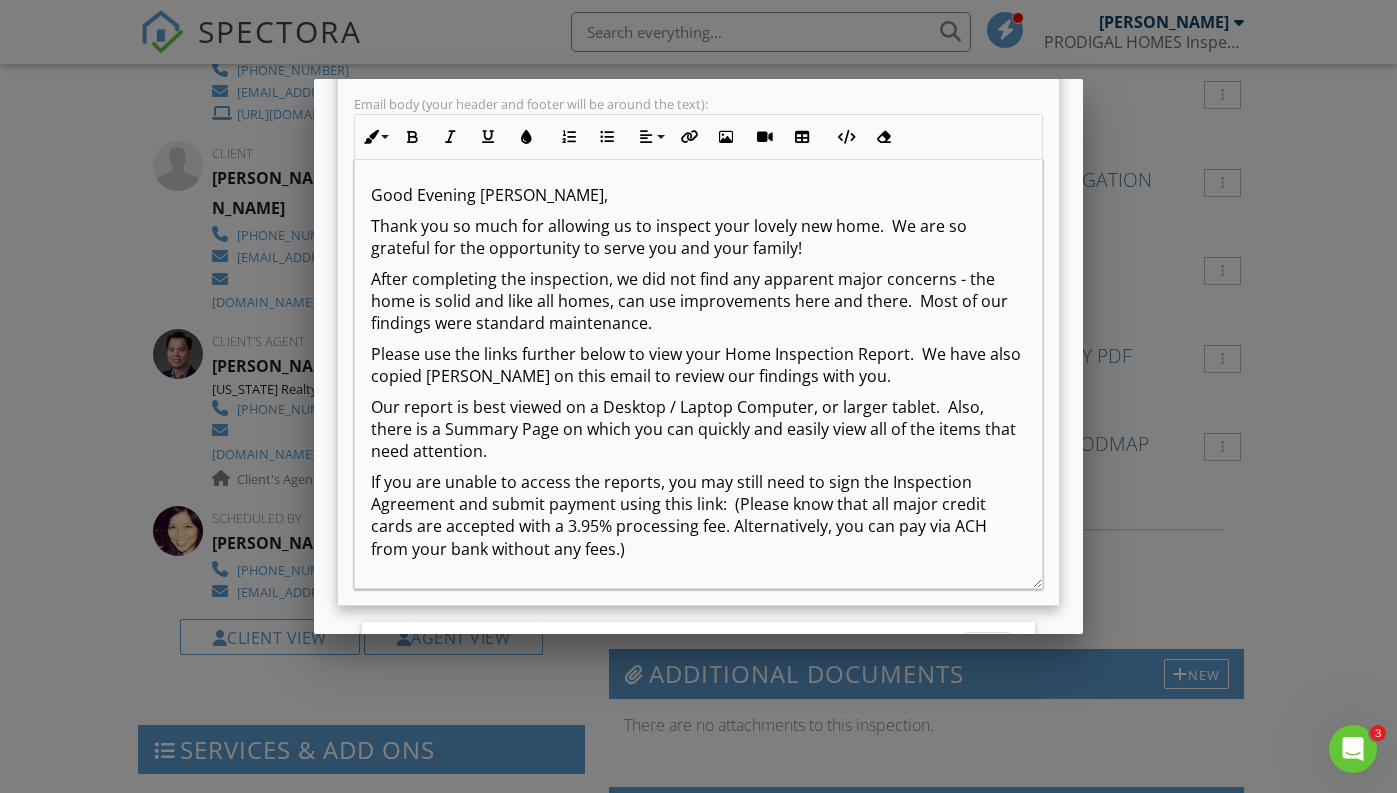 drag, startPoint x: 1022, startPoint y: 307, endPoint x: 1023, endPoint y: 586, distance: 279.0018 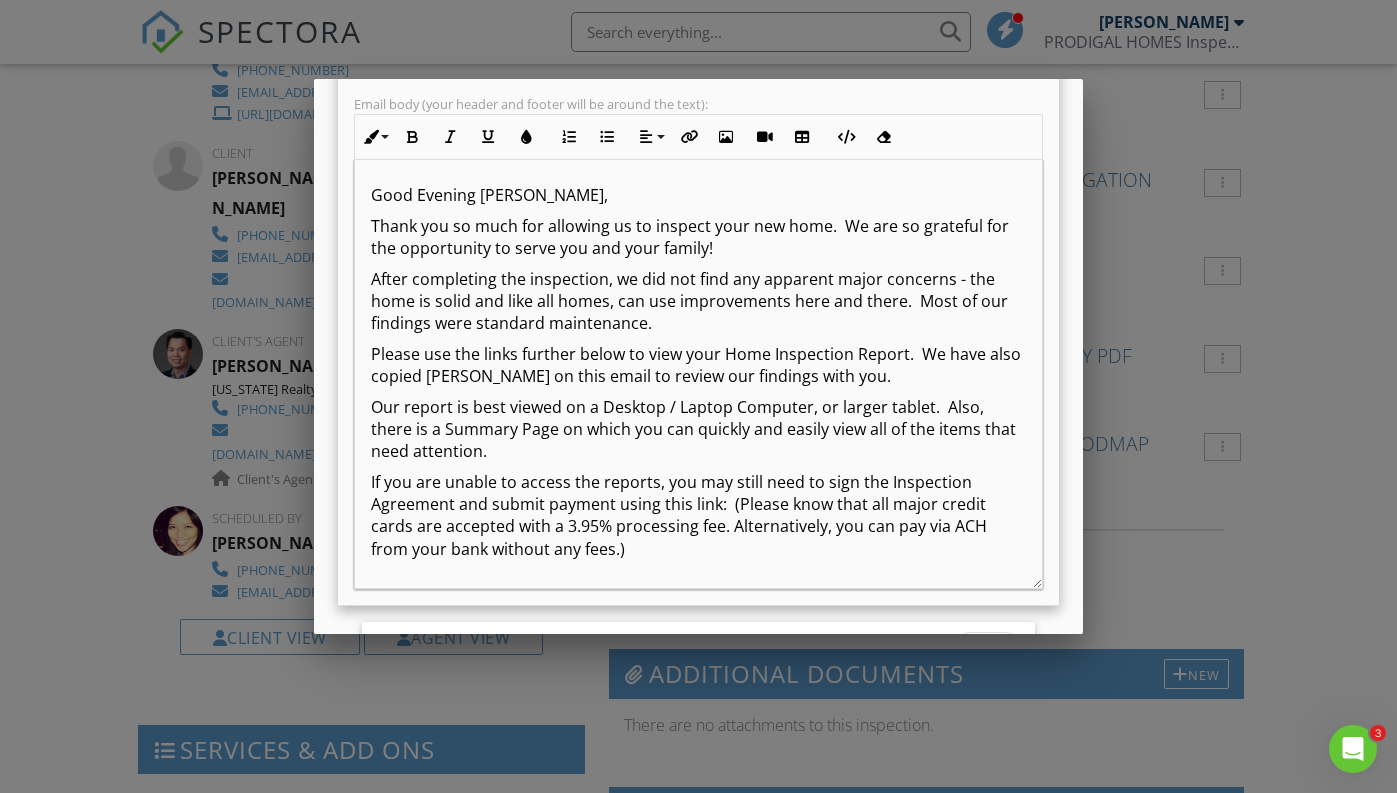 click on "Thank you so much for allowing us to inspect your new home.  We are so grateful for the opportunity to serve you and your family!" at bounding box center (698, 237) 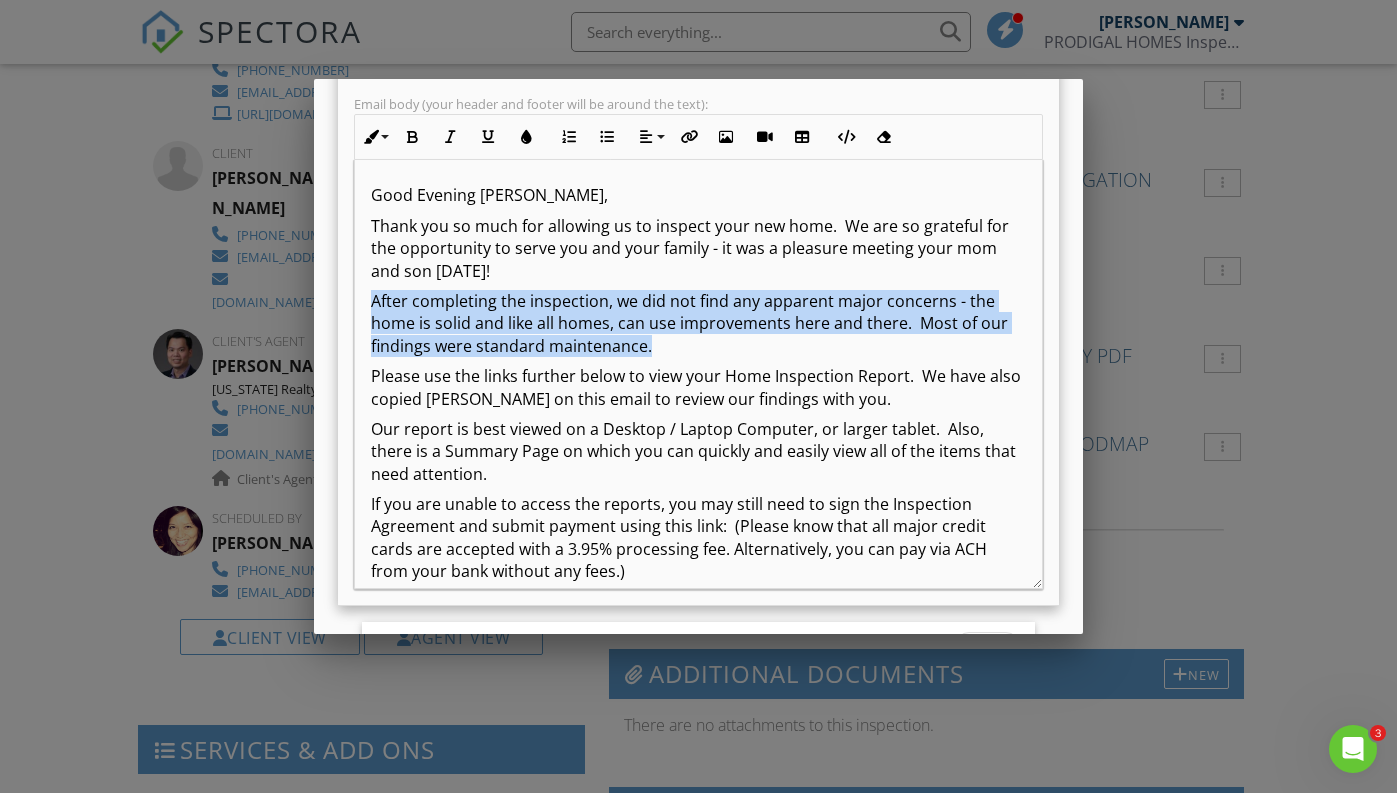 drag, startPoint x: 373, startPoint y: 303, endPoint x: 765, endPoint y: 347, distance: 394.46167 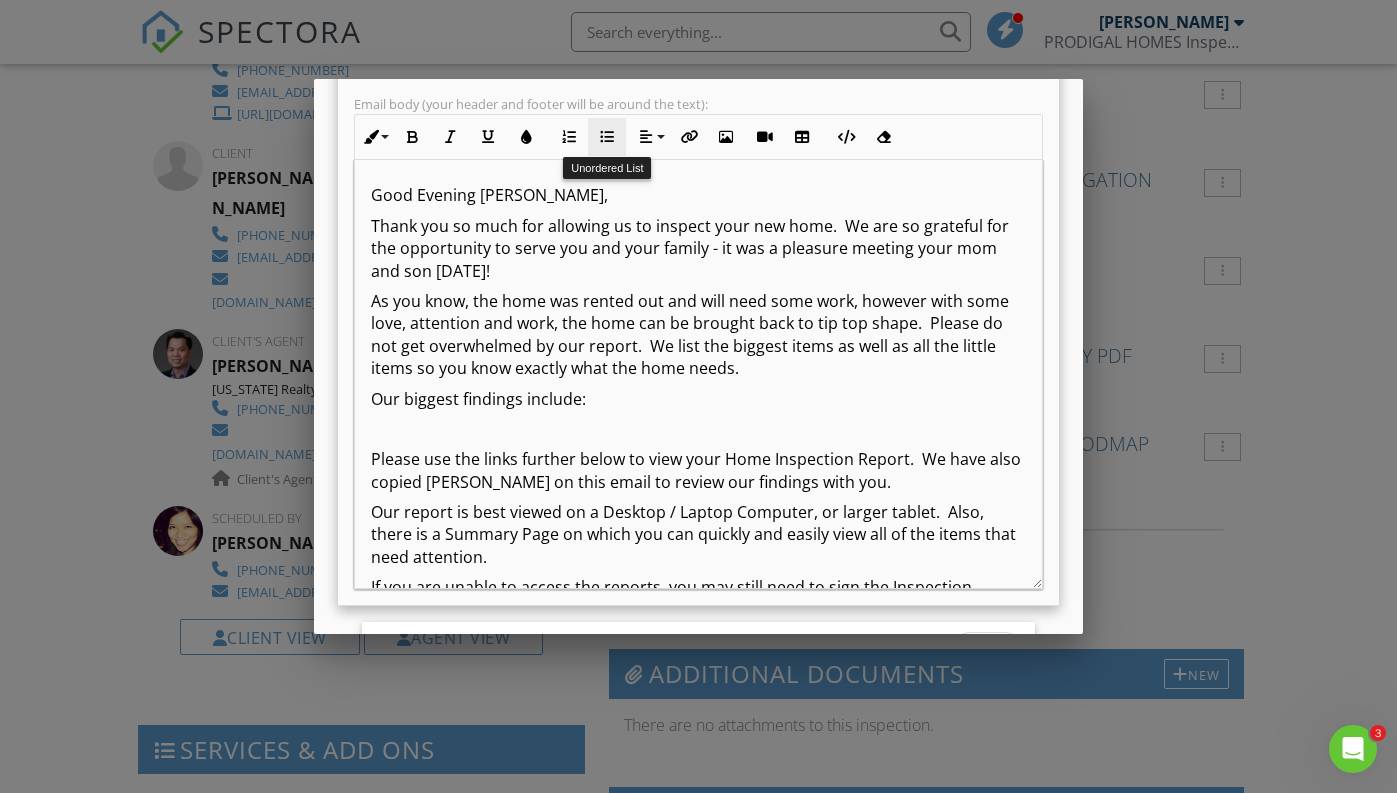 click at bounding box center (607, 137) 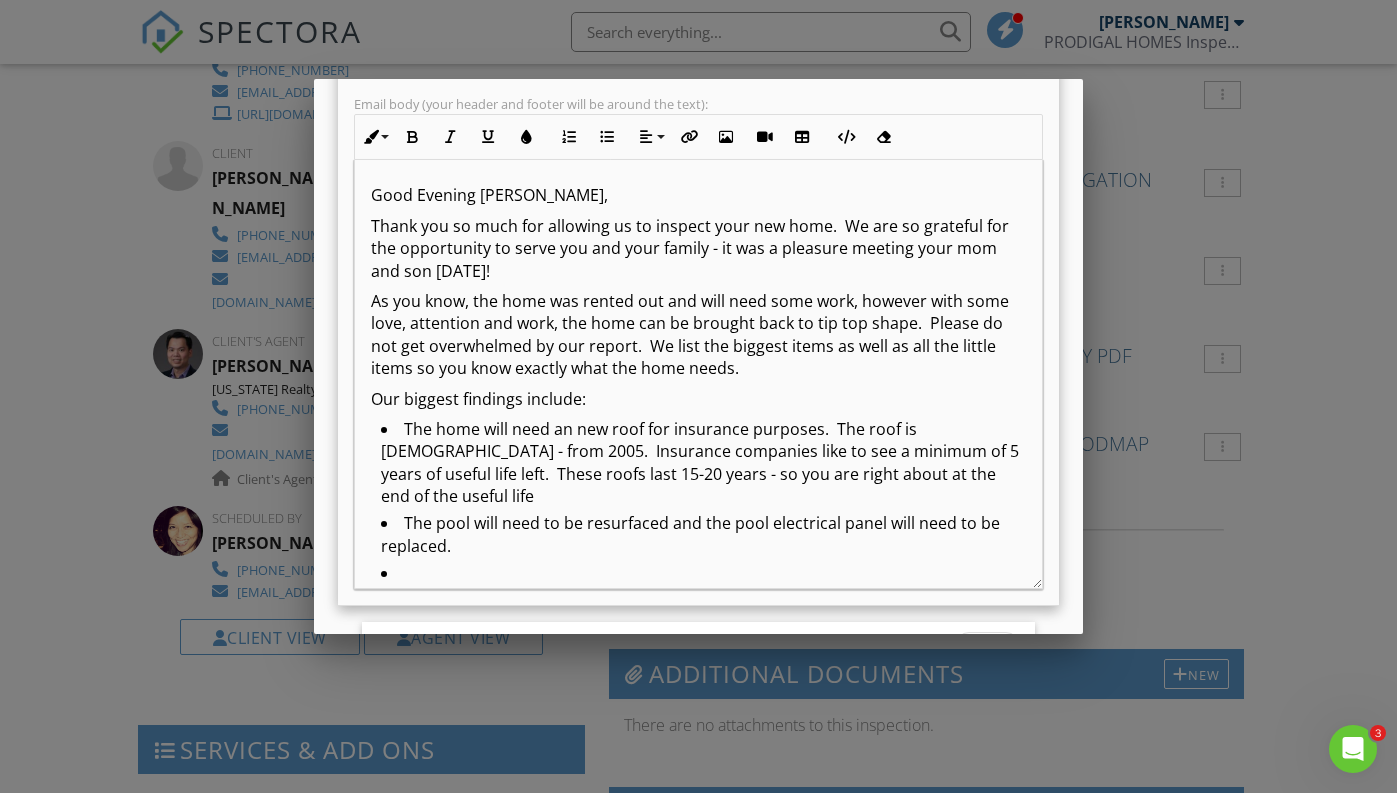 click on "​ ​ ​ ​" at bounding box center [703, 575] 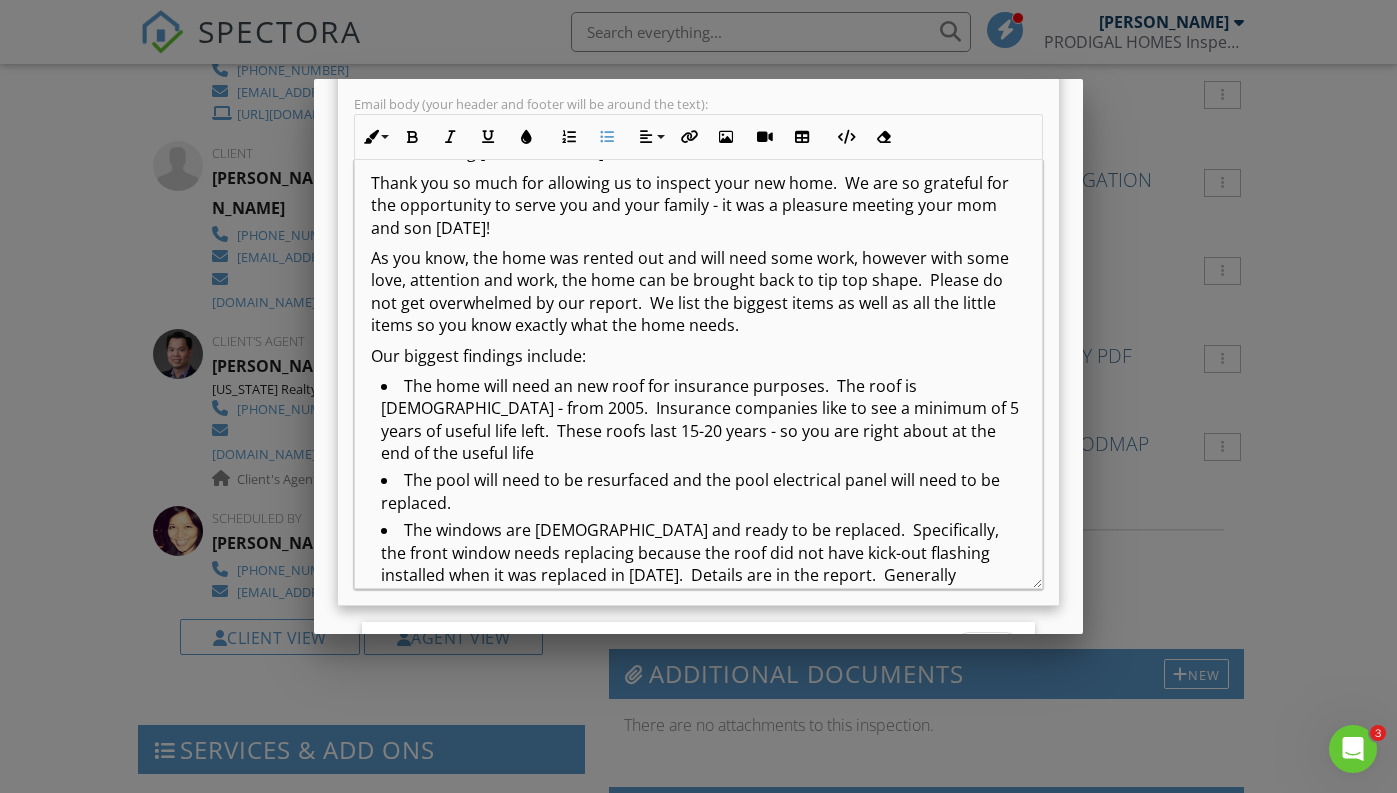 scroll, scrollTop: 59, scrollLeft: 0, axis: vertical 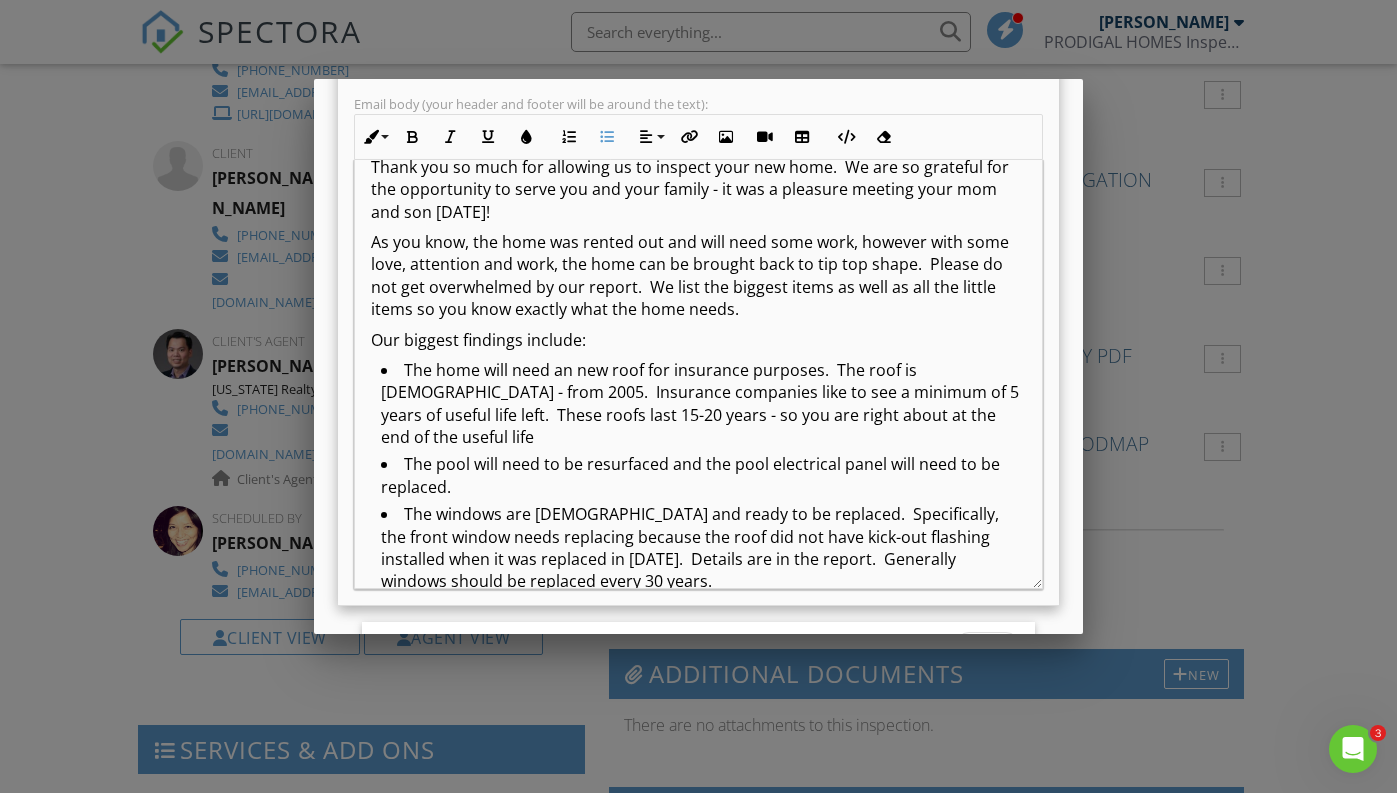 click on "The home will need an new roof for insurance purposes.  The roof is 20 years old - from 2005.  Insurance companies like to see a minimum of 5 years of useful life left.  These roofs last 15-20 years - so you are right about at the end of the useful life" at bounding box center (703, 406) 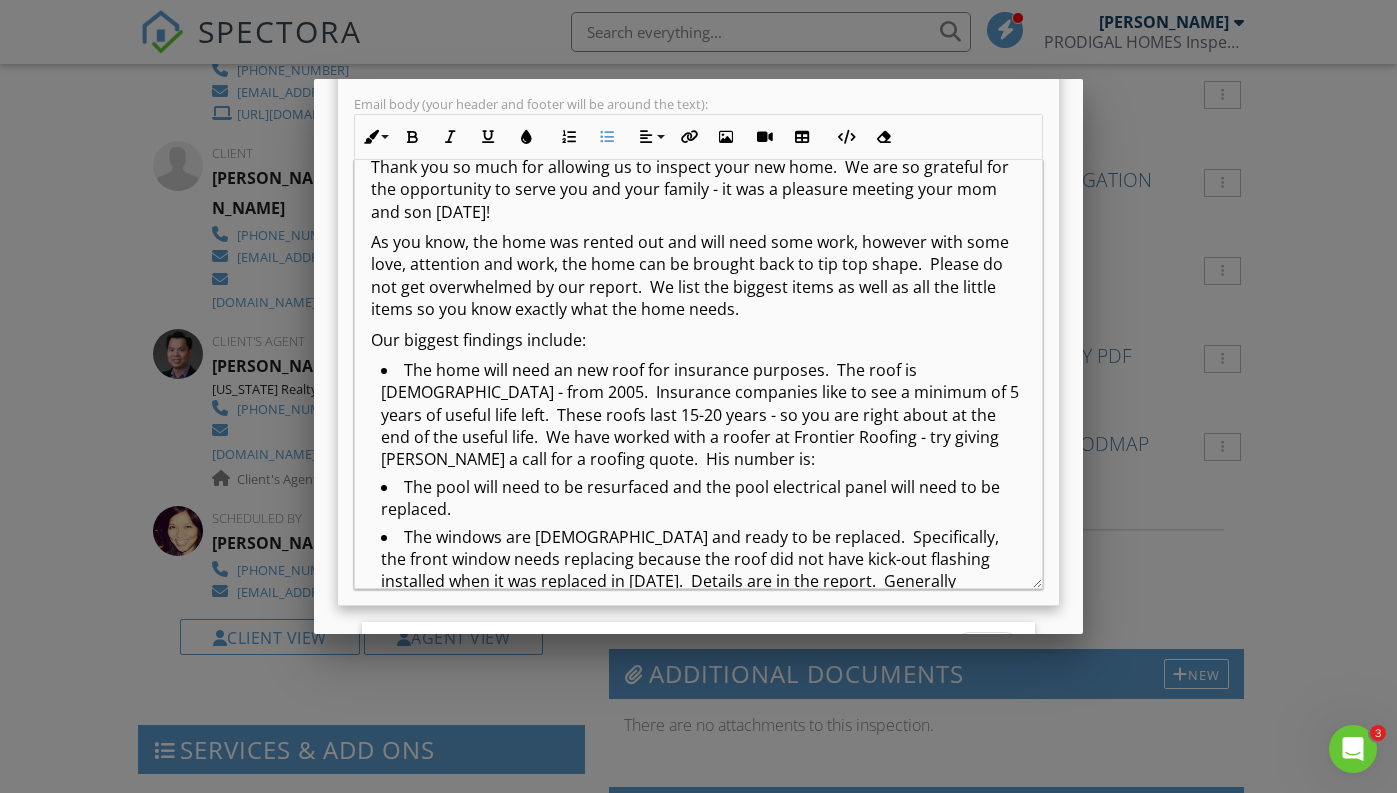 click on "The home will need an new roof for insurance purposes.  The roof is 20 years old - from 2005.  Insurance companies like to see a minimum of 5 years of useful life left.  These roofs last 15-20 years - so you are right about at the end of the useful life.  We have worked with a roofer at Frontier Roofing - try giving Darryl a call for a roofing quote.  His number is:" at bounding box center (703, 417) 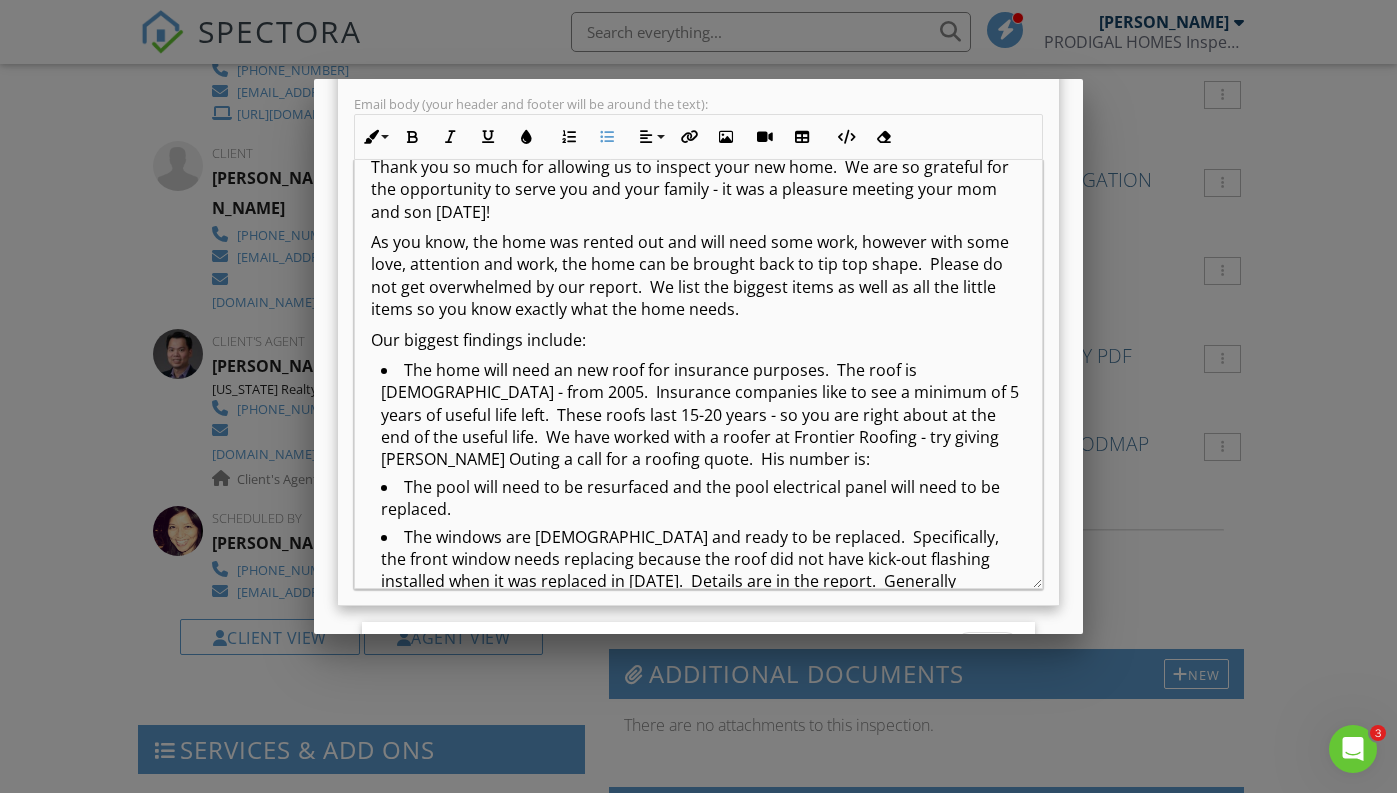 click on "The home will need an new roof for insurance purposes.  The roof is 20 years old - from 2005.  Insurance companies like to see a minimum of 5 years of useful life left.  These roofs last 15-20 years - so you are right about at the end of the useful life.  We have worked with a roofer at Frontier Roofing - try giving Darryl Outing a call for a roofing quote.  His number is:" at bounding box center [703, 417] 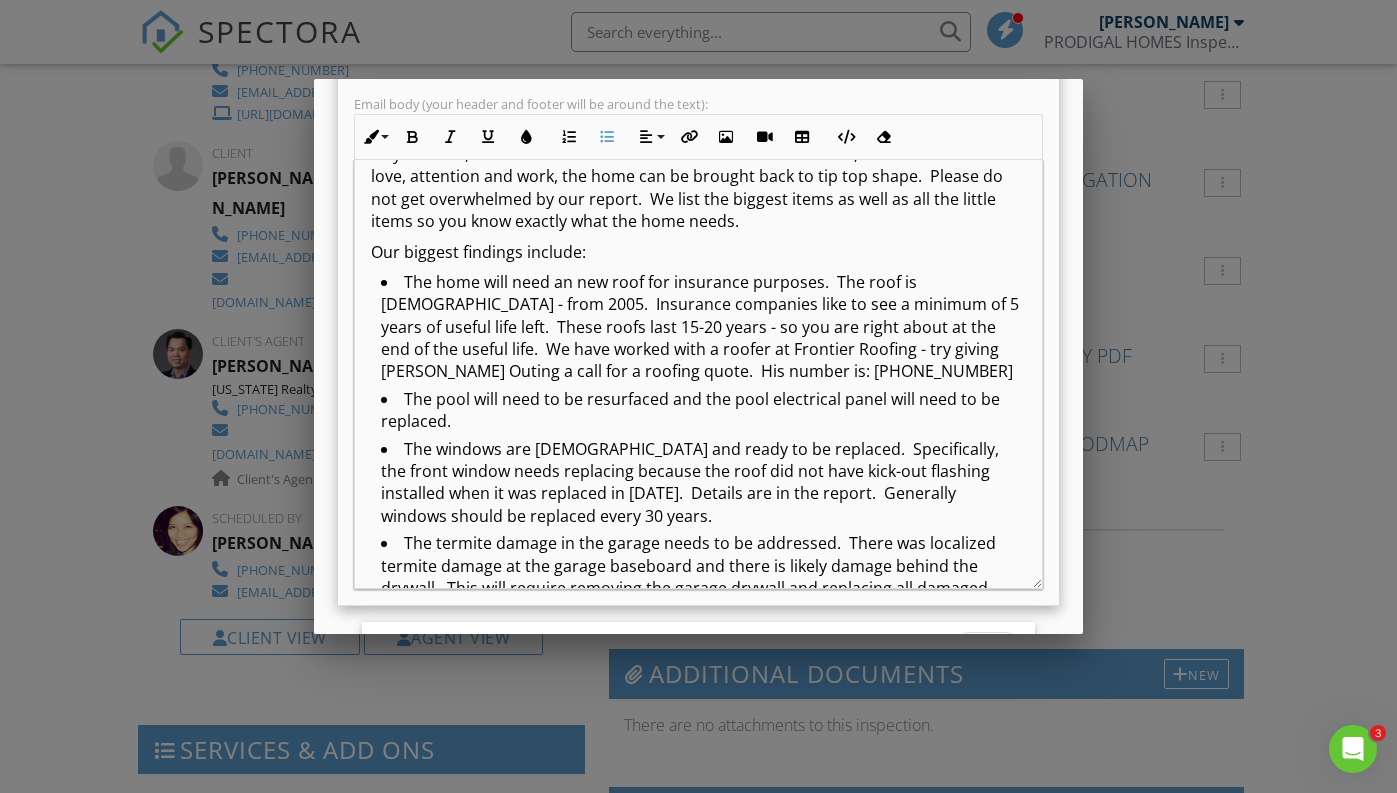 scroll, scrollTop: 157, scrollLeft: 0, axis: vertical 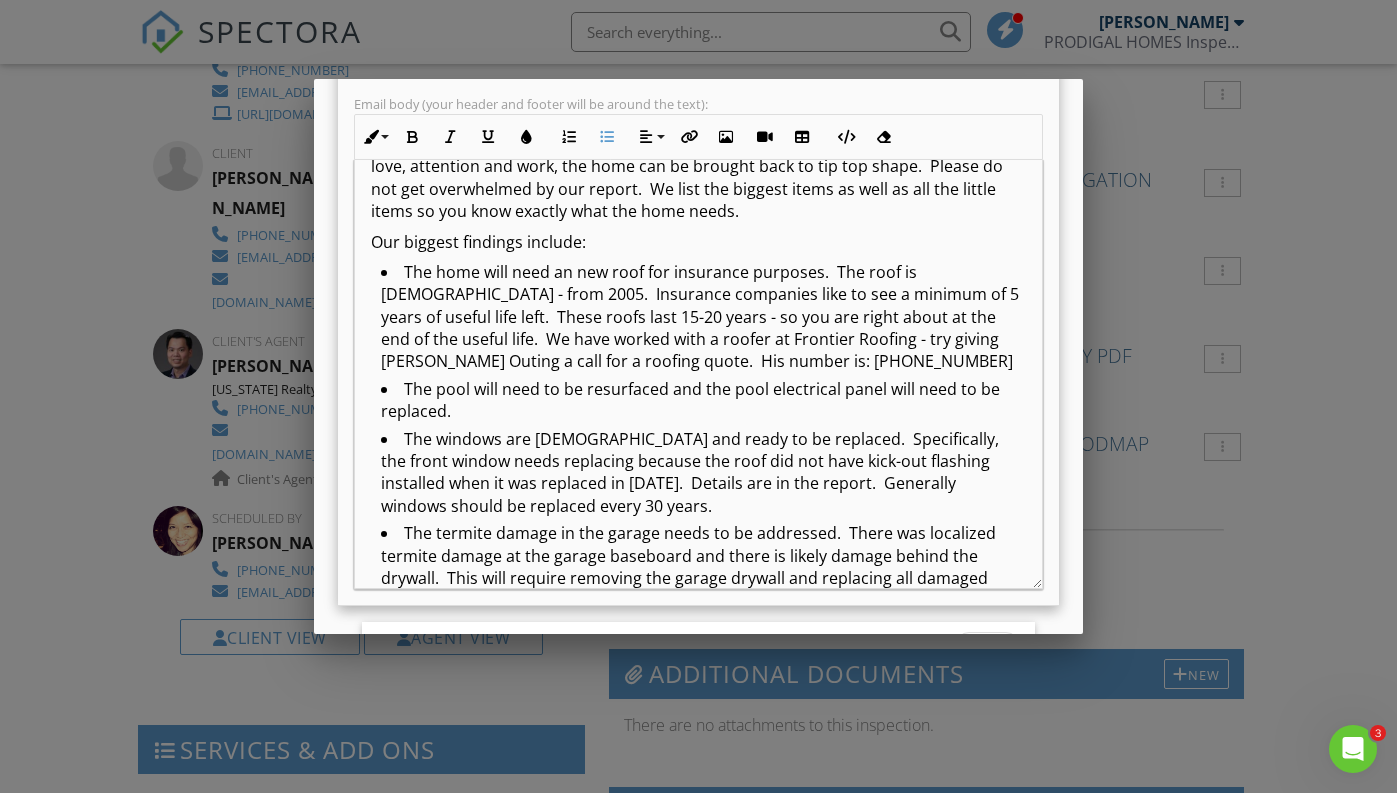 click on "The pool will need to be resurfaced and the pool electrical panel will need to be replaced." at bounding box center [703, 403] 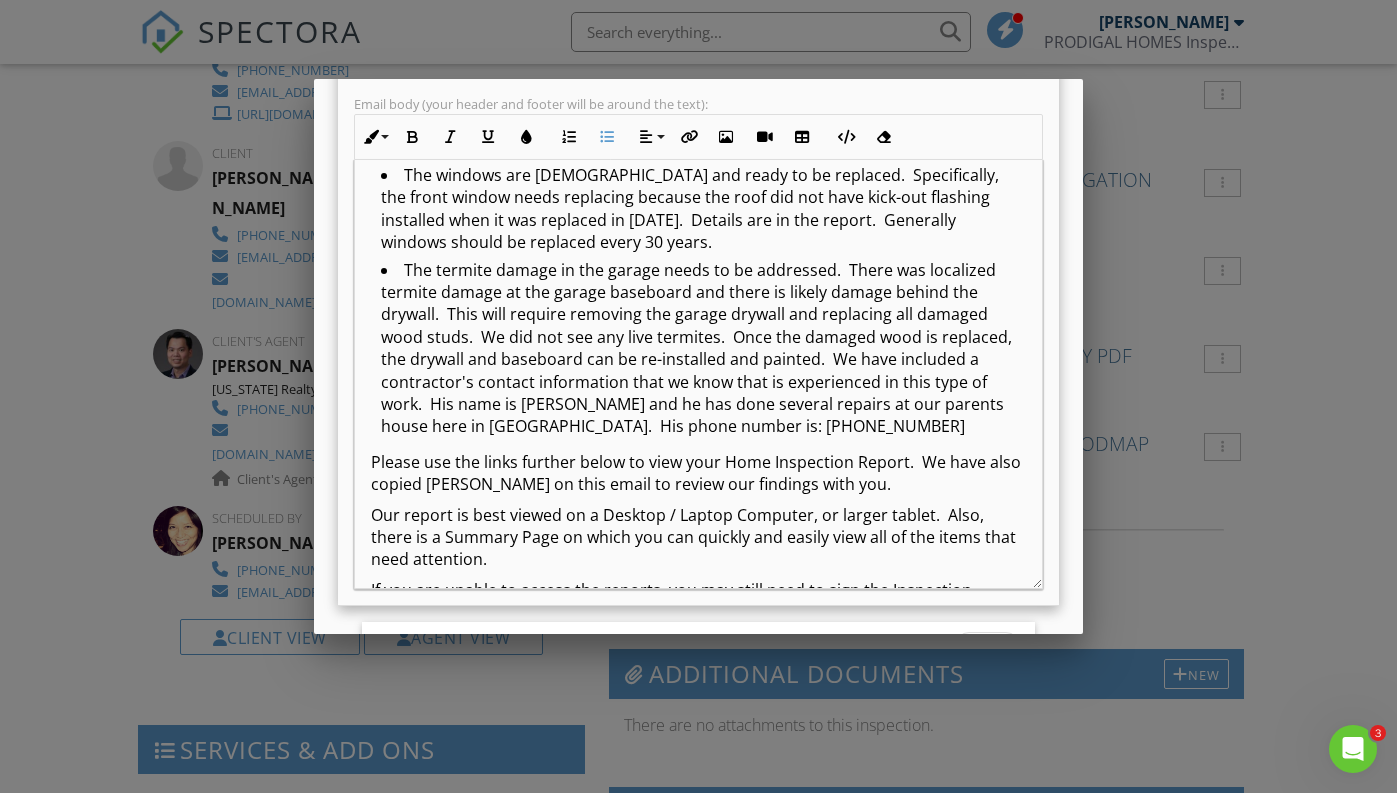 scroll, scrollTop: 463, scrollLeft: 0, axis: vertical 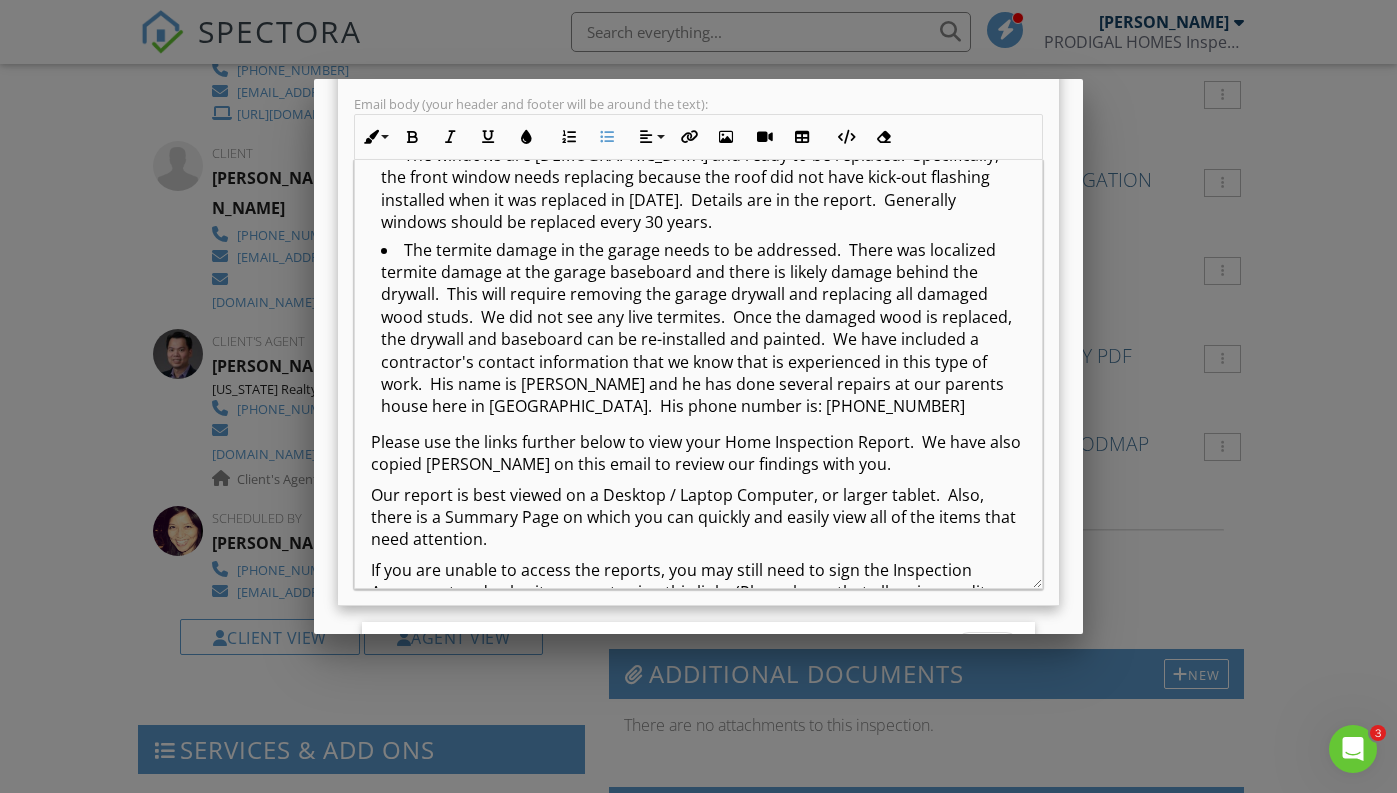 click on "Please use the links further below to view your Home Inspection Report.  We have also copied [PERSON_NAME] on this email to review our findings with you." at bounding box center (698, 453) 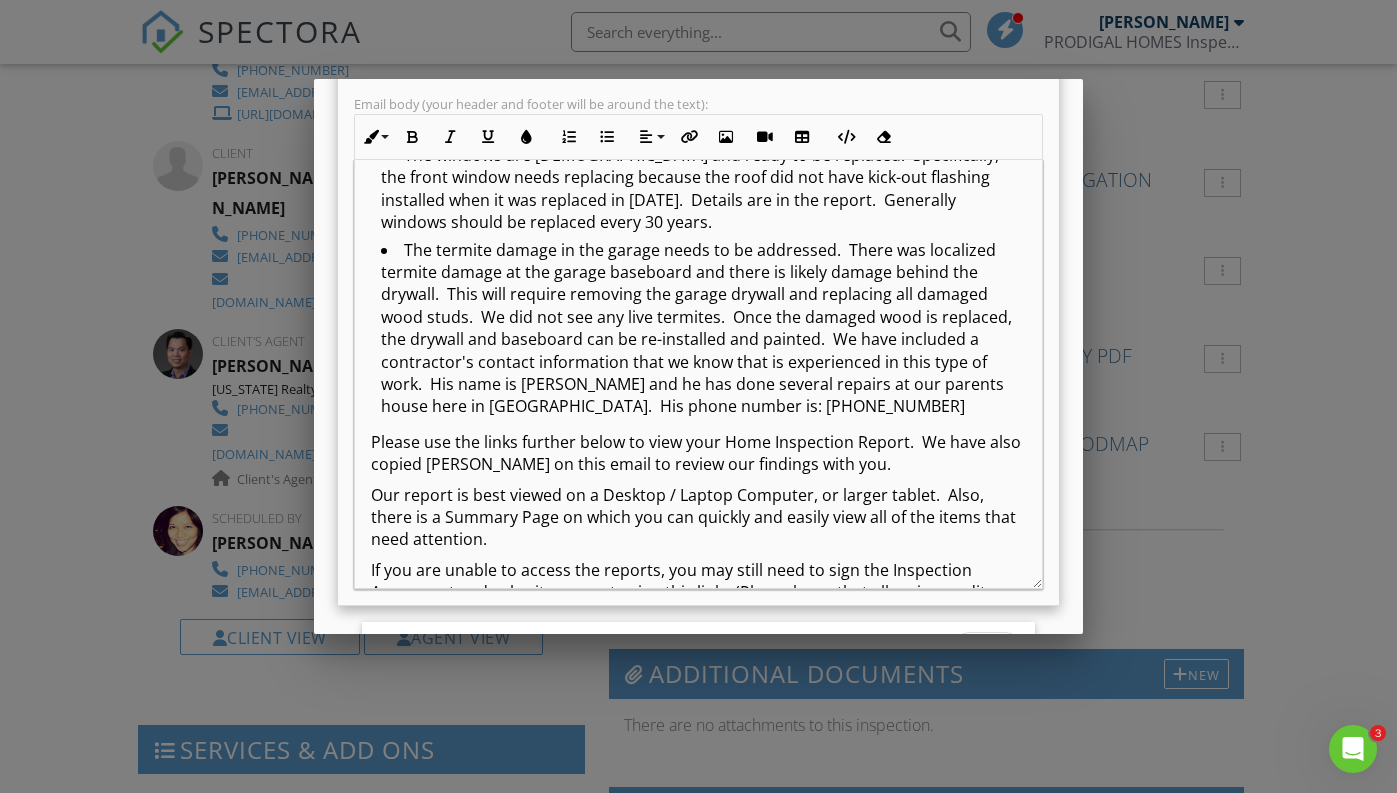 click on "Please use the links further below to view your Home Inspection Report.  We have also copied [PERSON_NAME] on this email to review our findings with you." at bounding box center [698, 453] 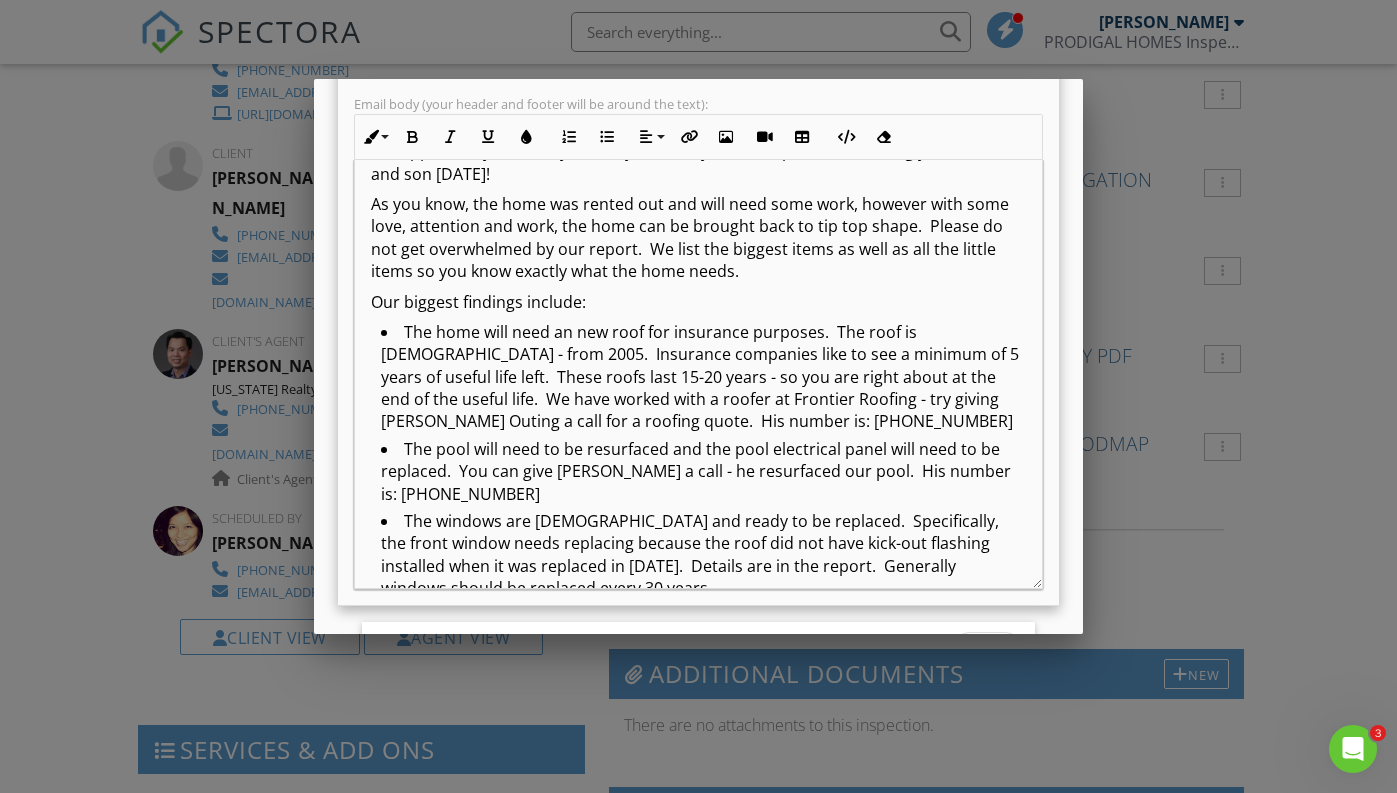 scroll, scrollTop: 96, scrollLeft: 0, axis: vertical 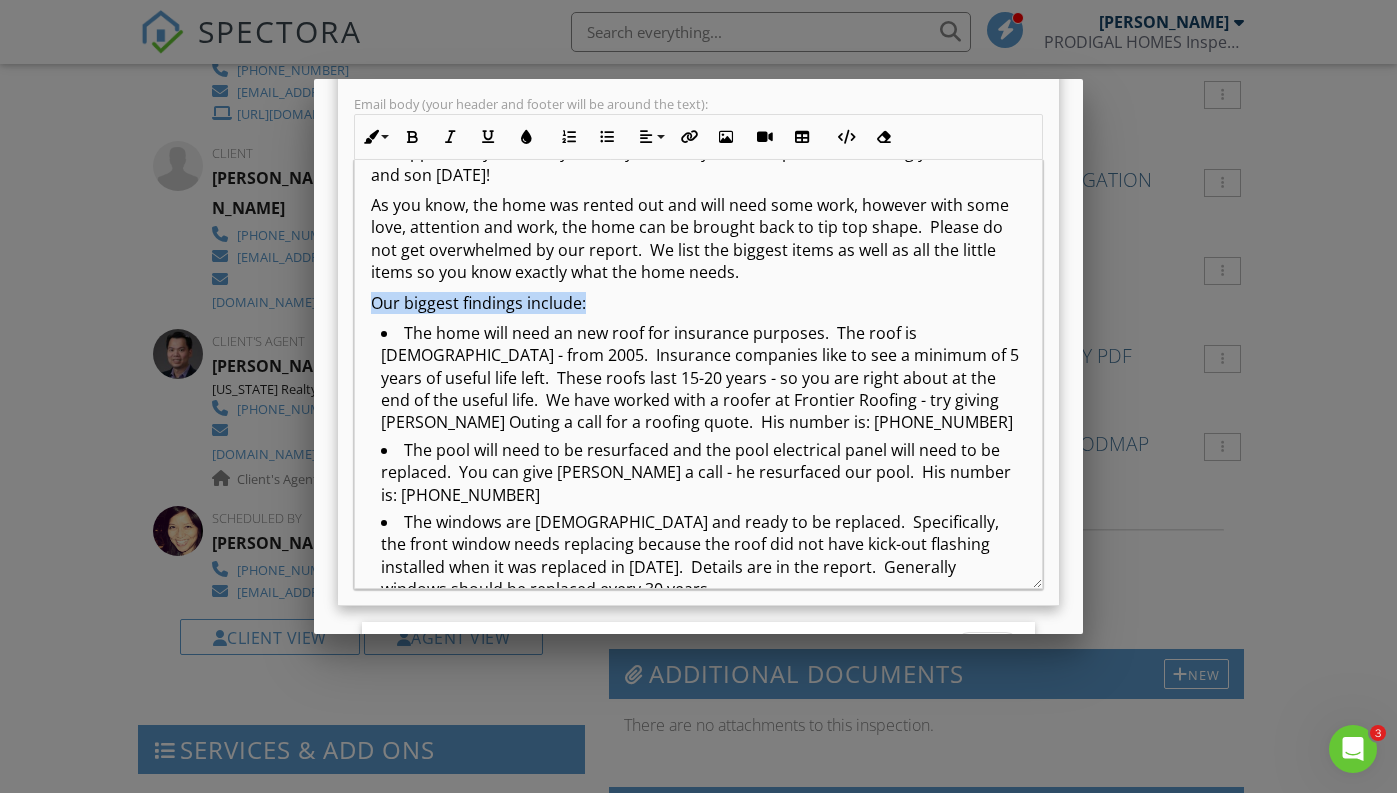 drag, startPoint x: 604, startPoint y: 305, endPoint x: 335, endPoint y: 306, distance: 269.00186 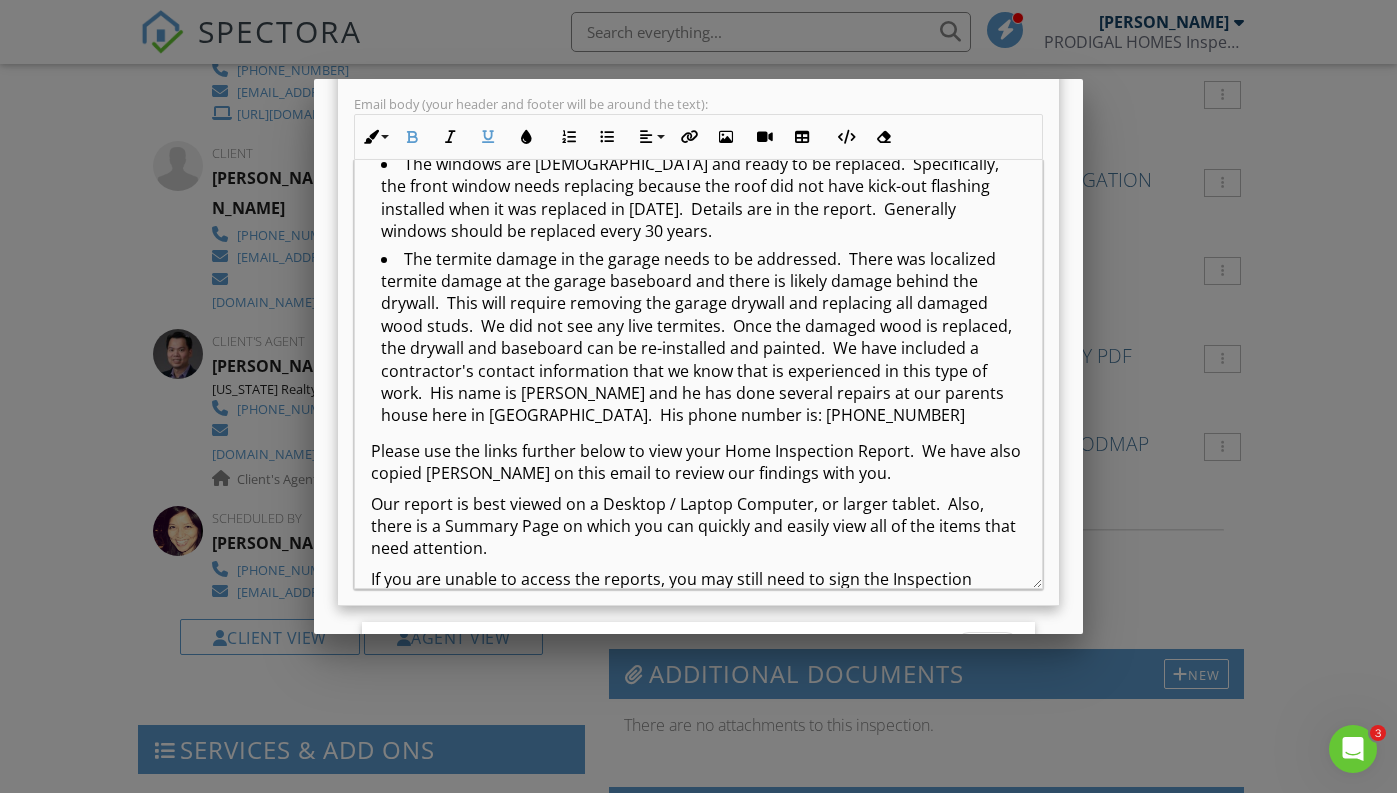 scroll, scrollTop: 456, scrollLeft: 0, axis: vertical 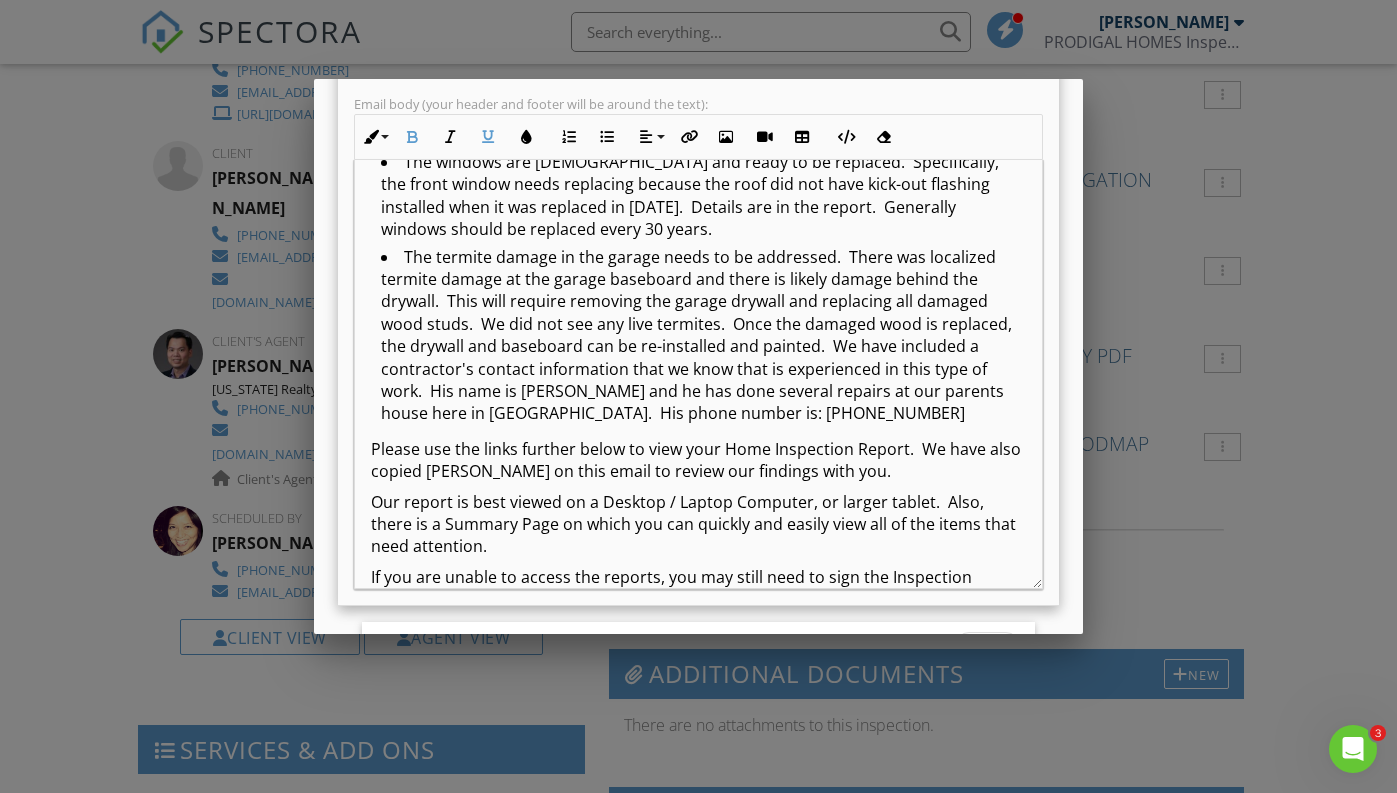 click on "The termite damage in the garage needs to be addressed.  There was localized termite damage at the garage baseboard and there is likely damage behind the drywall.  This will require removing the garage drywall and replacing all damaged wood studs.  We did not see any live termites.  Once the damaged wood is replaced, the drywall and baseboard can be re-installed and painted.  We have included a contractor's contact information that we know that is experienced in this type of work.  His name is Hugo and he has done several repairs at our parents house here in Hunters Creek.  His phone number is: 407-552-8237" at bounding box center (703, 338) 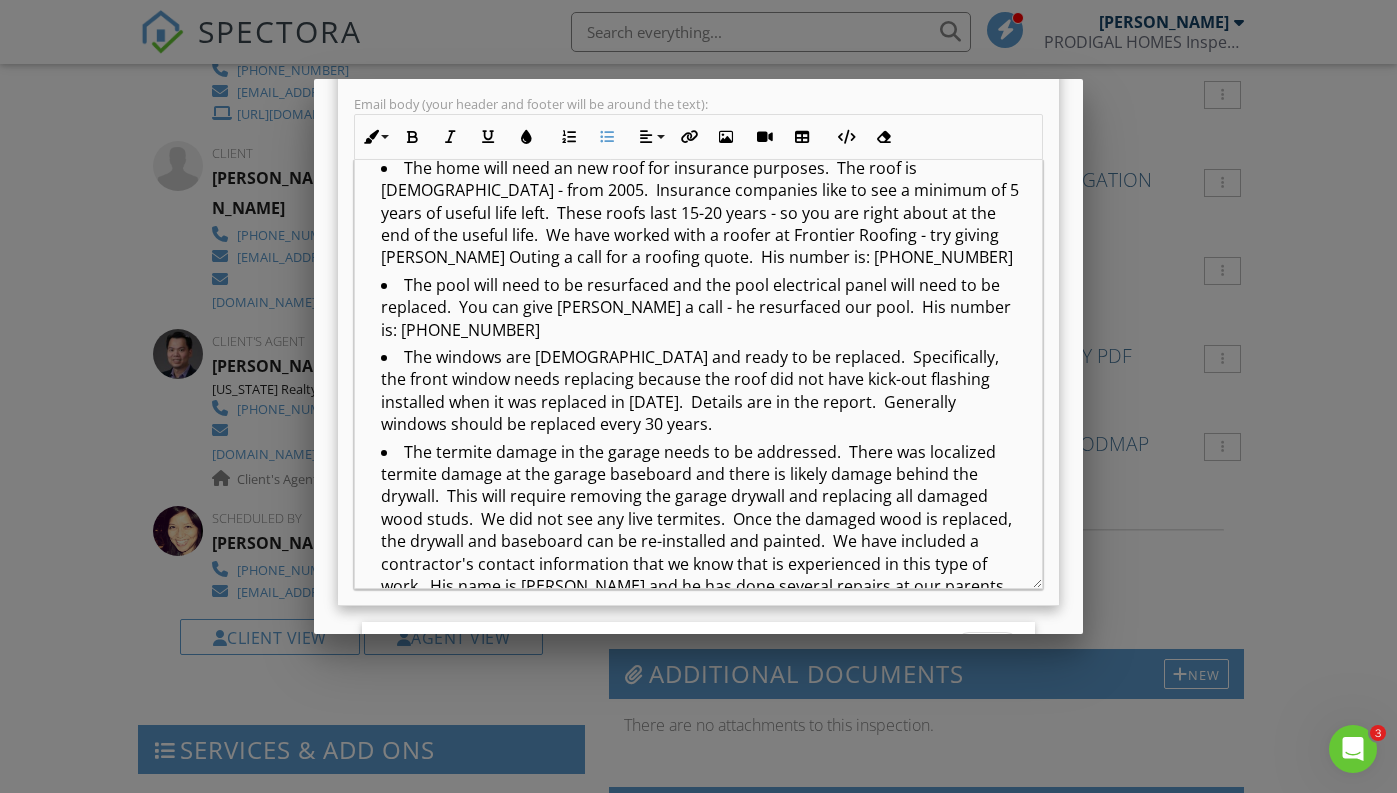 scroll, scrollTop: 216, scrollLeft: 0, axis: vertical 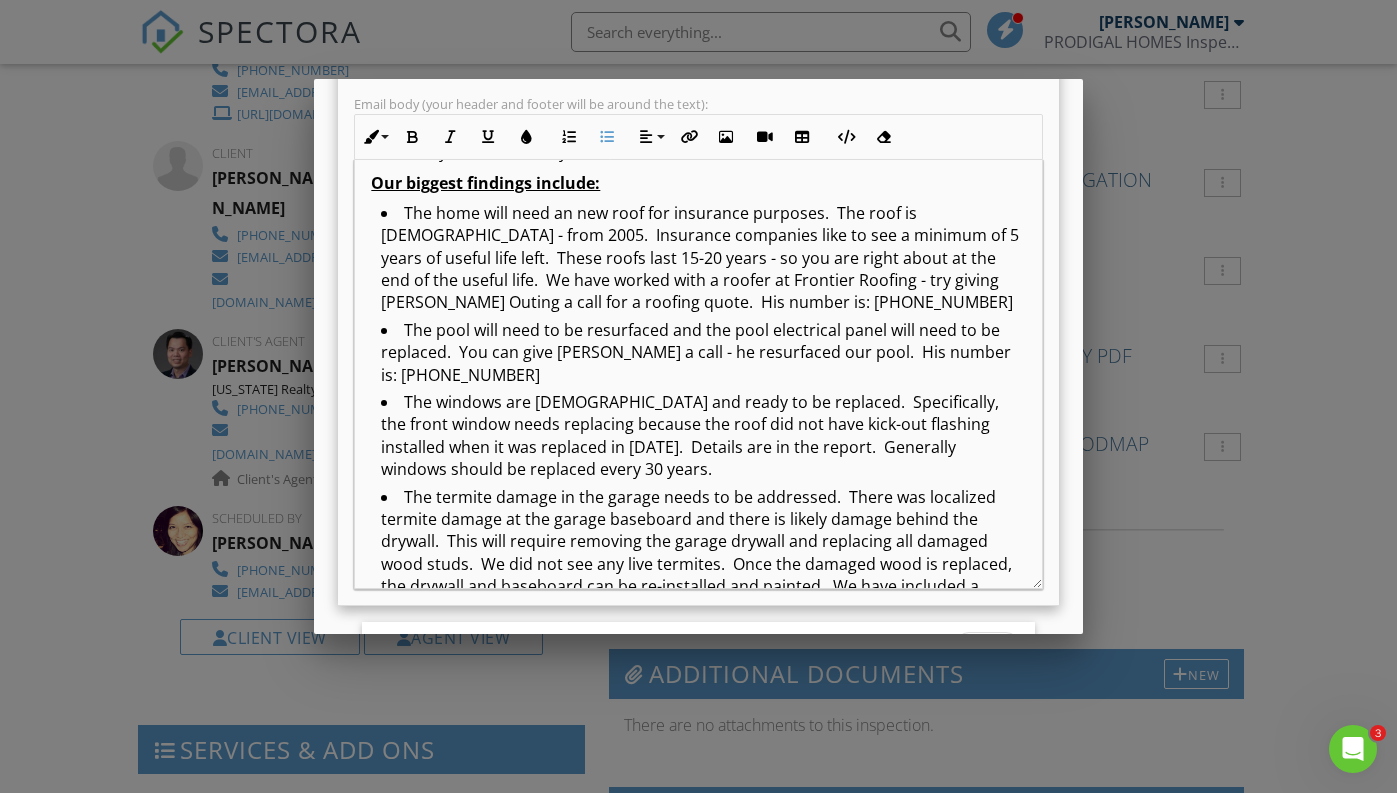 click on "The home will need an new roof for insurance purposes.  The roof is 20 years old - from 2005.  Insurance companies like to see a minimum of 5 years of useful life left.  These roofs last 15-20 years - so you are right about at the end of the useful life.  We have worked with a roofer at Frontier Roofing - try giving Darryl Outing a call for a roofing quote.  His number is: 407-310-2224" at bounding box center (703, 260) 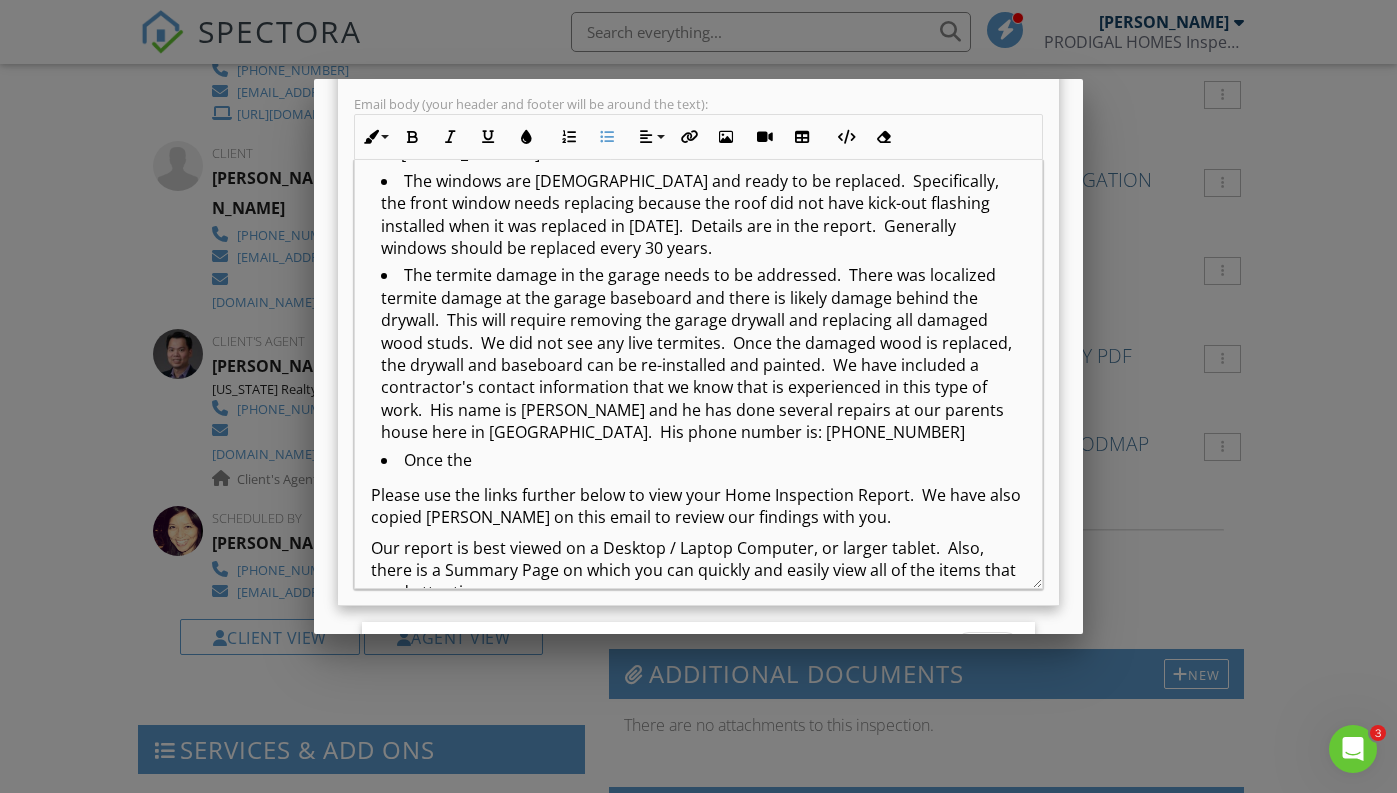 scroll, scrollTop: 486, scrollLeft: 0, axis: vertical 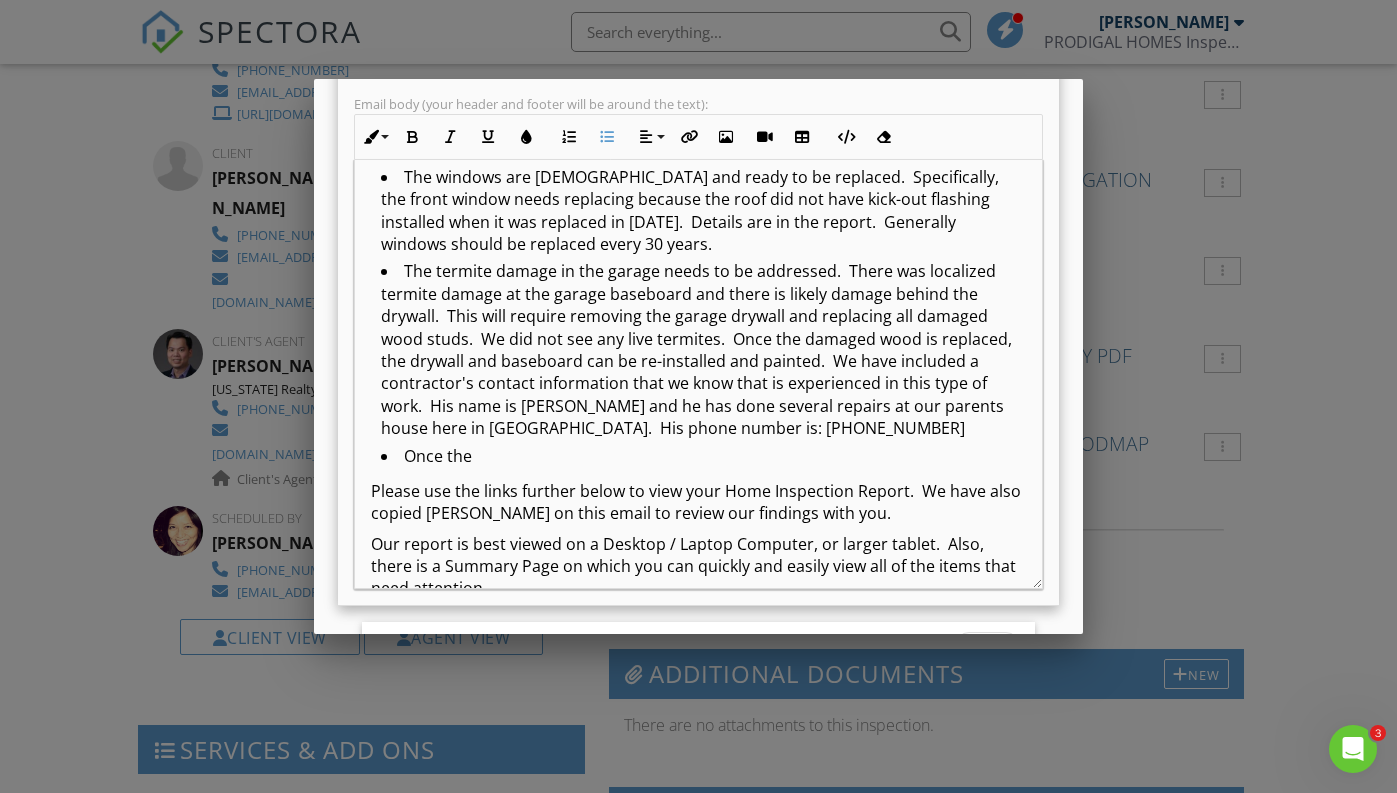 click on "Once the" at bounding box center (703, 458) 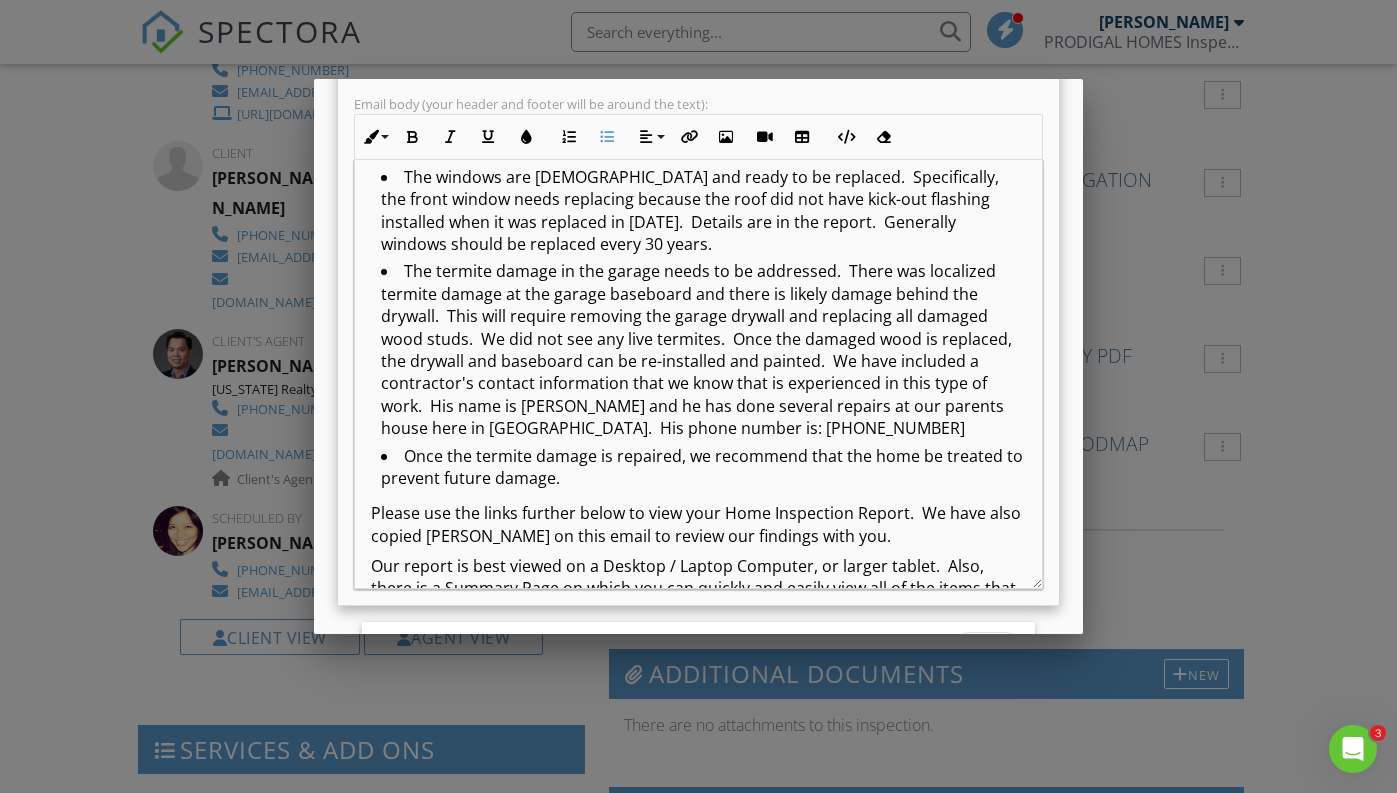click on "Once the termite damage is repaired, we recommend that the home be treated to prevent future damage." at bounding box center (703, 470) 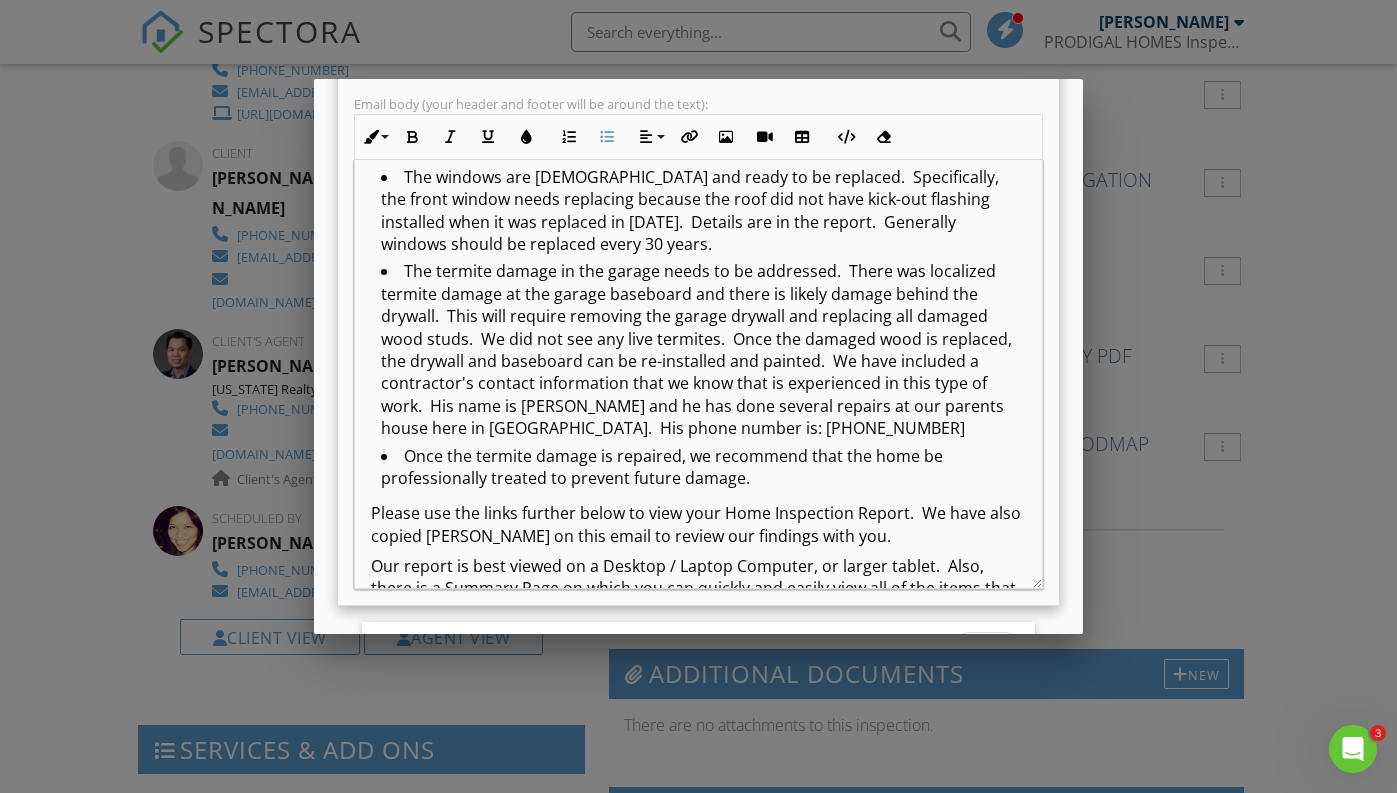 click on "Once the termite damage is repaired, we recommend that the home be professionally treated to prevent future damage." at bounding box center (703, 470) 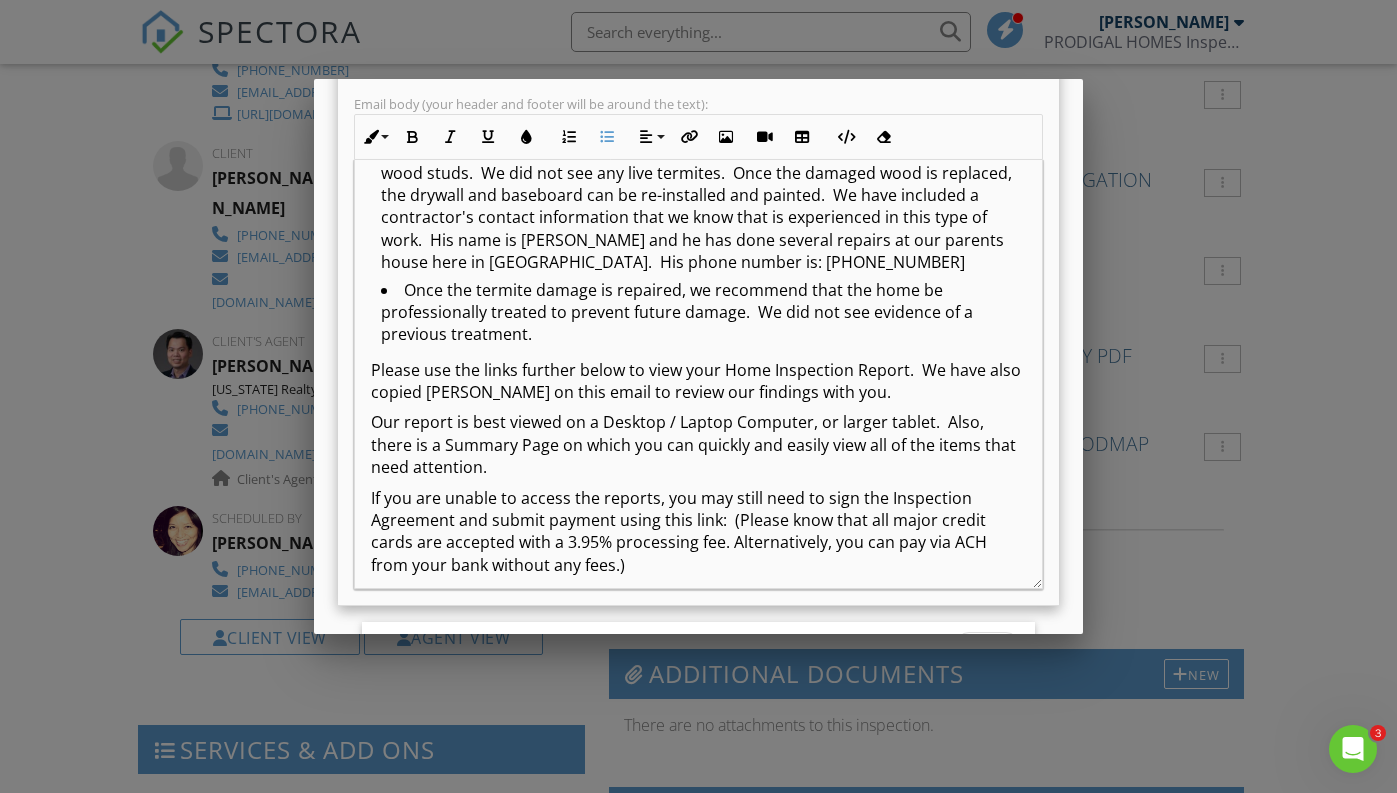 scroll, scrollTop: 671, scrollLeft: 0, axis: vertical 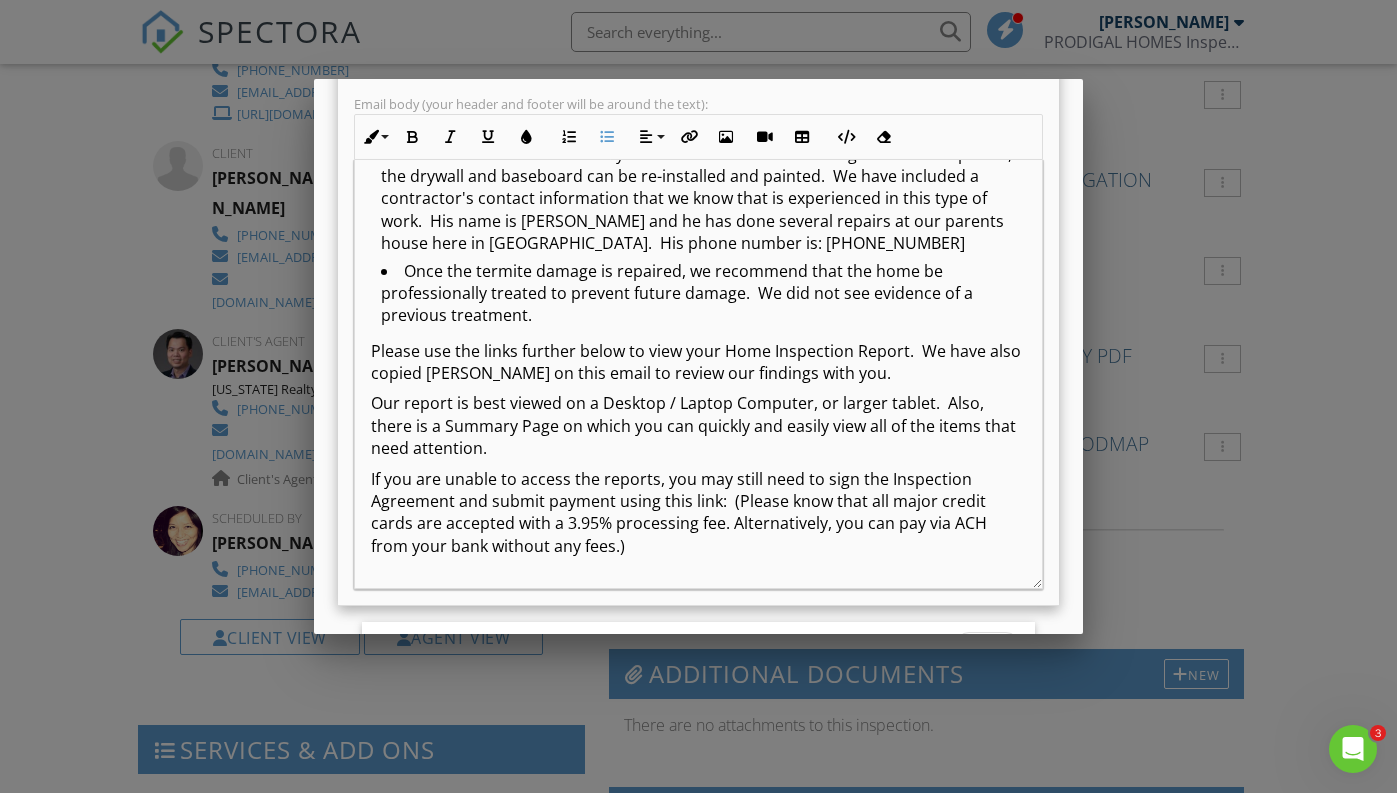 click on "Our report is best viewed on a Desktop / Laptop Computer, or larger tablet.  Also, there is a Summary Page on which you can quickly and easily view all of the items that need attention." at bounding box center [698, 425] 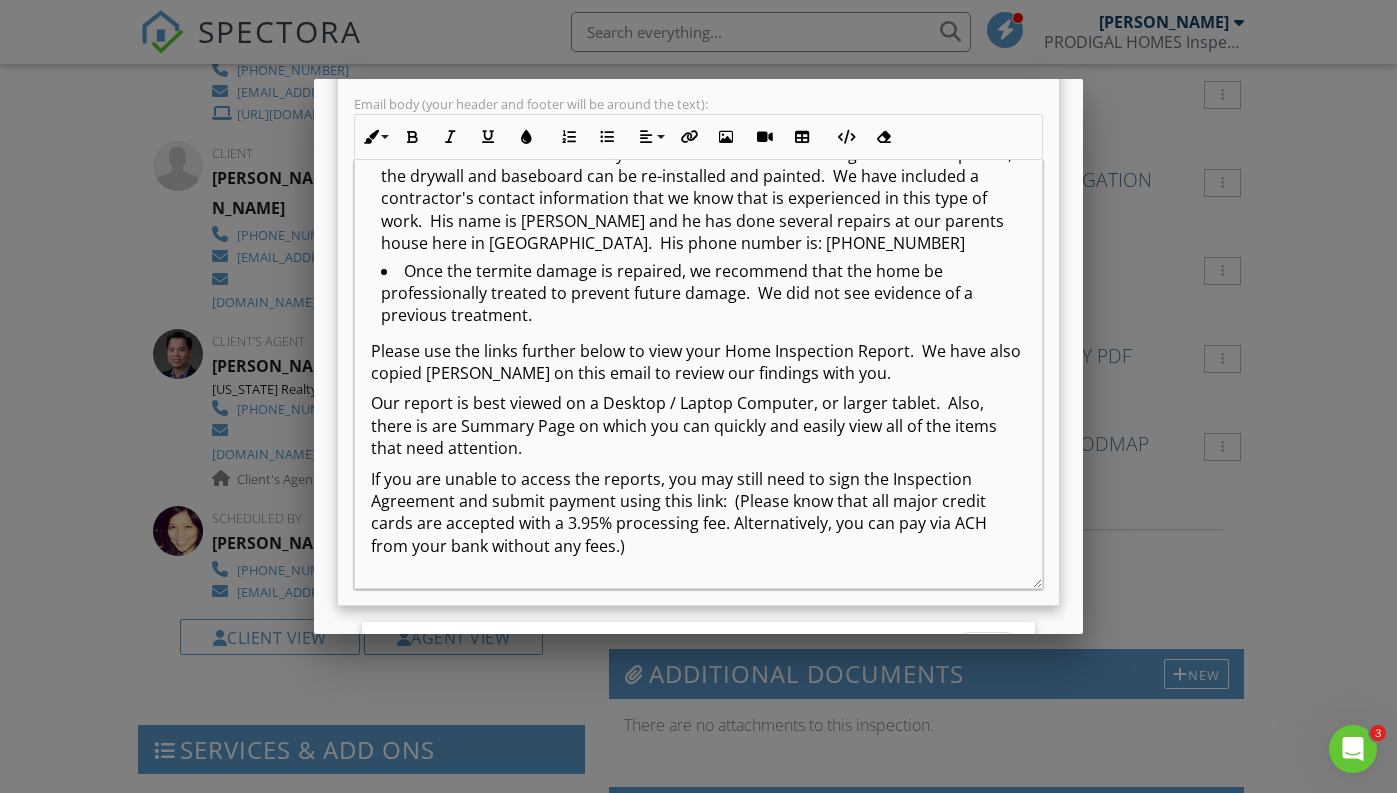 click on "Our report is best viewed on a Desktop / Laptop Computer, or larger tablet.  Also, there is are Summary Page on which you can quickly and easily view all of the items that need attention." at bounding box center (698, 425) 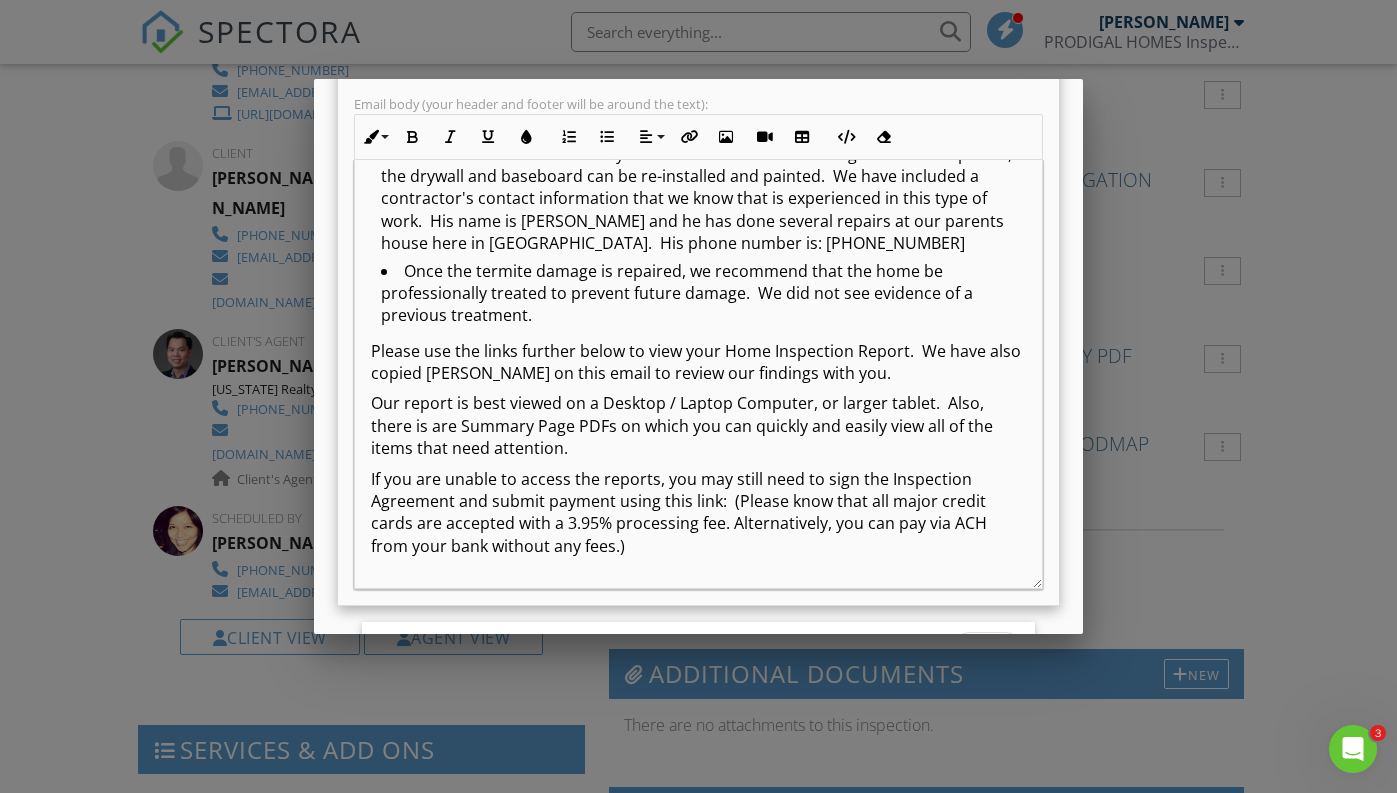 click on "Our report is best viewed on a Desktop / Laptop Computer, or larger tablet.  Also, there is are Summary Page PDFs on which you can quickly and easily view all of the items that need attention." at bounding box center [698, 425] 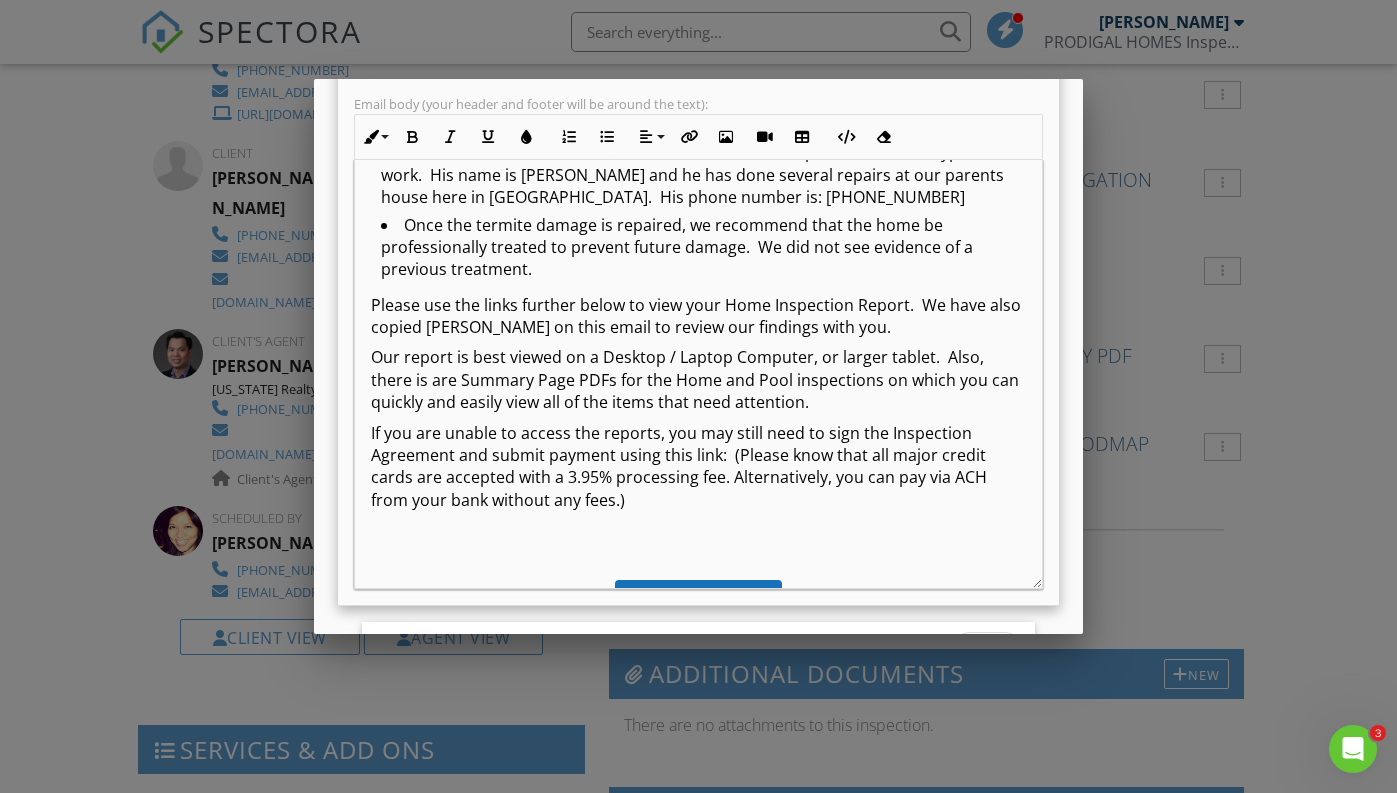 scroll, scrollTop: 715, scrollLeft: 0, axis: vertical 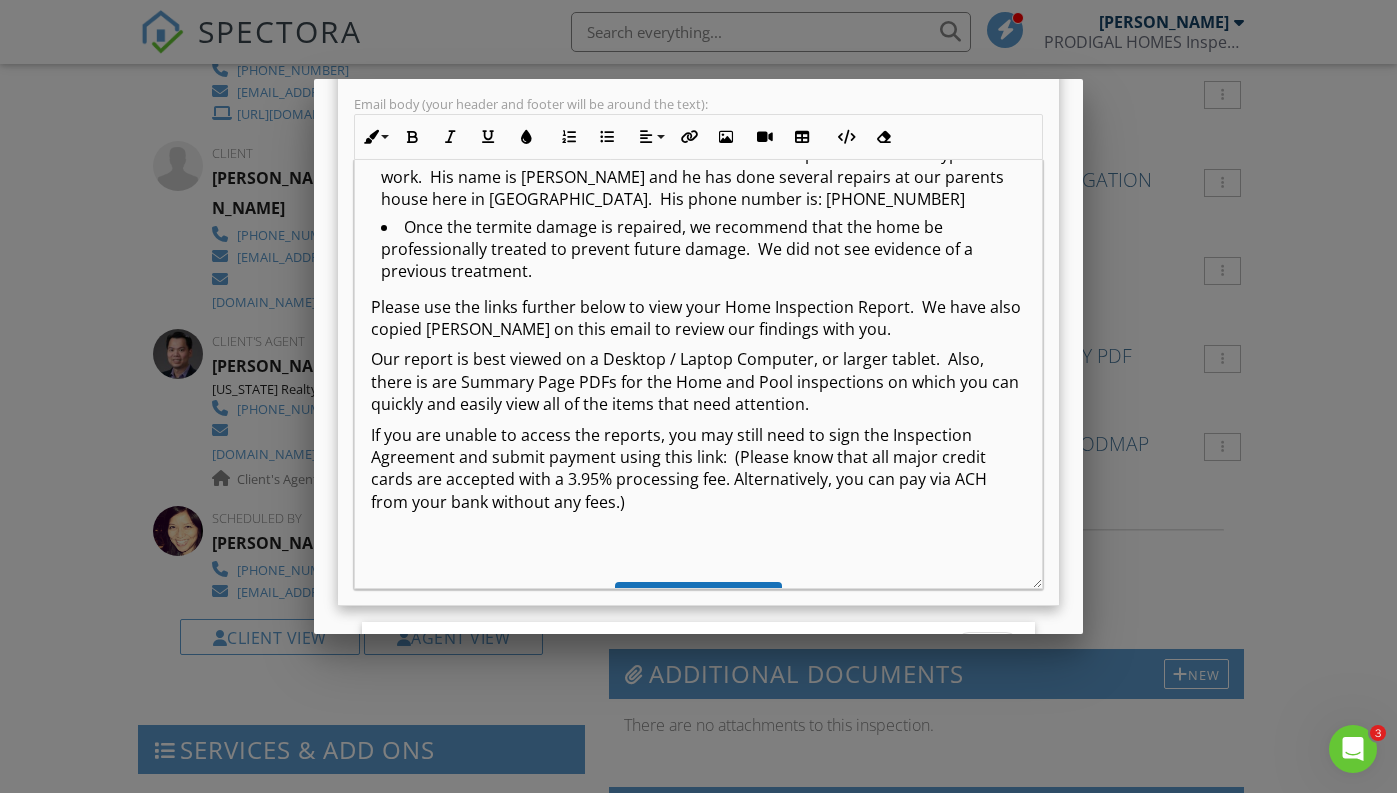 click on "If you are unable to access the reports, you may still need to sign the Inspection Agreement and submit payment using this link:  (Please know that all major credit cards are accepted with a 3.95% processing fee. Alternatively, you can pay via ACH from your bank without any fees.)" at bounding box center (698, 469) 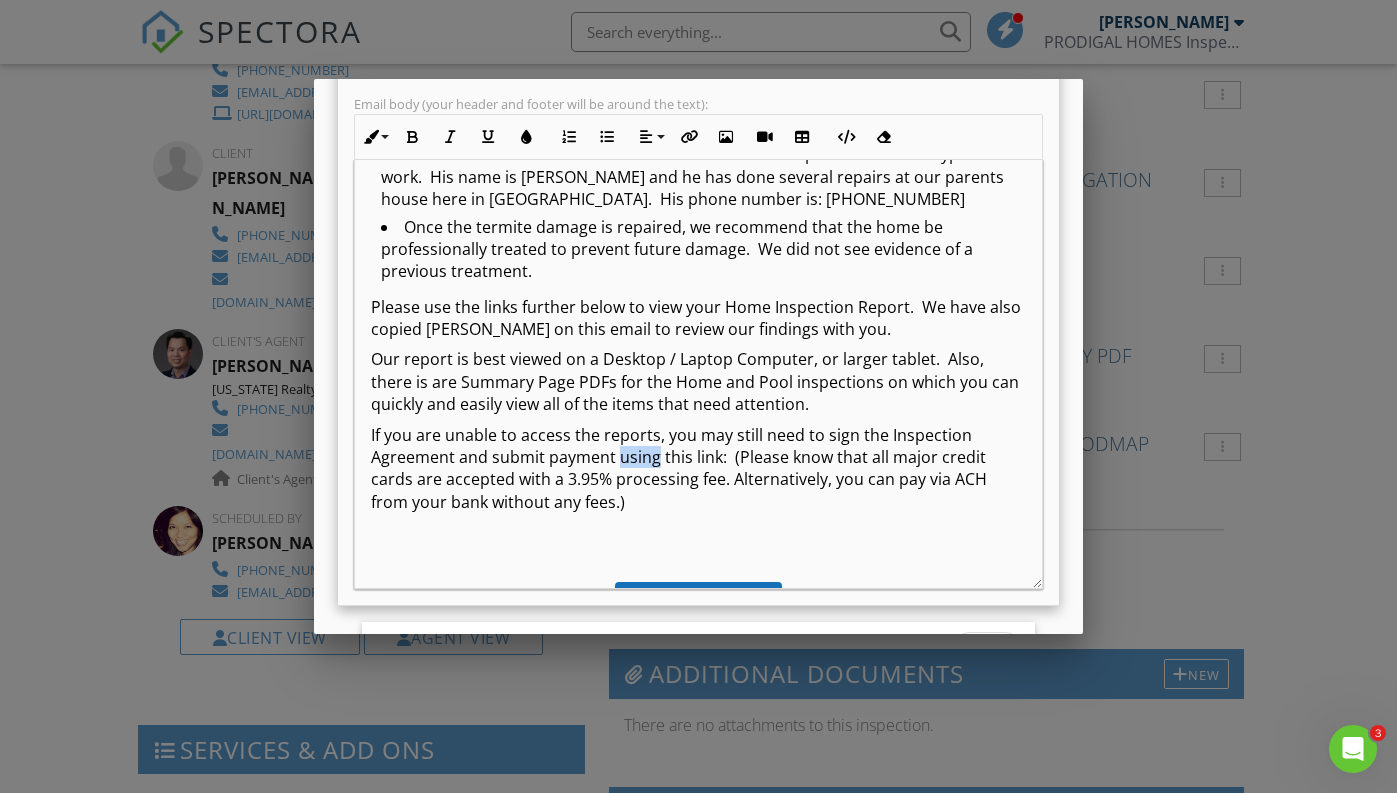 click on "If you are unable to access the reports, you may still need to sign the Inspection Agreement and submit payment using this link:  (Please know that all major credit cards are accepted with a 3.95% processing fee. Alternatively, you can pay via ACH from your bank without any fees.)" at bounding box center [698, 469] 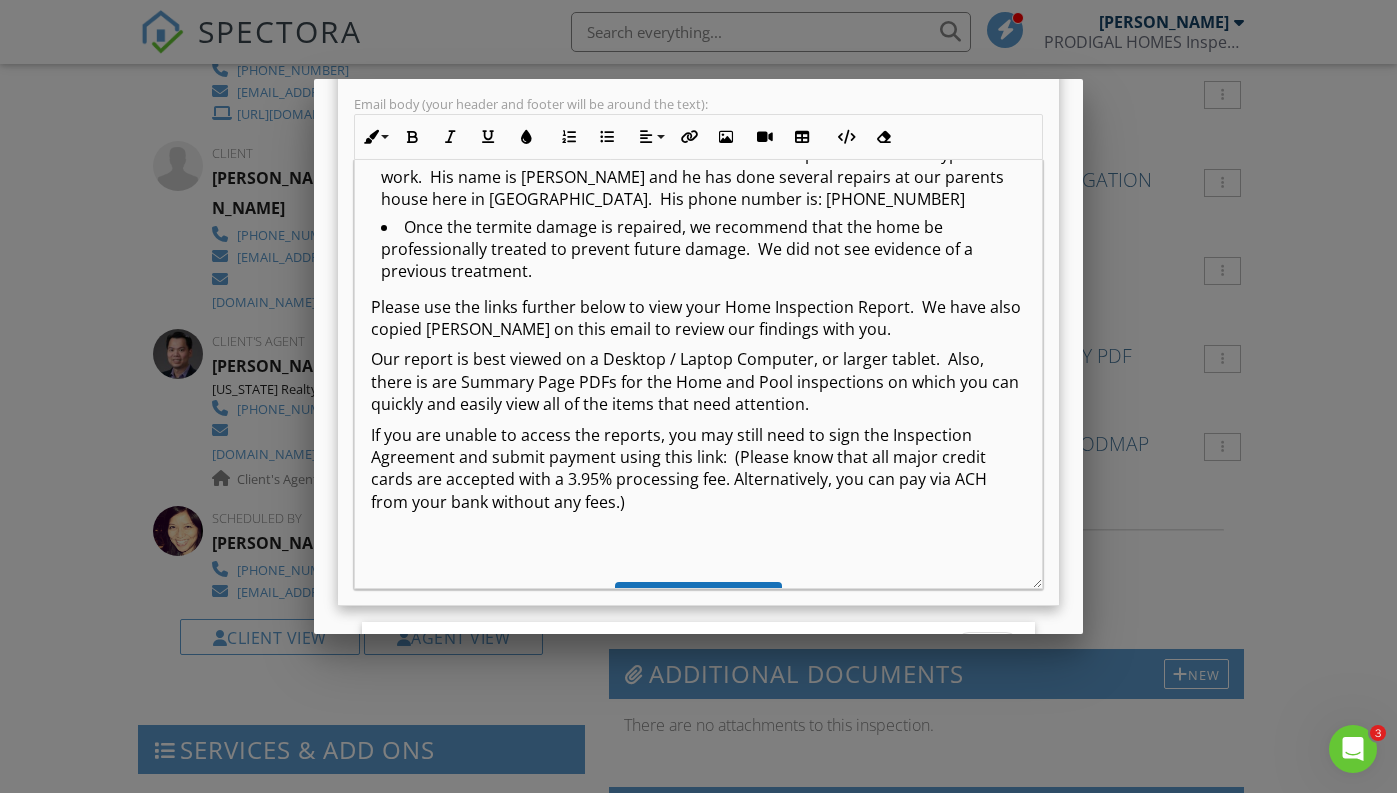 click on "If you are unable to access the reports, you may still need to sign the Inspection Agreement and submit payment using this link:  (Please know that all major credit cards are accepted with a 3.95% processing fee. Alternatively, you can pay via ACH from your bank without any fees.)" at bounding box center [698, 469] 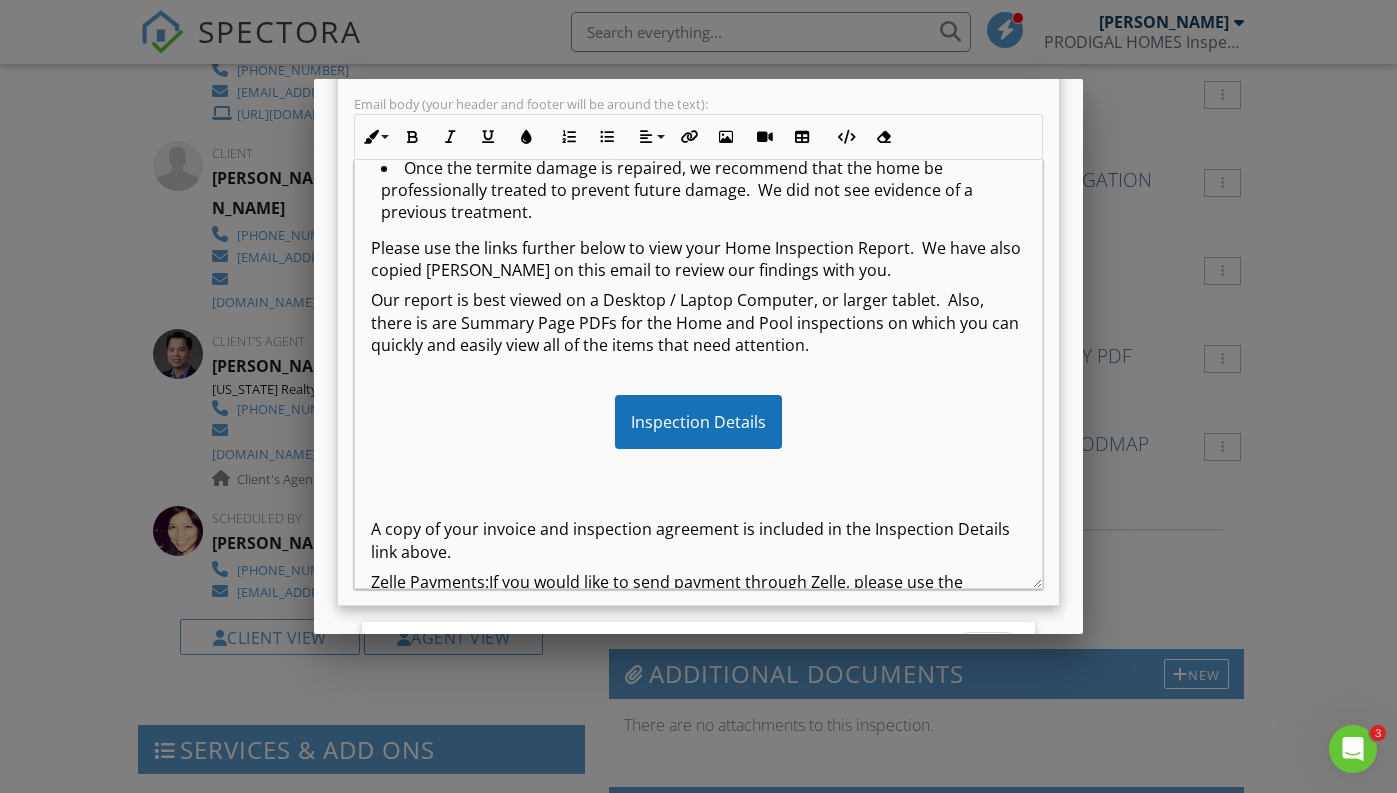 scroll, scrollTop: 792, scrollLeft: 0, axis: vertical 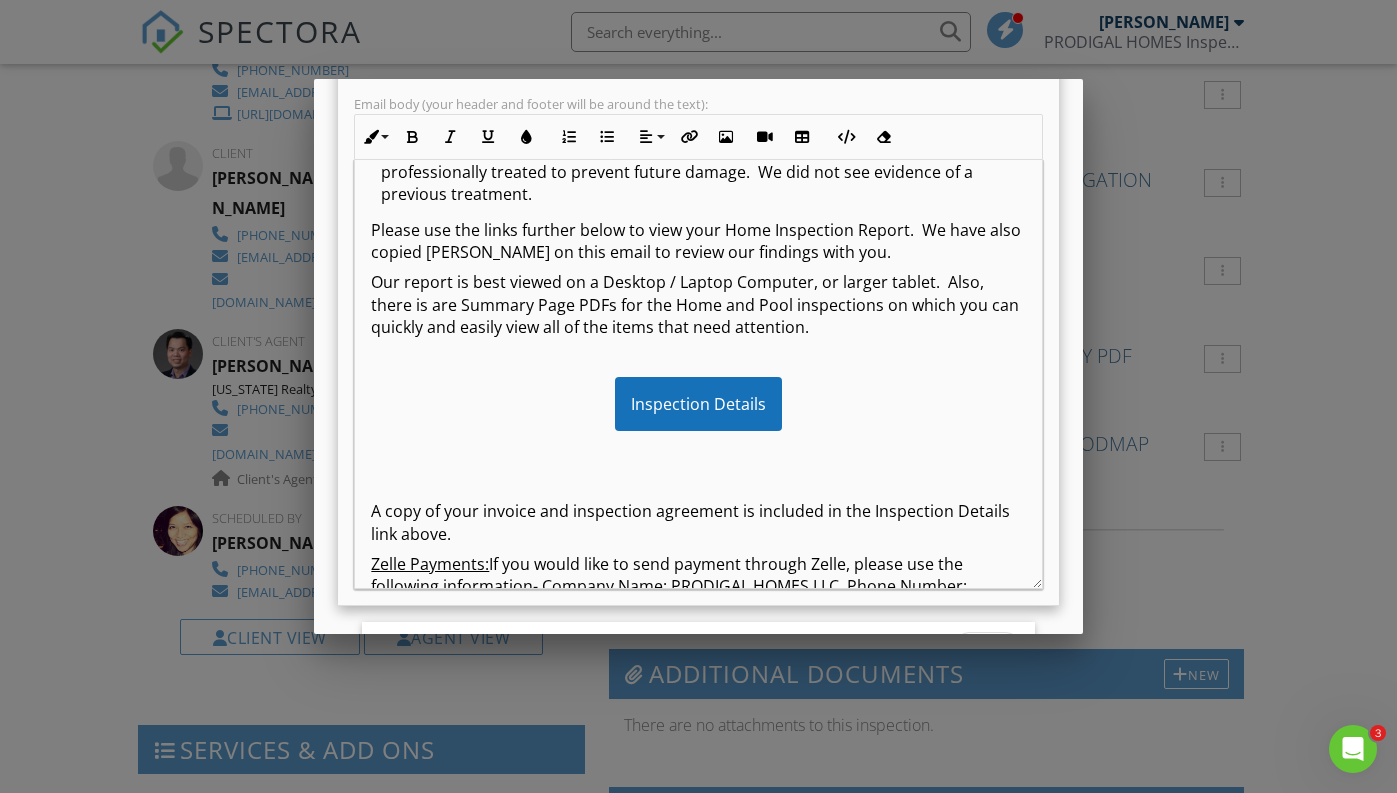 click at bounding box center [698, 481] 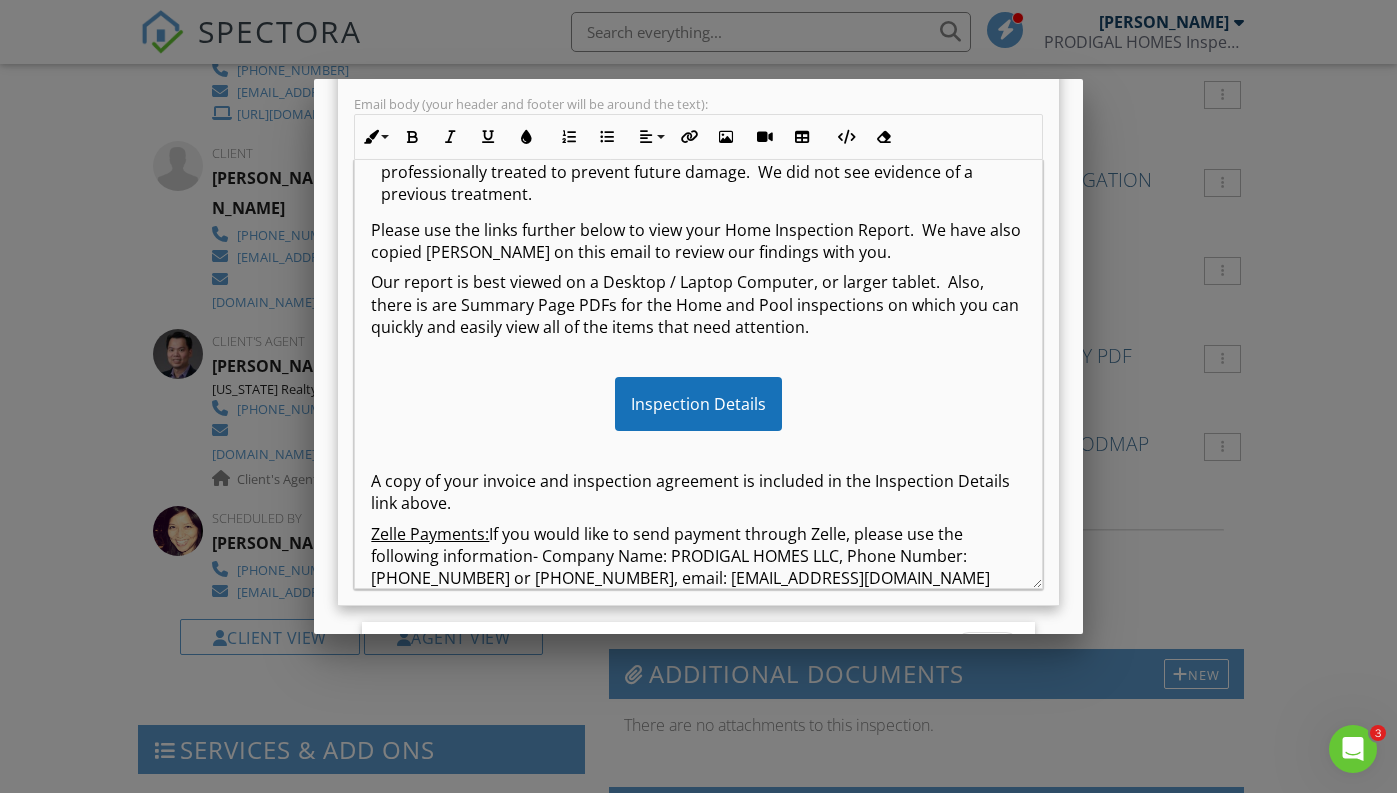 scroll, scrollTop: 855, scrollLeft: 0, axis: vertical 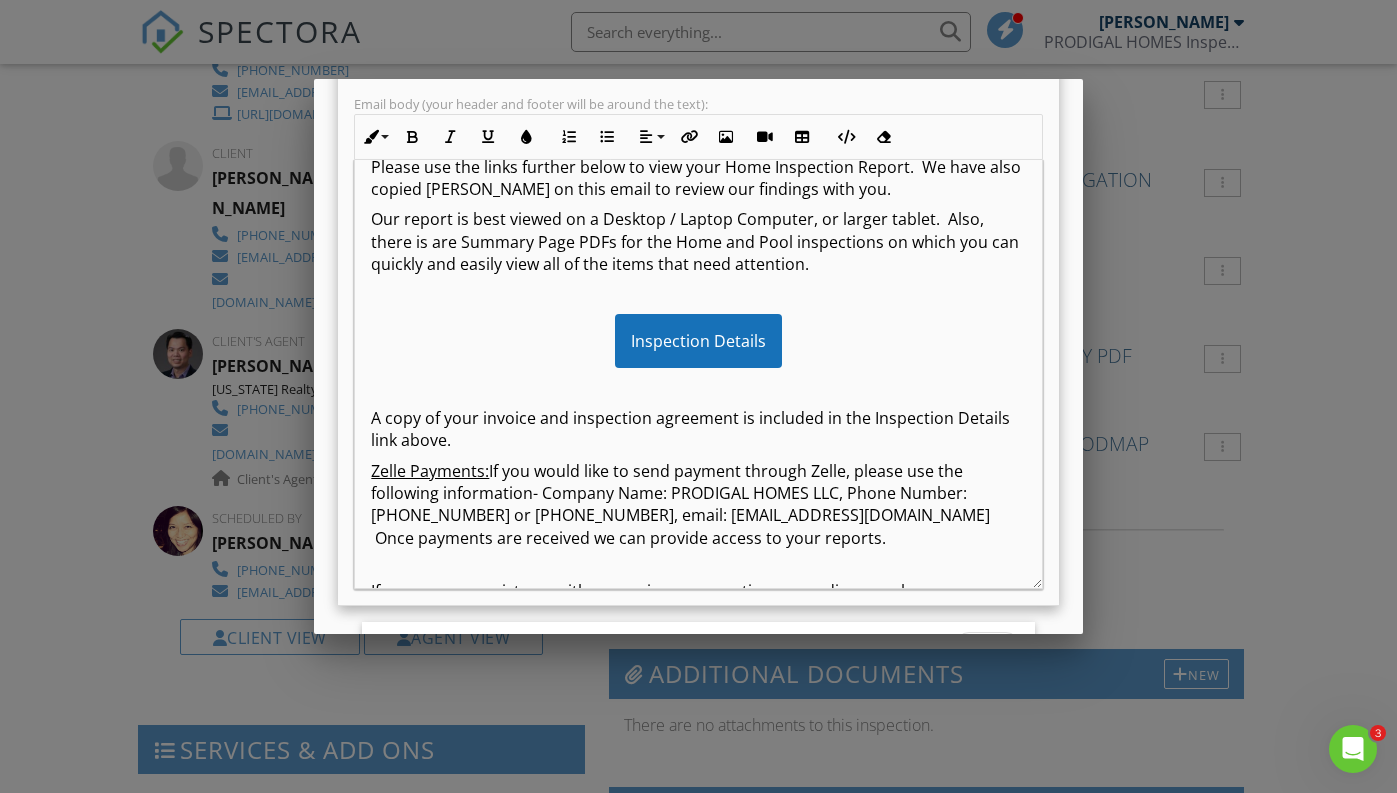 click on "Zelle Payments:   If you would like to send payment through Zelle, please use the following information- Company Name: PRODIGAL HOMES LLC, Phone Number: 646-270-3084 or 646-270-3085, email: ProdigalHomesFL@gmail.com  Once payments are received we can provide access to your reports." at bounding box center (698, 505) 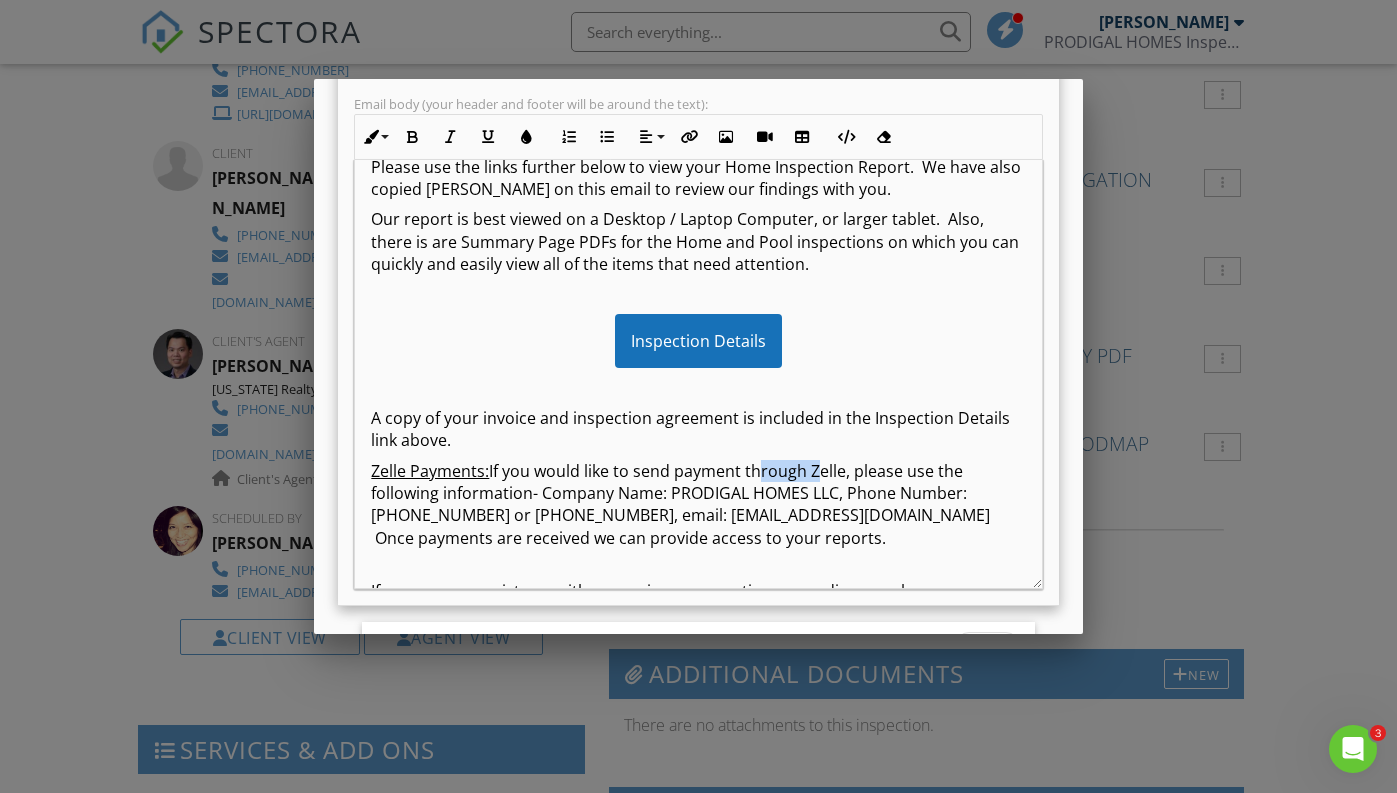 click on "Zelle Payments:   If you would like to send payment through Zelle, please use the following information- Company Name: PRODIGAL HOMES LLC, Phone Number: 646-270-3084 or 646-270-3085, email: ProdigalHomesFL@gmail.com  Once payments are received we can provide access to your reports." at bounding box center (698, 505) 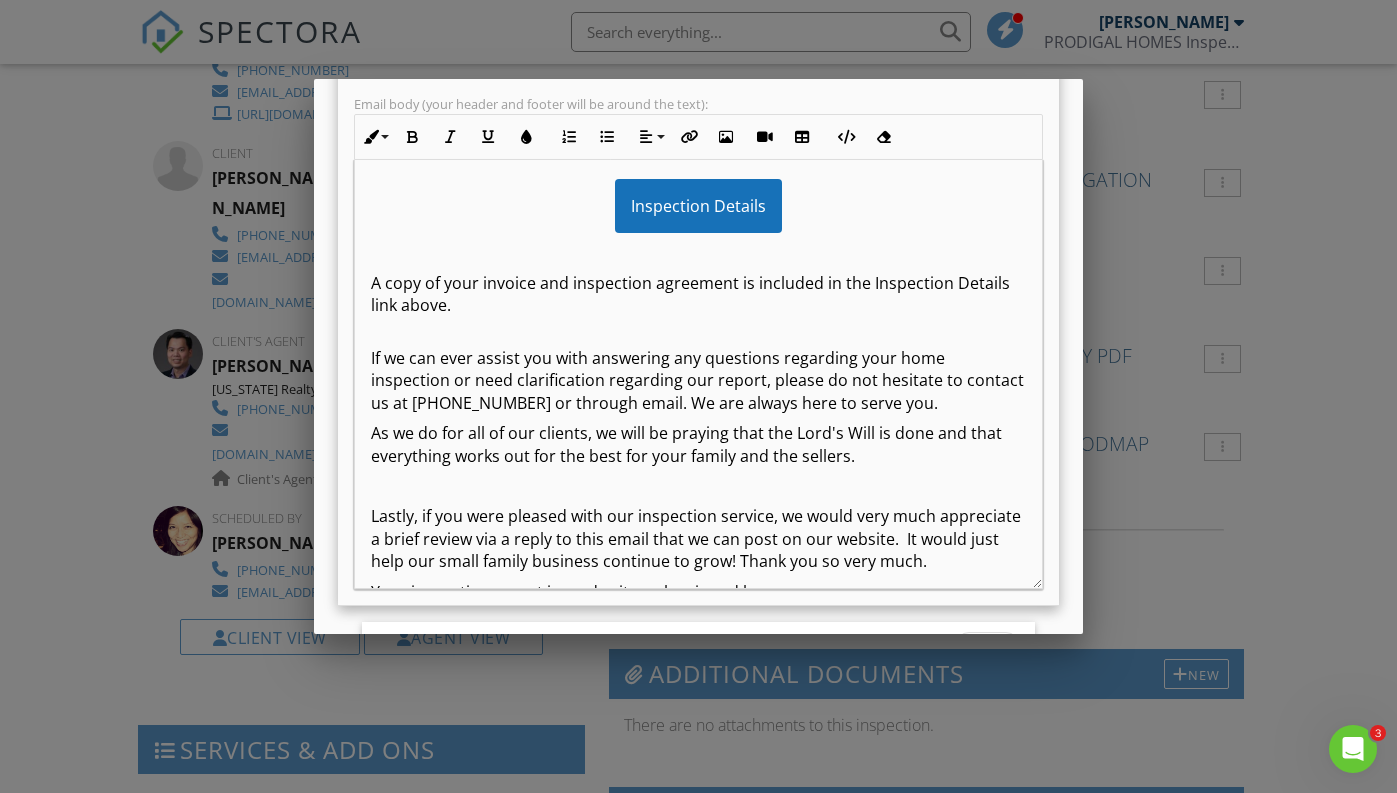 scroll, scrollTop: 992, scrollLeft: 0, axis: vertical 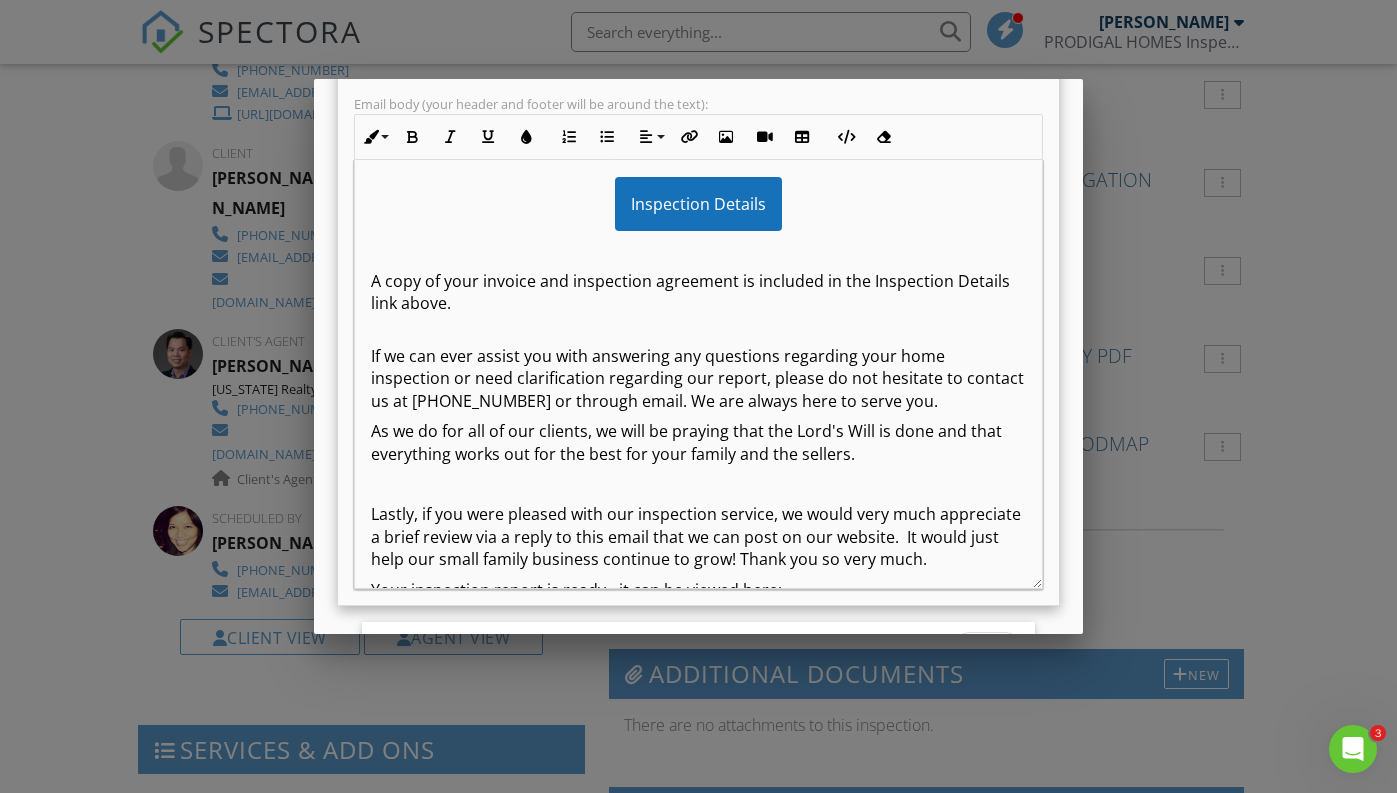 click on "Lastly, if you were pleased with our inspection service, we would very much appreciate a brief review via a reply to this email that we can post on our website.  It would just help our small family business continue to grow! Thank you so very much." at bounding box center (698, 536) 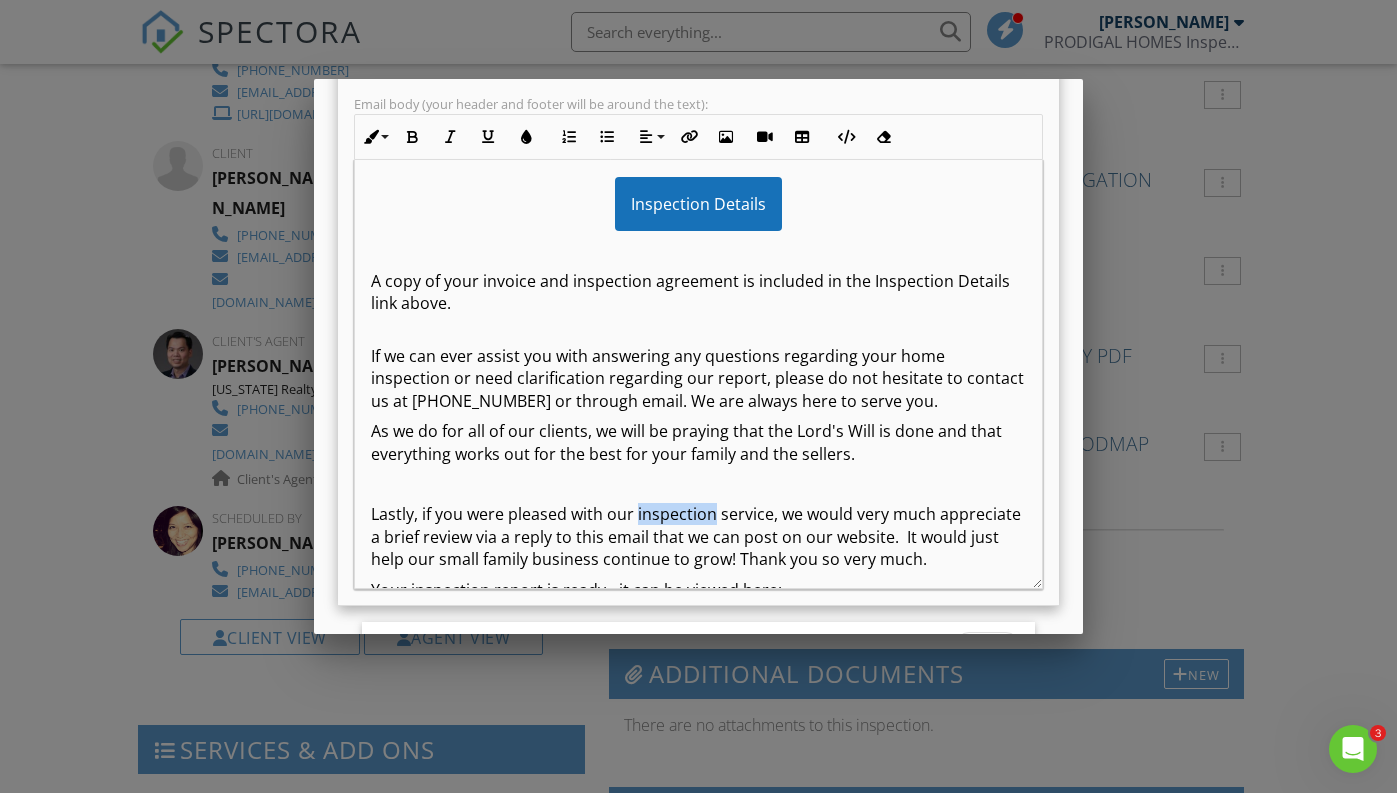 click on "Lastly, if you were pleased with our inspection service, we would very much appreciate a brief review via a reply to this email that we can post on our website.  It would just help our small family business continue to grow! Thank you so very much." at bounding box center (698, 536) 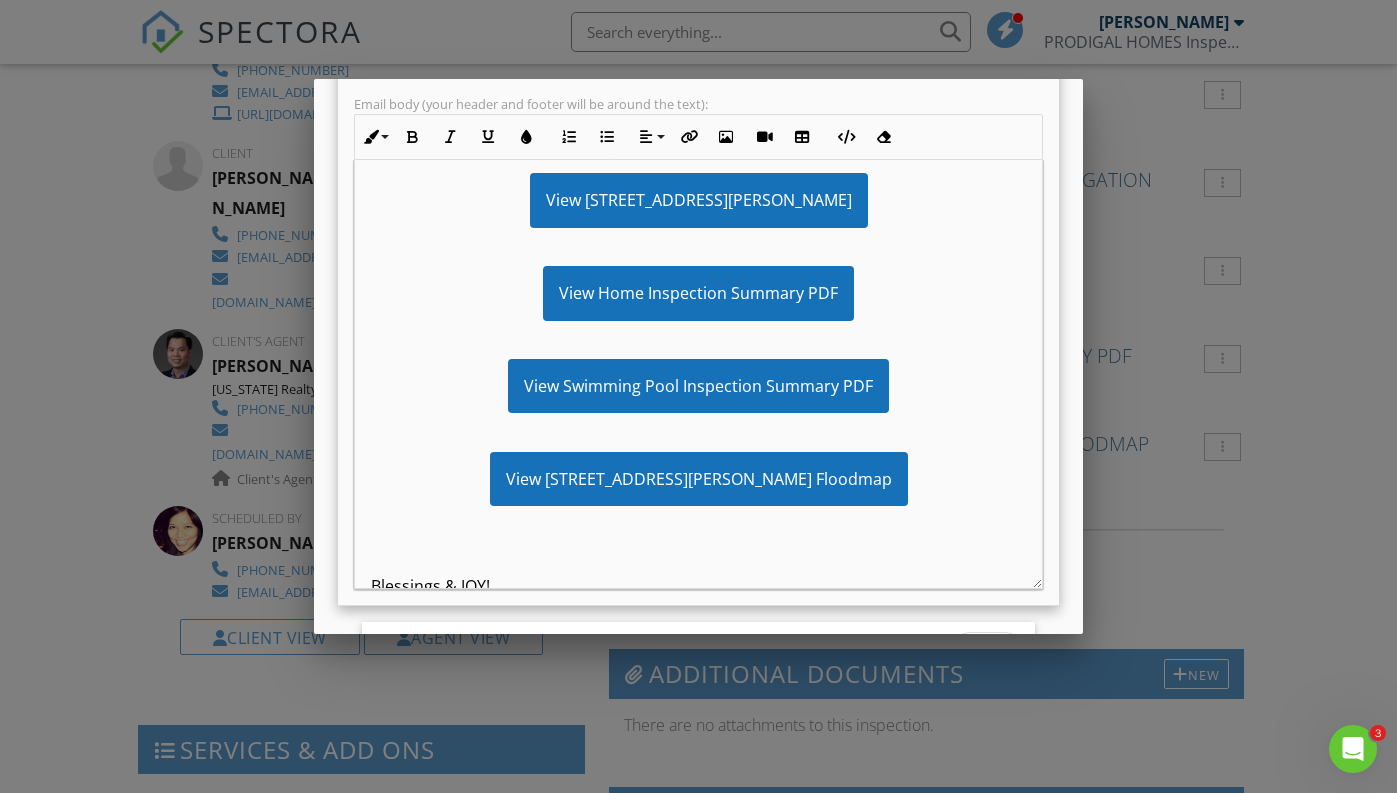 scroll, scrollTop: 1699, scrollLeft: 0, axis: vertical 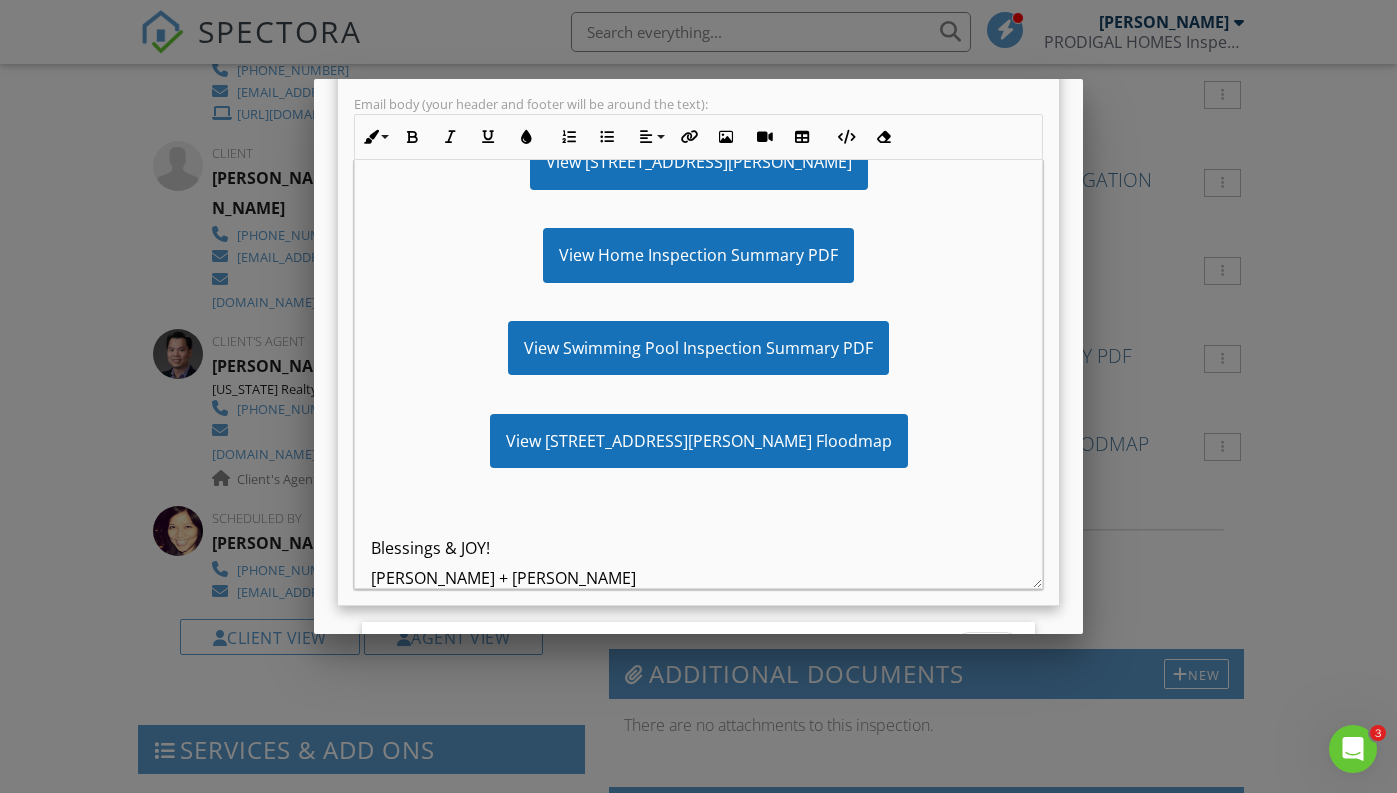 click at bounding box center [698, 518] 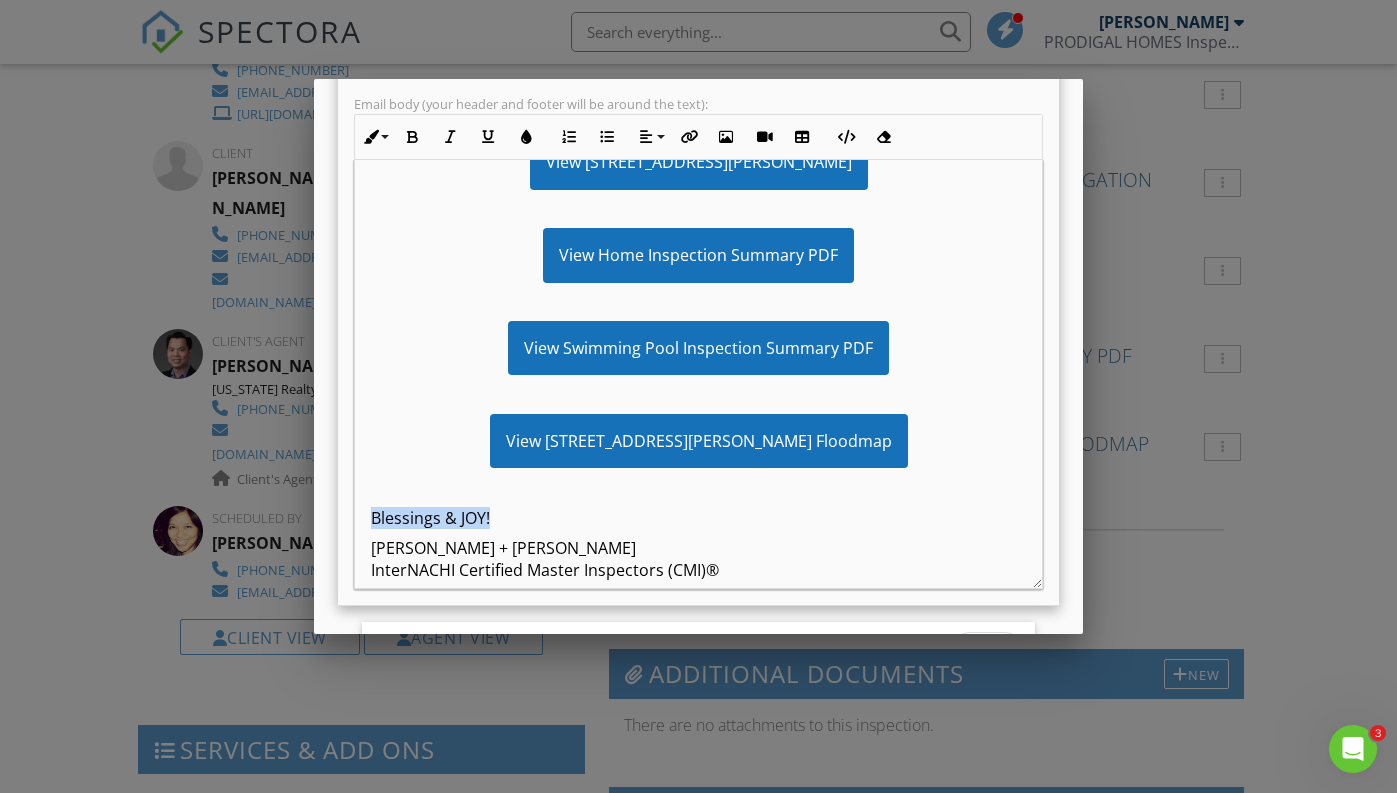 drag, startPoint x: 527, startPoint y: 526, endPoint x: 335, endPoint y: 519, distance: 192.12756 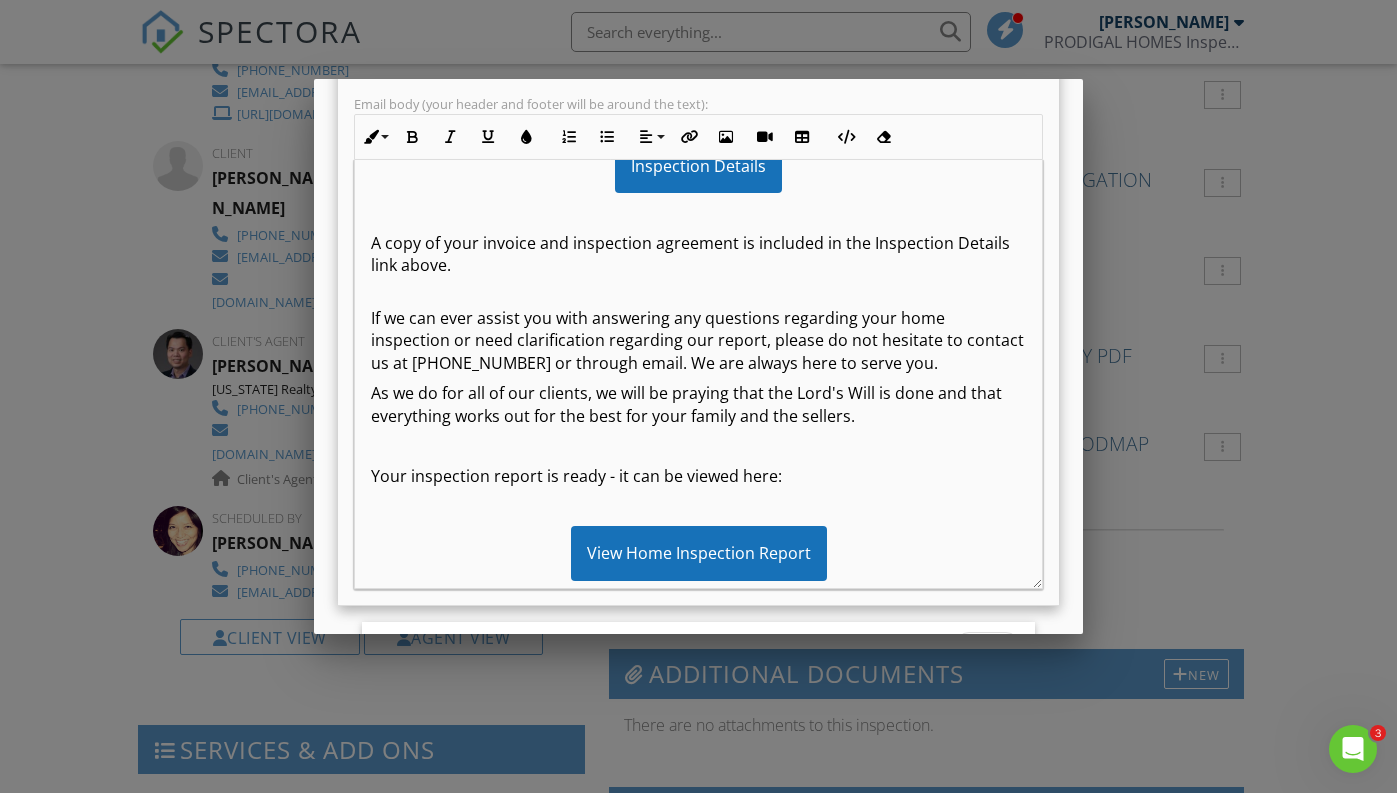 scroll, scrollTop: 1003, scrollLeft: 0, axis: vertical 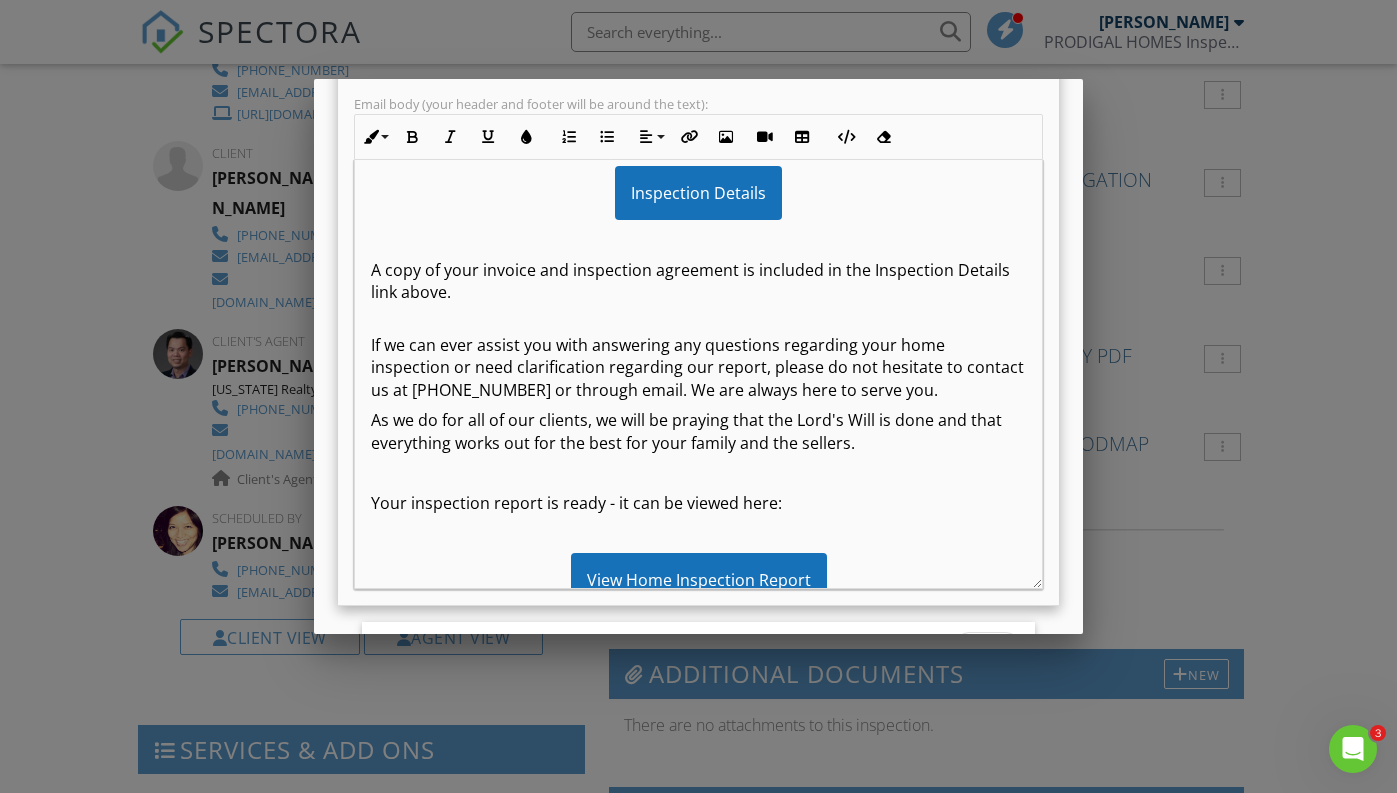 click on "If we can ever assist you with answering any questions regarding your home inspection or need clarification regarding our report, please do not hesitate to contact us at [PHONE_NUMBER] or through email. We are always here to serve you." at bounding box center [698, 357] 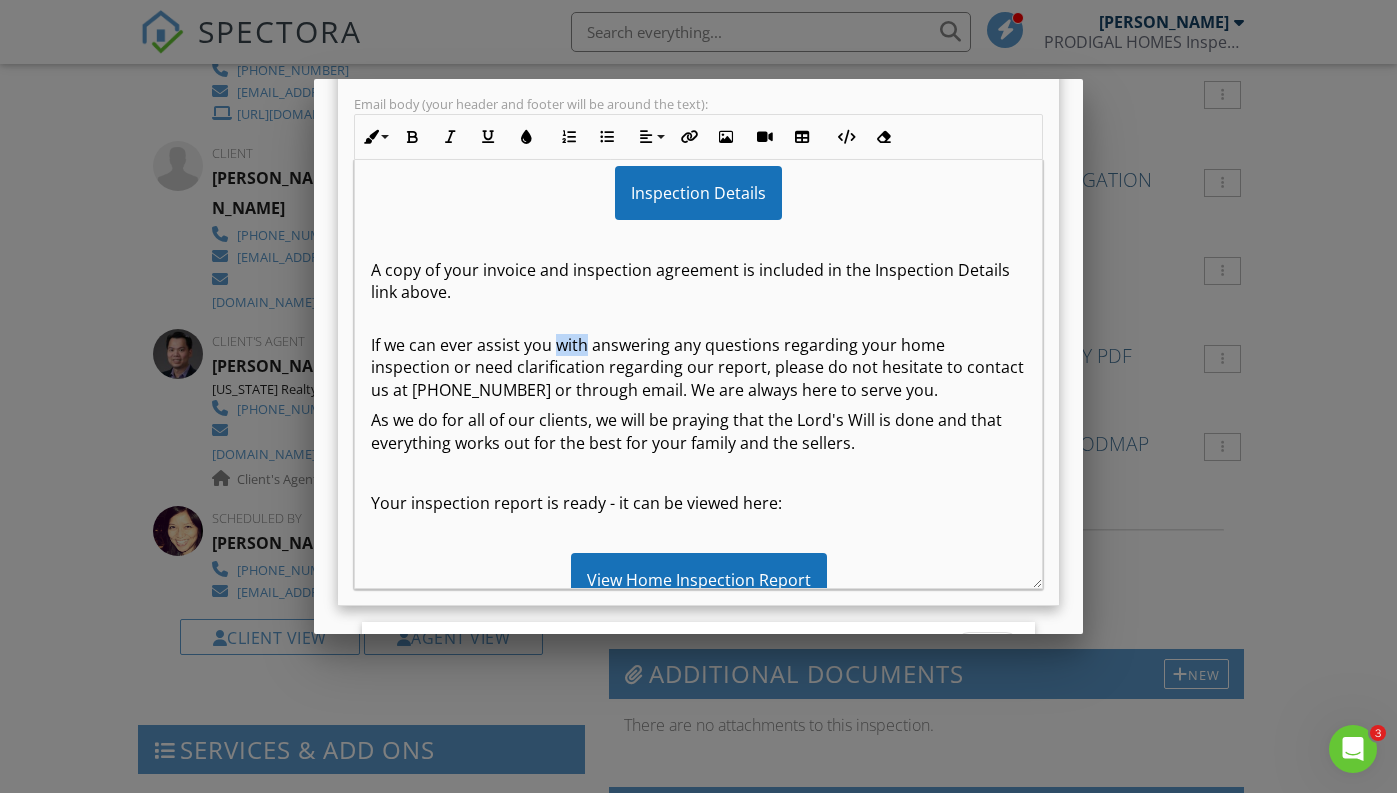 click on "If we can ever assist you with answering any questions regarding your home inspection or need clarification regarding our report, please do not hesitate to contact us at [PHONE_NUMBER] or through email. We are always here to serve you." at bounding box center [698, 357] 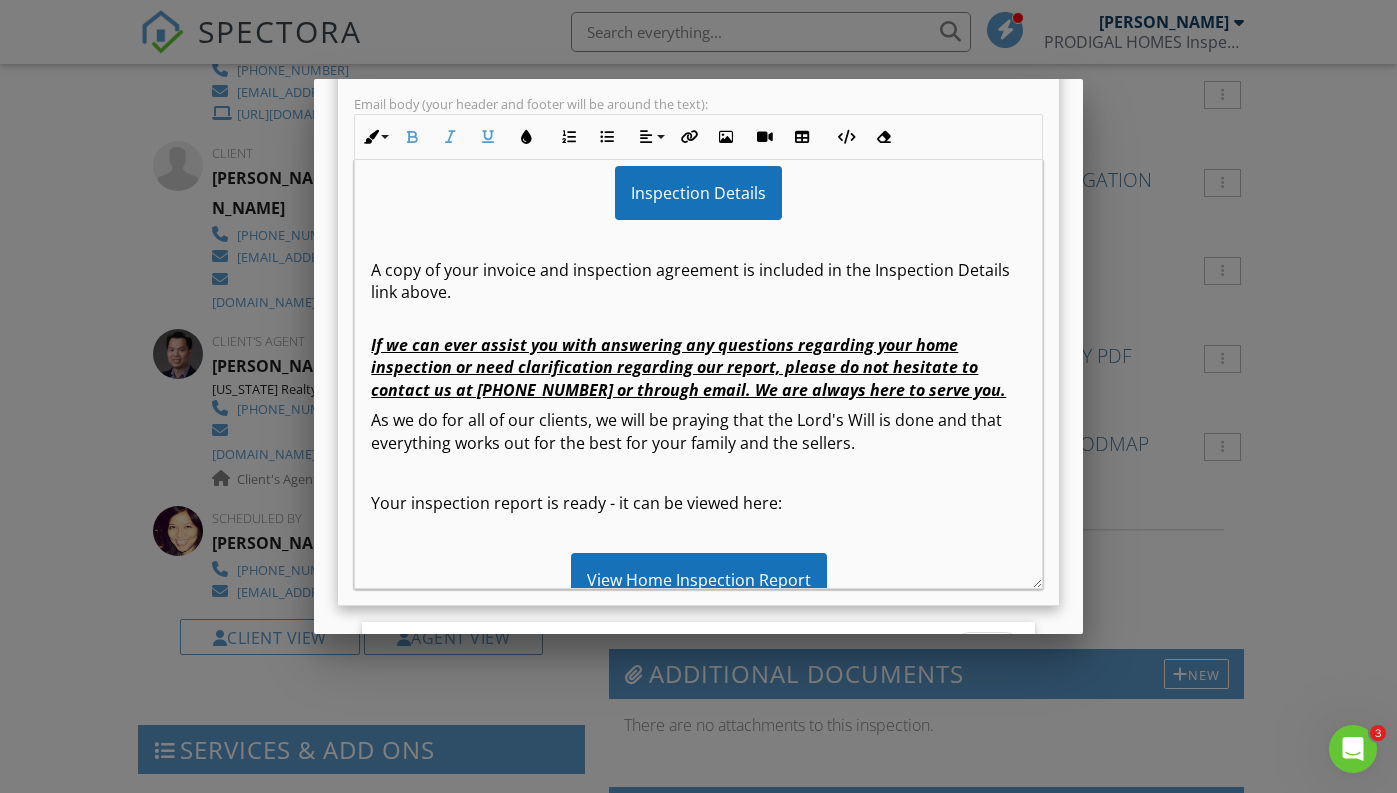 click on "If we can ever assist you with answering any questions regarding your home inspection or need clarification regarding our report, please do not hesitate to contact us at [PHONE_NUMBER] or through email. We are always here to serve you." at bounding box center (698, 357) 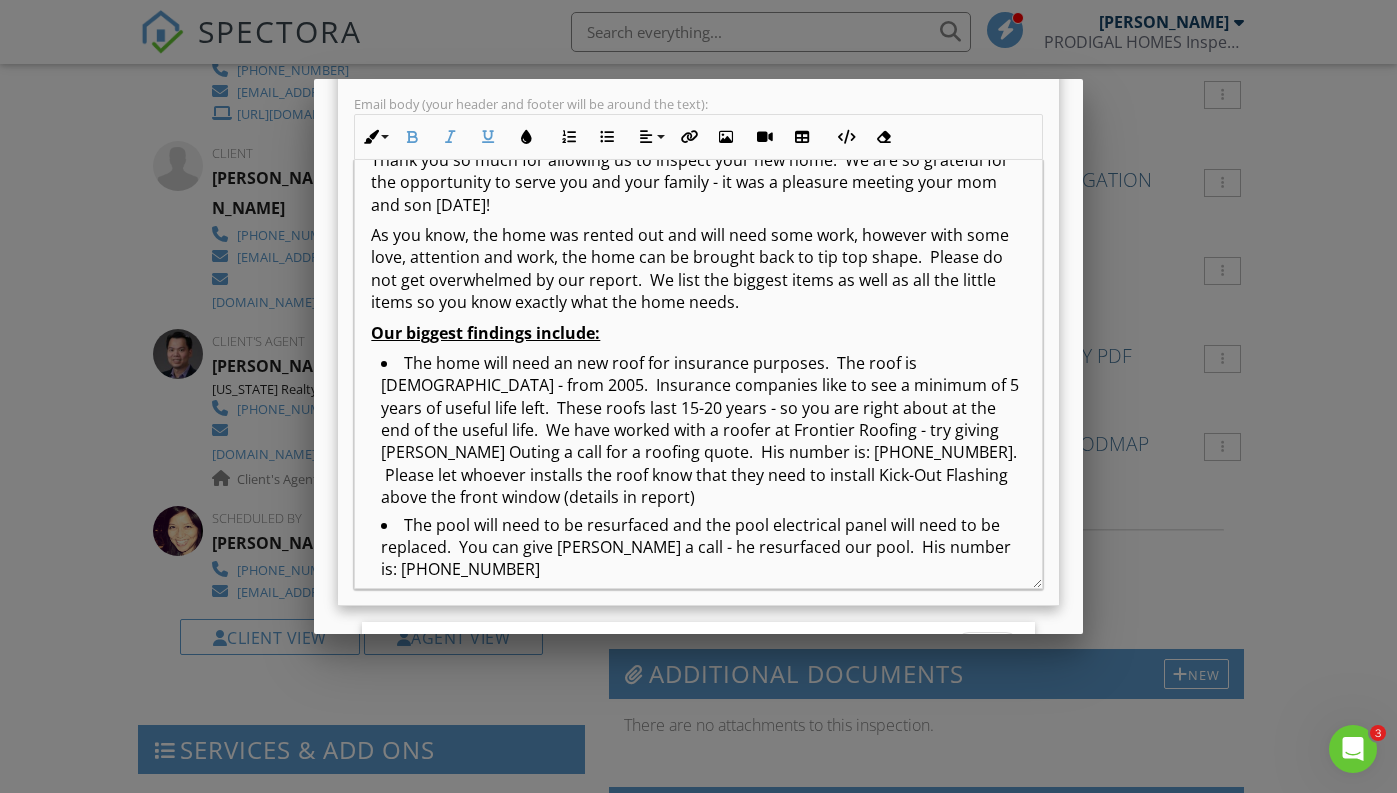 scroll, scrollTop: 0, scrollLeft: 0, axis: both 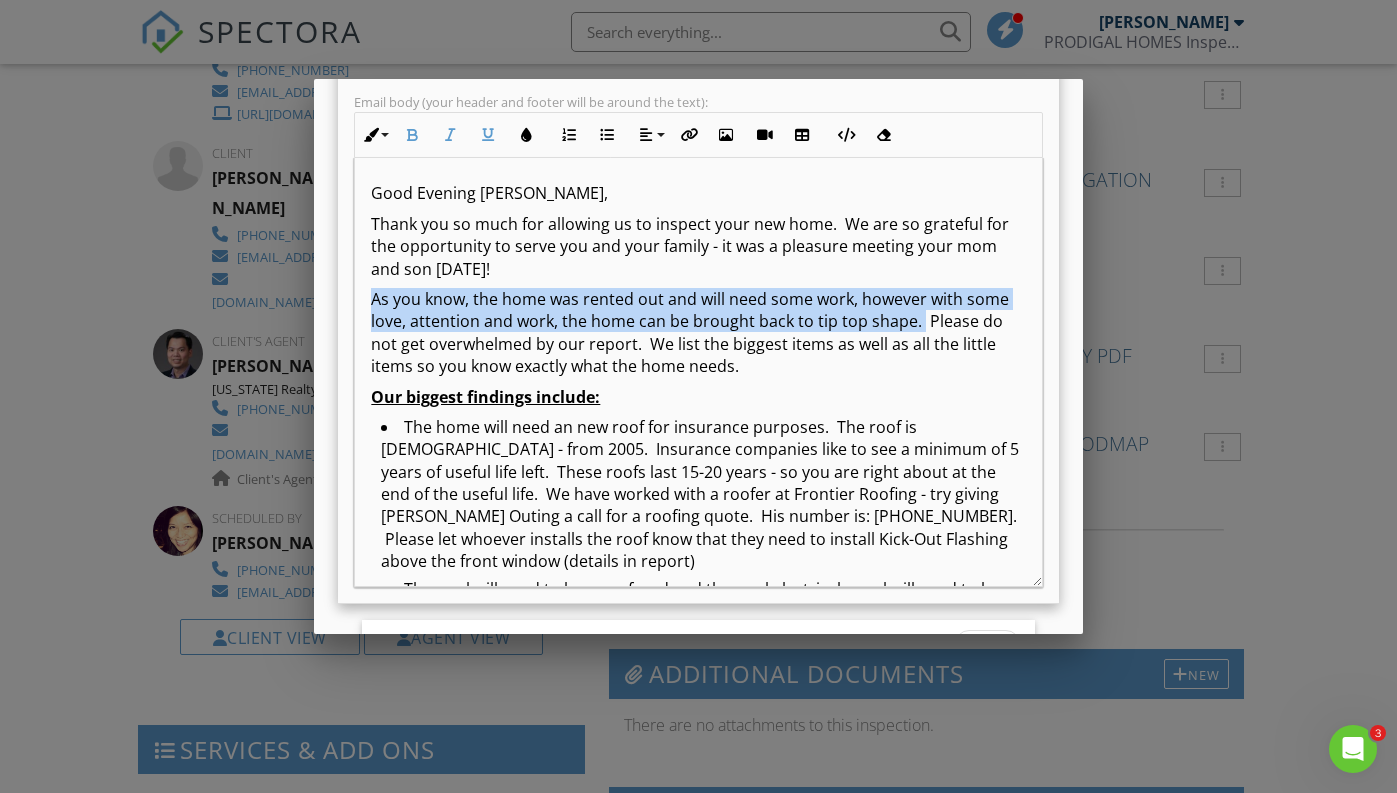 drag, startPoint x: 372, startPoint y: 305, endPoint x: 991, endPoint y: 326, distance: 619.35614 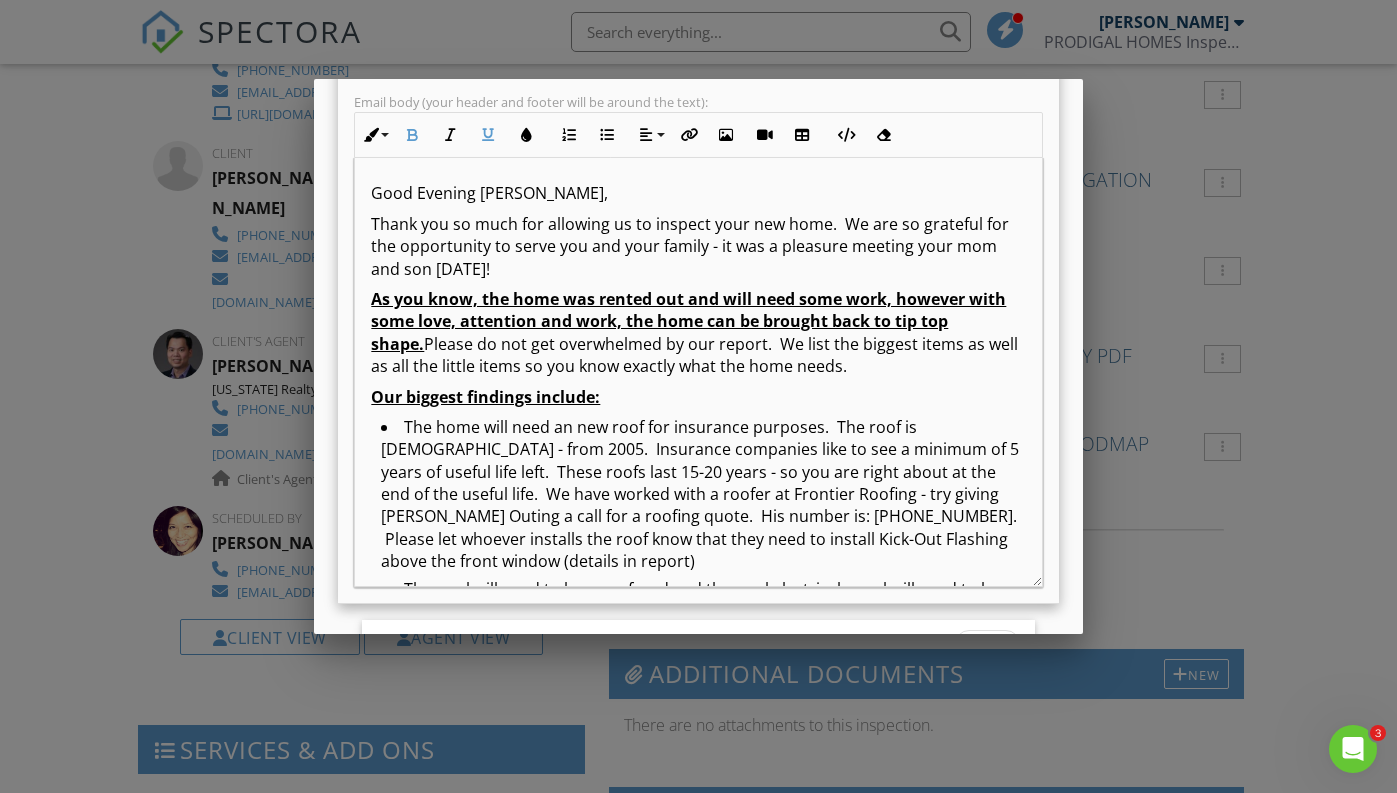 click on "As you know, the home was rented out and will need some work, however with some love, attention and work, the home can be brought back to tip top shape.   Please do not get overwhelmed by our report.  We list the biggest items as well as all the little items so you know exactly what the home needs." at bounding box center (698, 333) 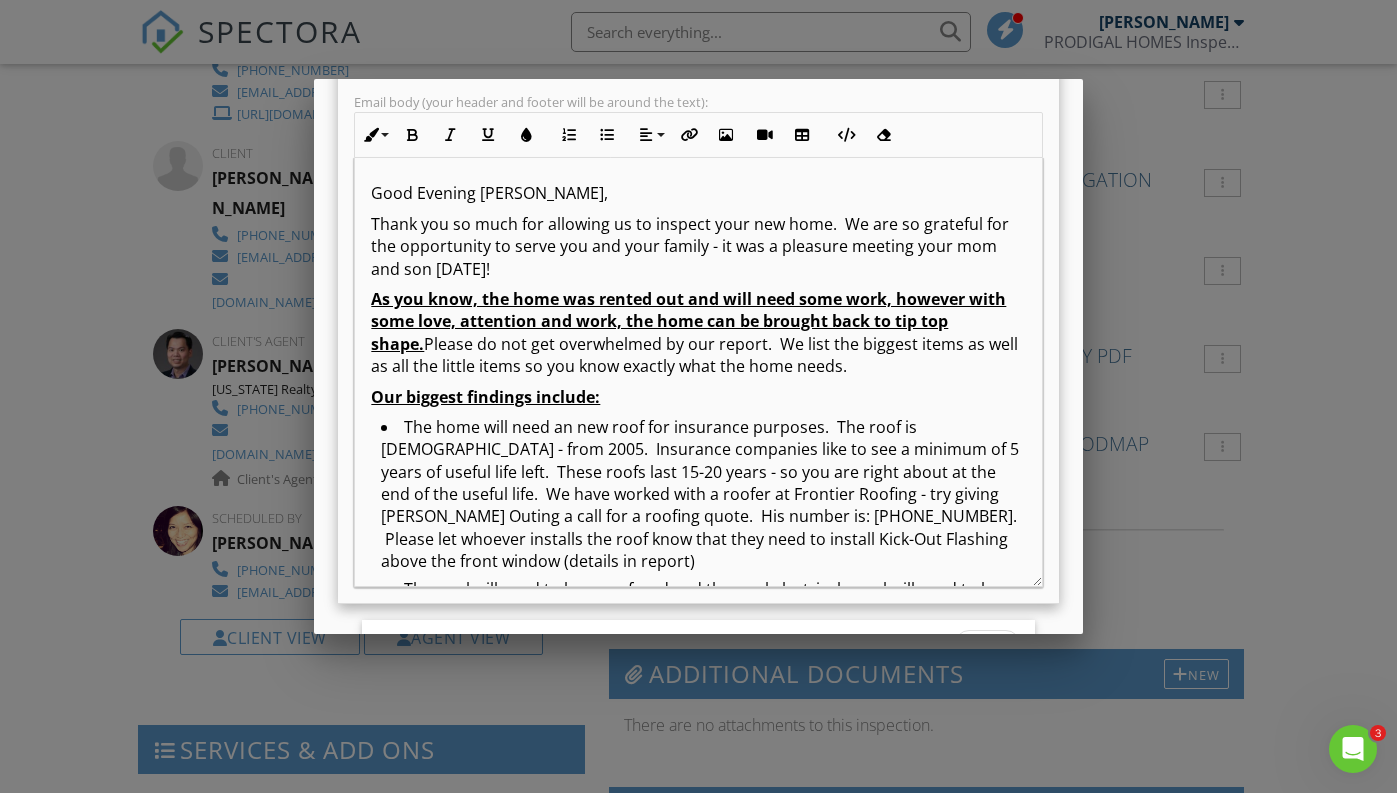 drag, startPoint x: 435, startPoint y: 345, endPoint x: 978, endPoint y: 367, distance: 543.4455 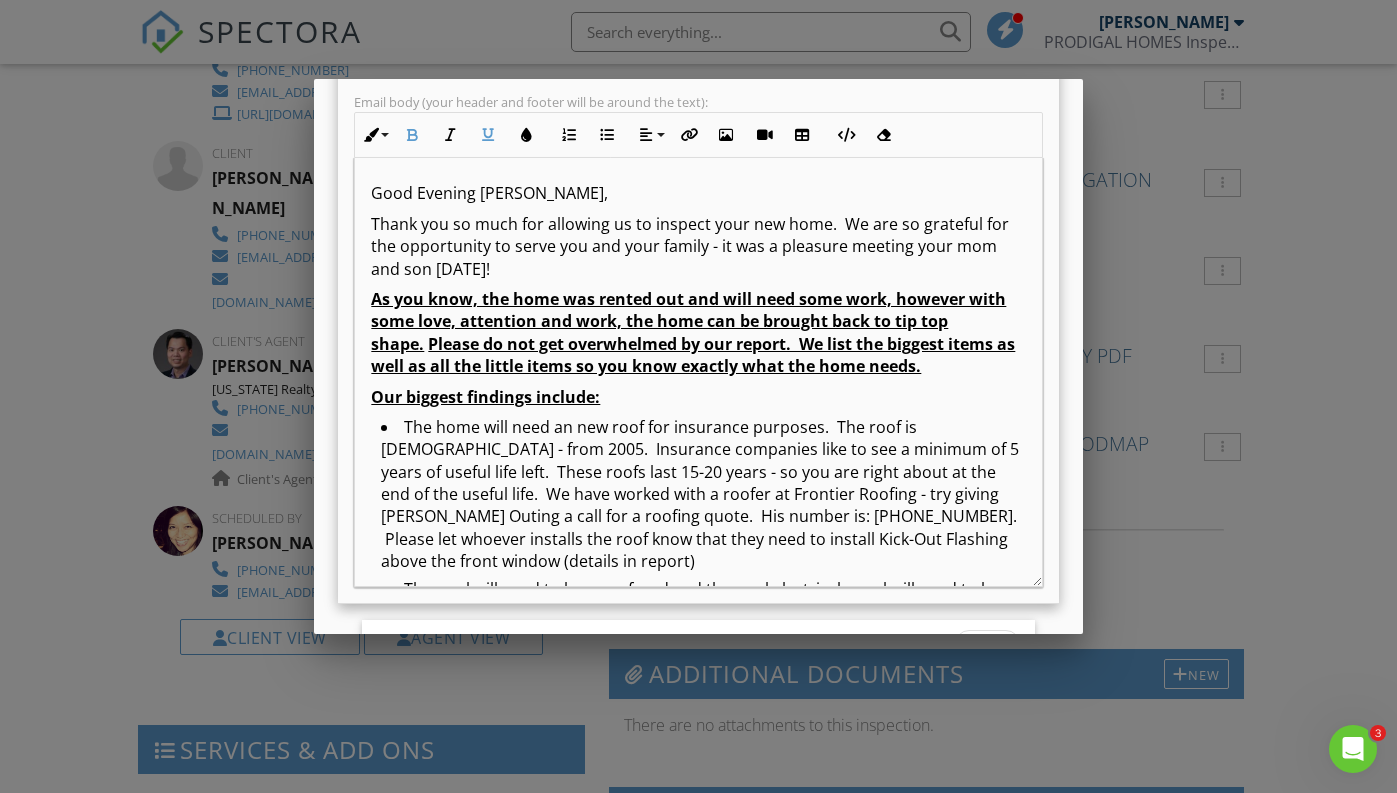 click on "The home will need an new roof for insurance purposes.  The roof is 20 years old - from 2005.  Insurance companies like to see a minimum of 5 years of useful life left.  These roofs last 15-20 years - so you are right about at the end of the useful life.  We have worked with a roofer at Frontier Roofing - try giving Darryl Outing a call for a roofing quote.  His number is: 407-310-2224.  Please let whoever installs the roof know that they need to install Kick-Out Flashing above the front window (details in report)" at bounding box center [703, 497] 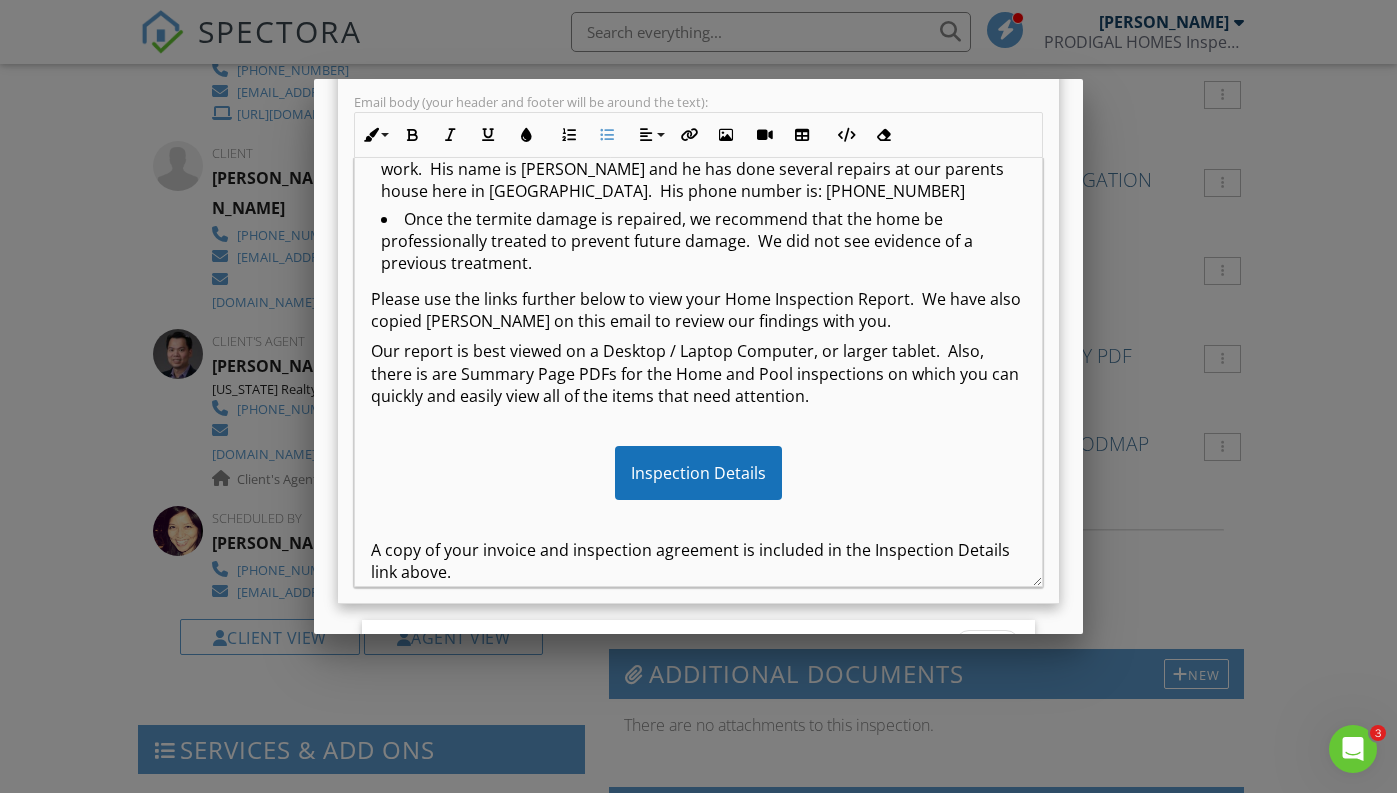 scroll, scrollTop: 730, scrollLeft: 0, axis: vertical 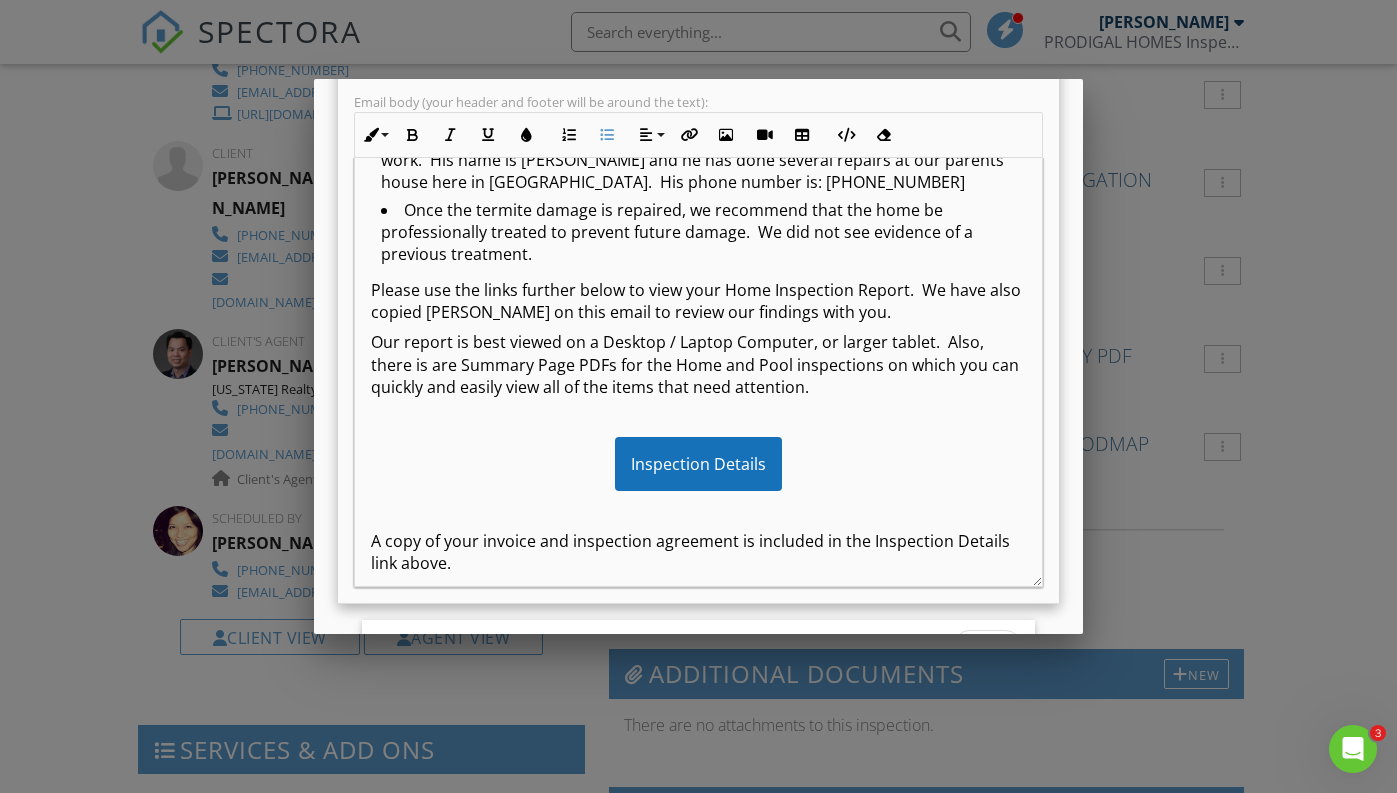 click on "Please use the links further below to view your Home Inspection Report.  We have also copied Nguyen on this email to review our findings with you." at bounding box center [698, 301] 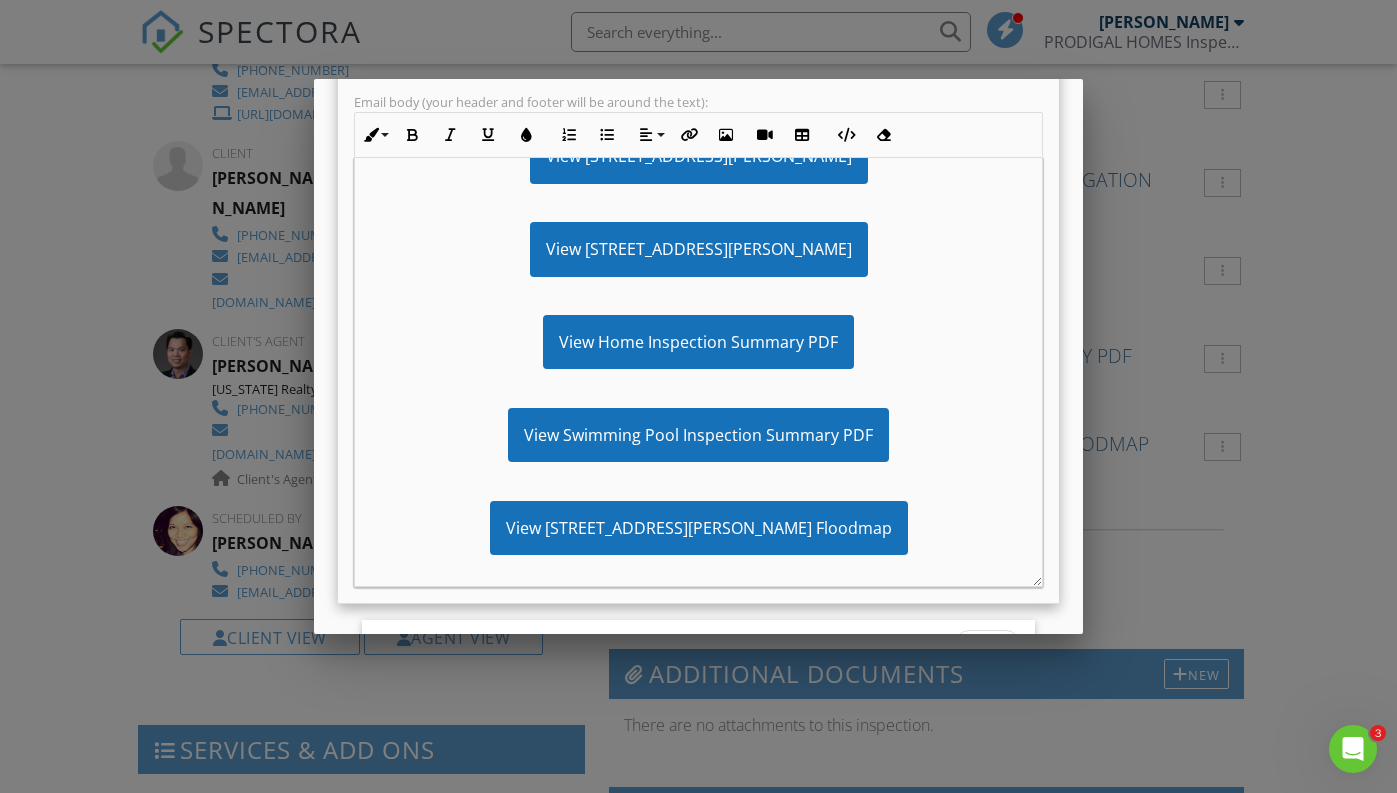 scroll, scrollTop: 1981, scrollLeft: 0, axis: vertical 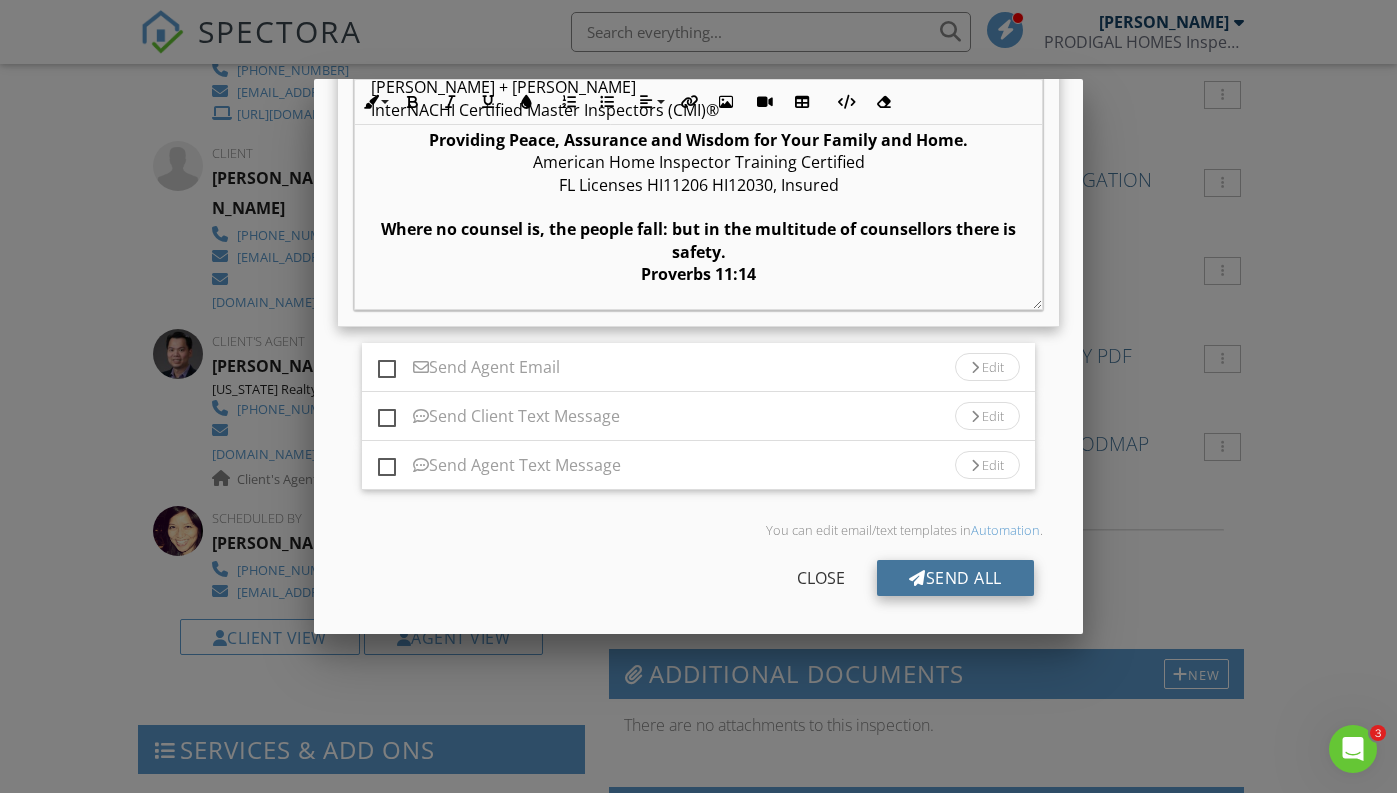 click on "Send All" at bounding box center [955, 578] 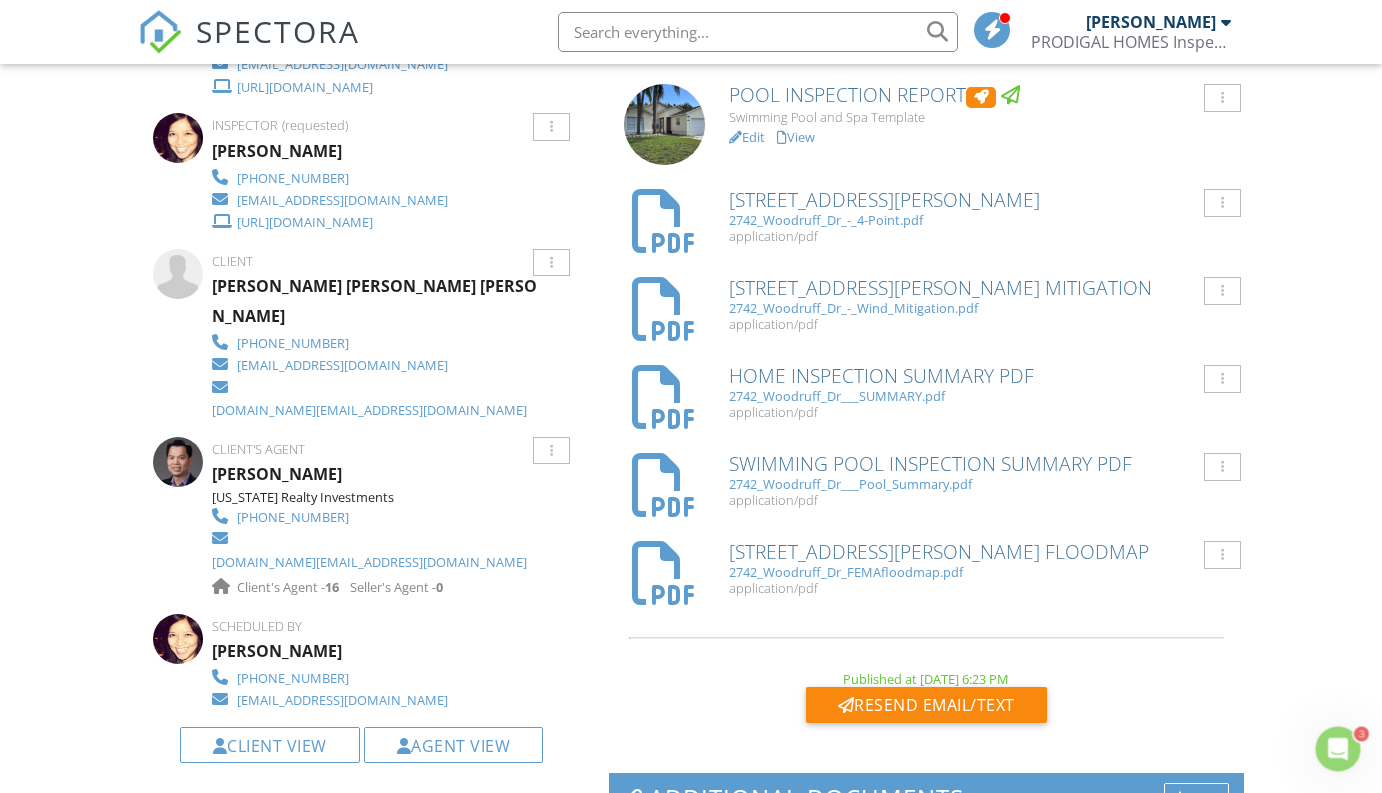 scroll, scrollTop: 849, scrollLeft: 0, axis: vertical 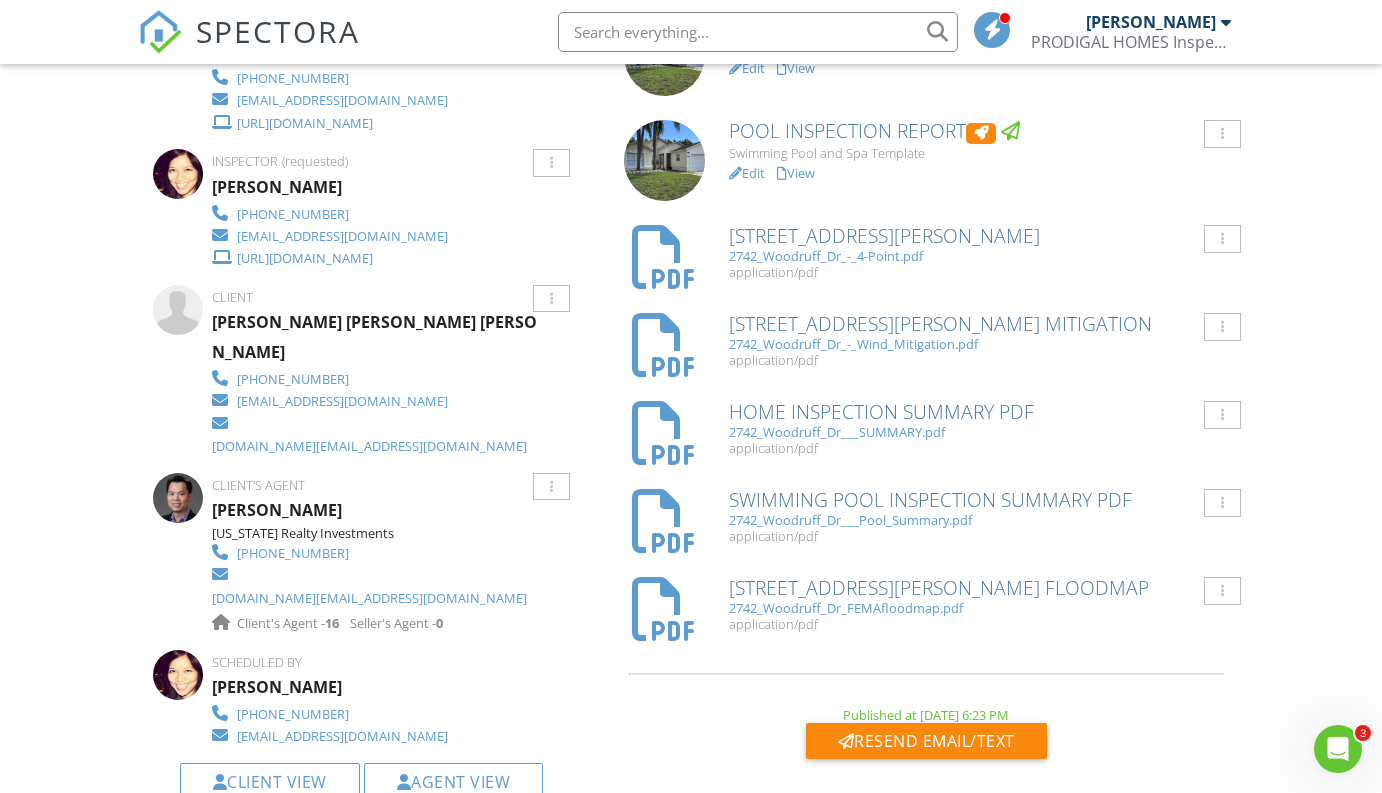 click on "Dashboard
Inspections
Templates
Contacts
Metrics
Automations
Settings
Support Center
Inspection Details
Client View
More
Property Details
Reschedule
Reorder / Copy
Share
Cancel
[GEOGRAPHIC_DATA]
Print Order
Convert to V9
View Change Log
[DATE] 11:00 am
- 3:00 pm
[STREET_ADDRESS][PERSON_NAME]
[GEOGRAPHIC_DATA], FL 32837
Built
1990
1252
sq. ft.
slab
Lot Size
5002
sq.ft.
3
bedrooms
2.0
bathrooms
+ −  Leaflet   |   © MapTiler   © OpenStreetMap contributors
All emails and texts are disabled for this inspection!
Turn on emails and texts
Turn on and Requeue Notifications
Reports
Unlocked
Undelete
Attach
New
Home Inspection Report" at bounding box center (691, 1159) 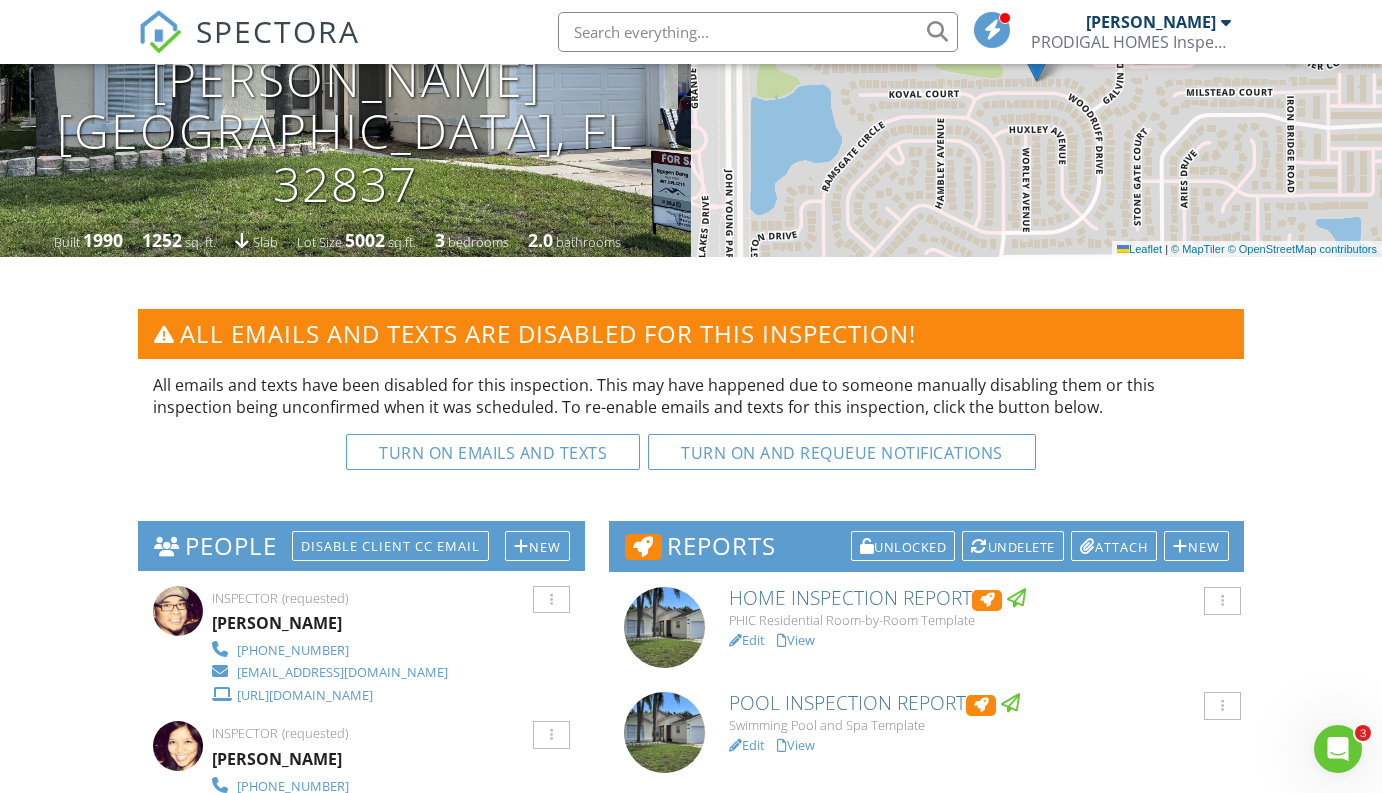 scroll, scrollTop: 0, scrollLeft: 0, axis: both 